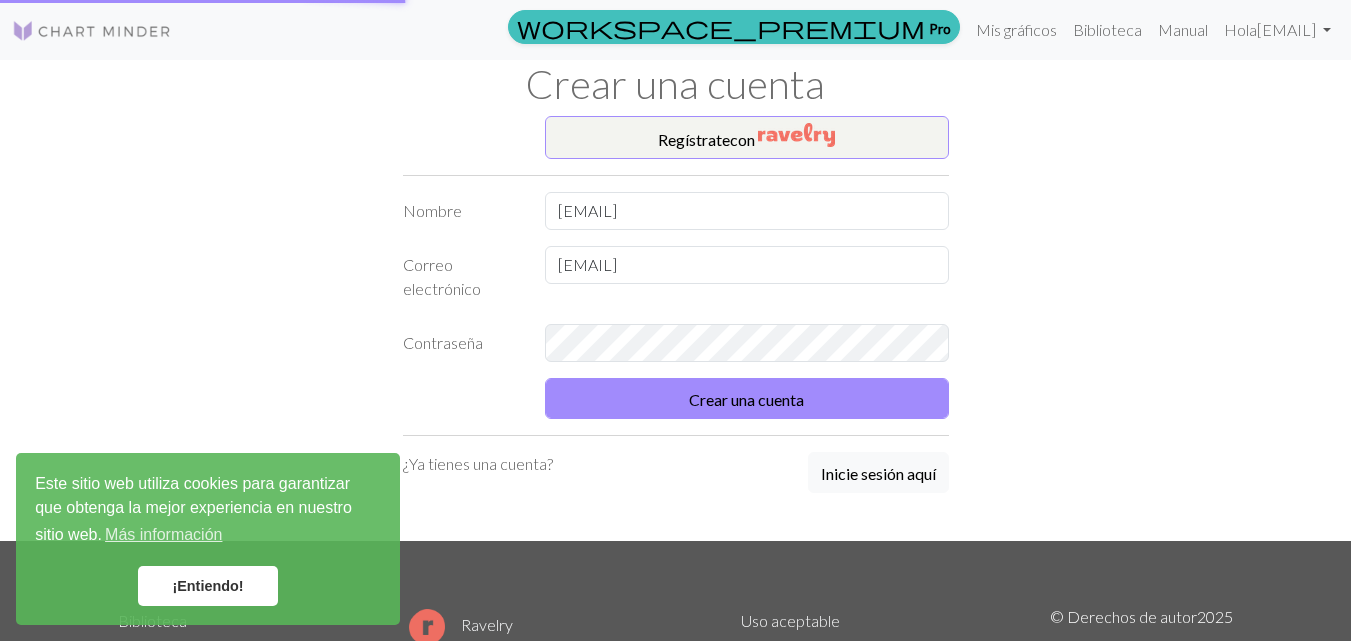 scroll, scrollTop: 0, scrollLeft: 0, axis: both 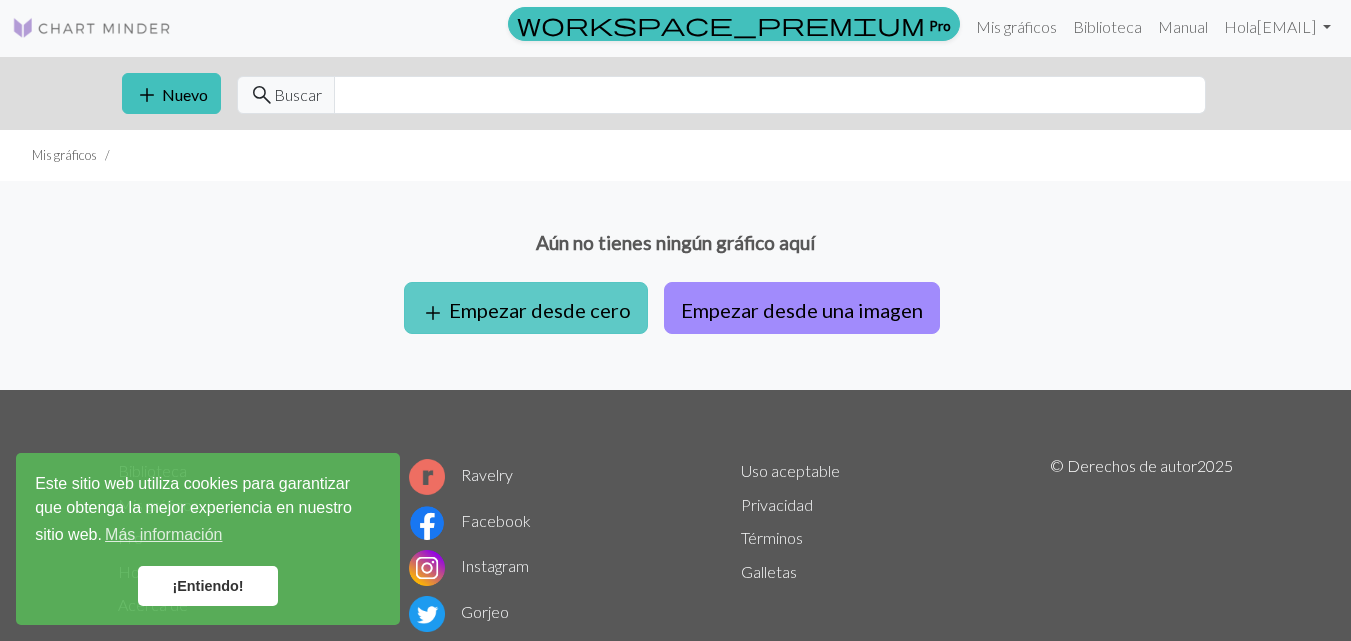 click on "Empezar desde cero" at bounding box center [540, 310] 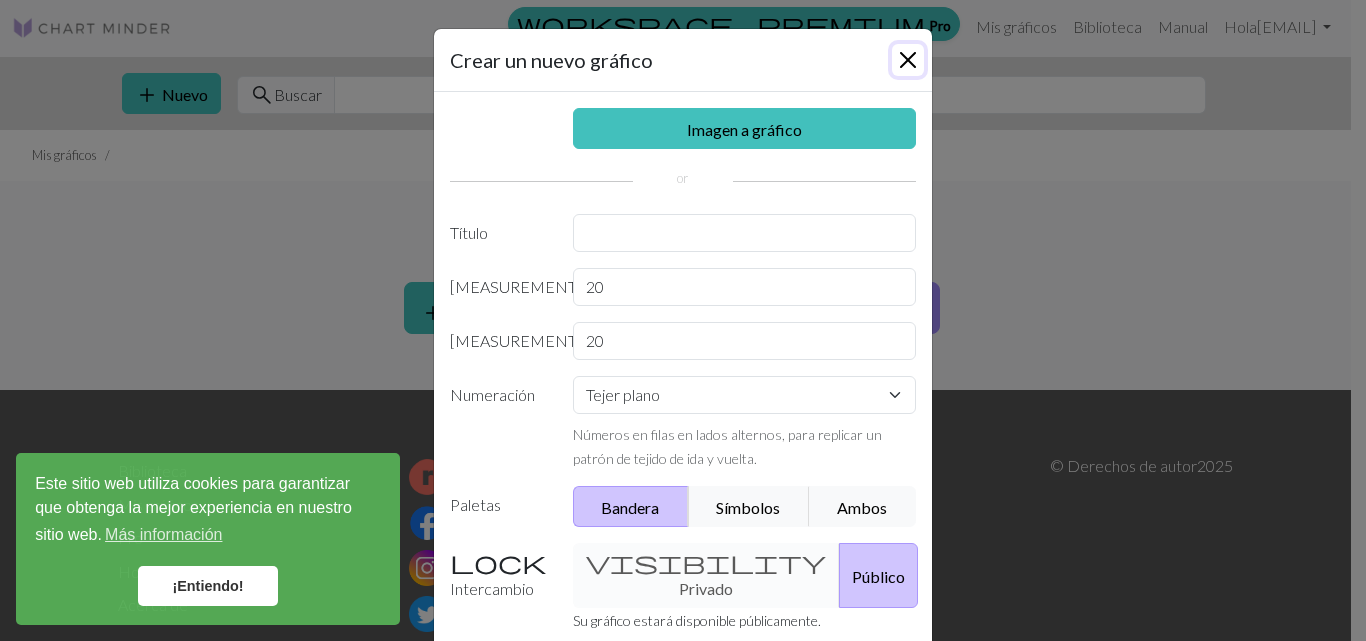 click at bounding box center [908, 60] 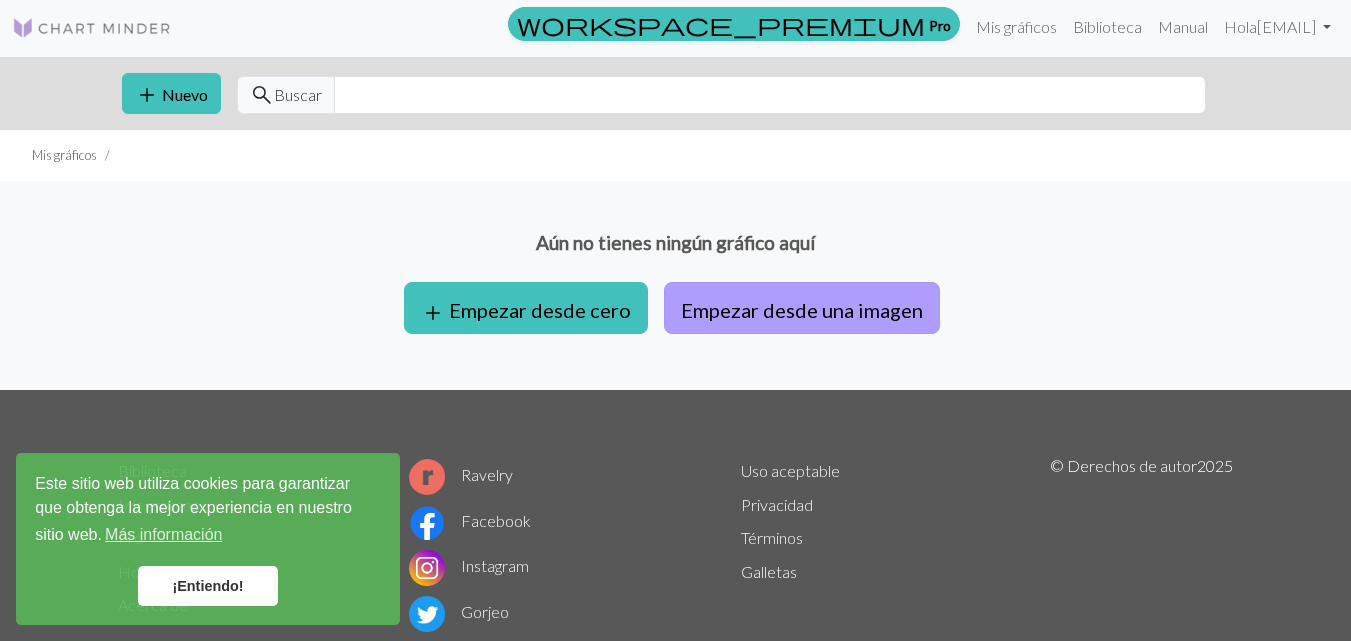 click on "Empezar desde una imagen" at bounding box center [802, 310] 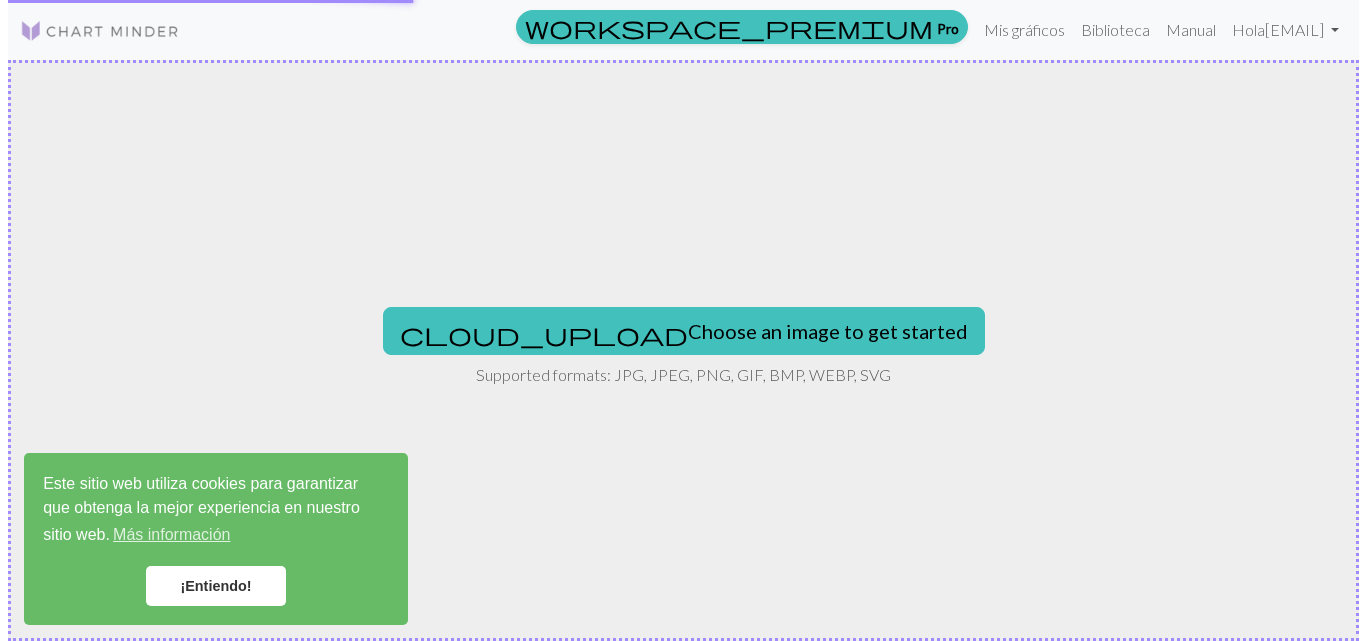 scroll, scrollTop: 0, scrollLeft: 0, axis: both 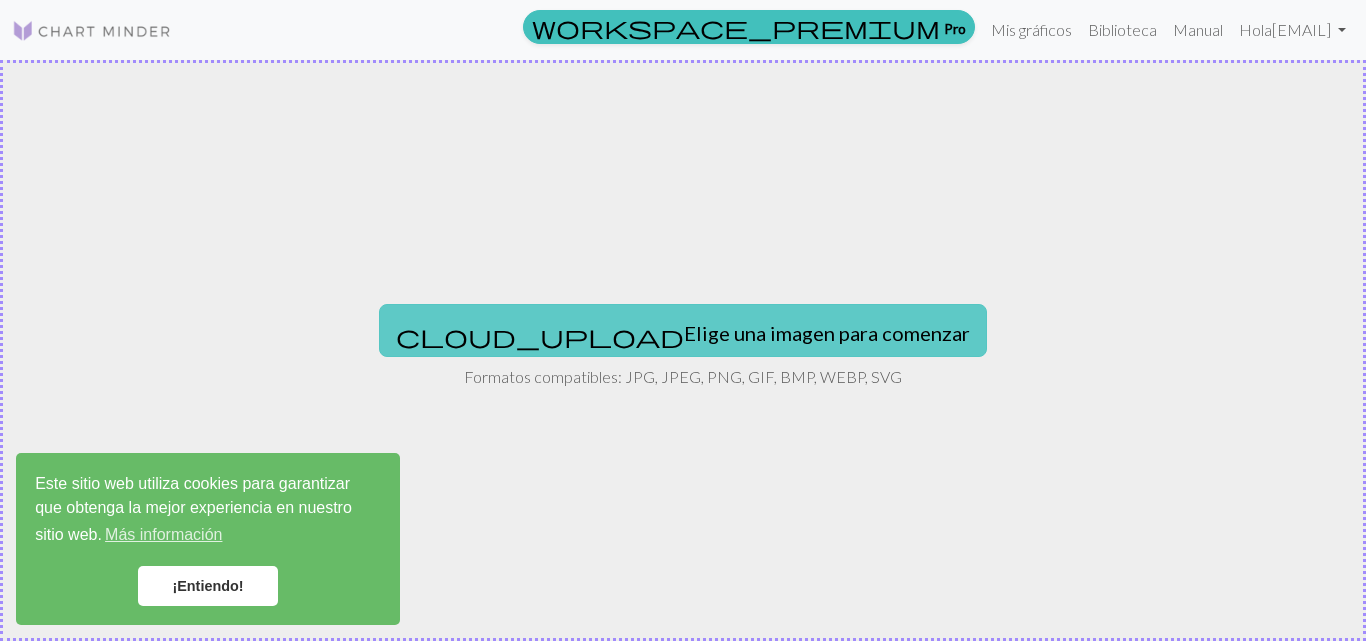 click on "Elige una imagen para comenzar" at bounding box center (827, 333) 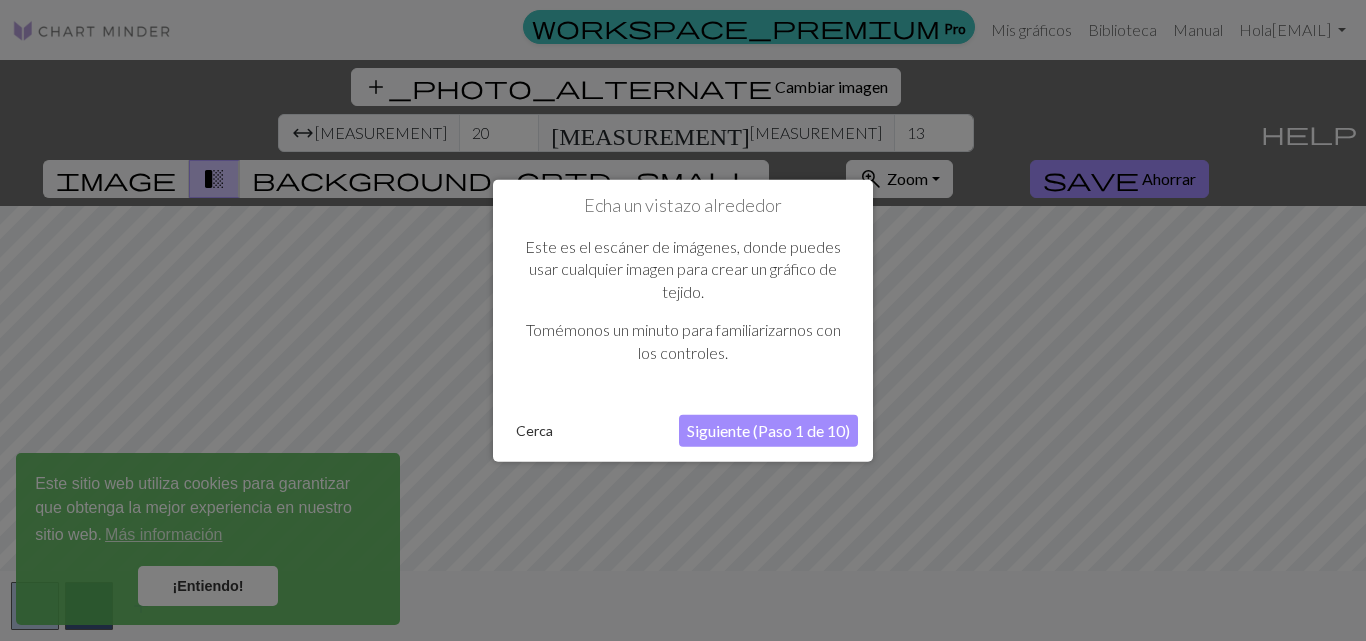 click on "Cerca" at bounding box center (534, 430) 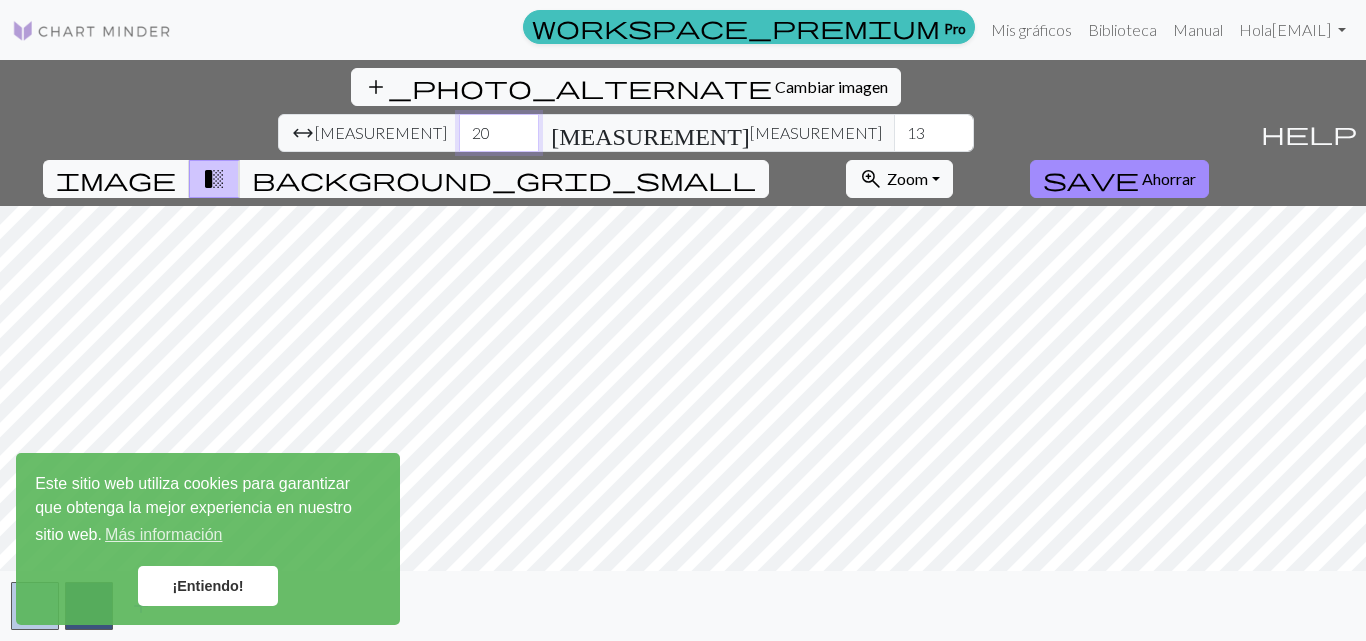 click on "20" at bounding box center (499, 133) 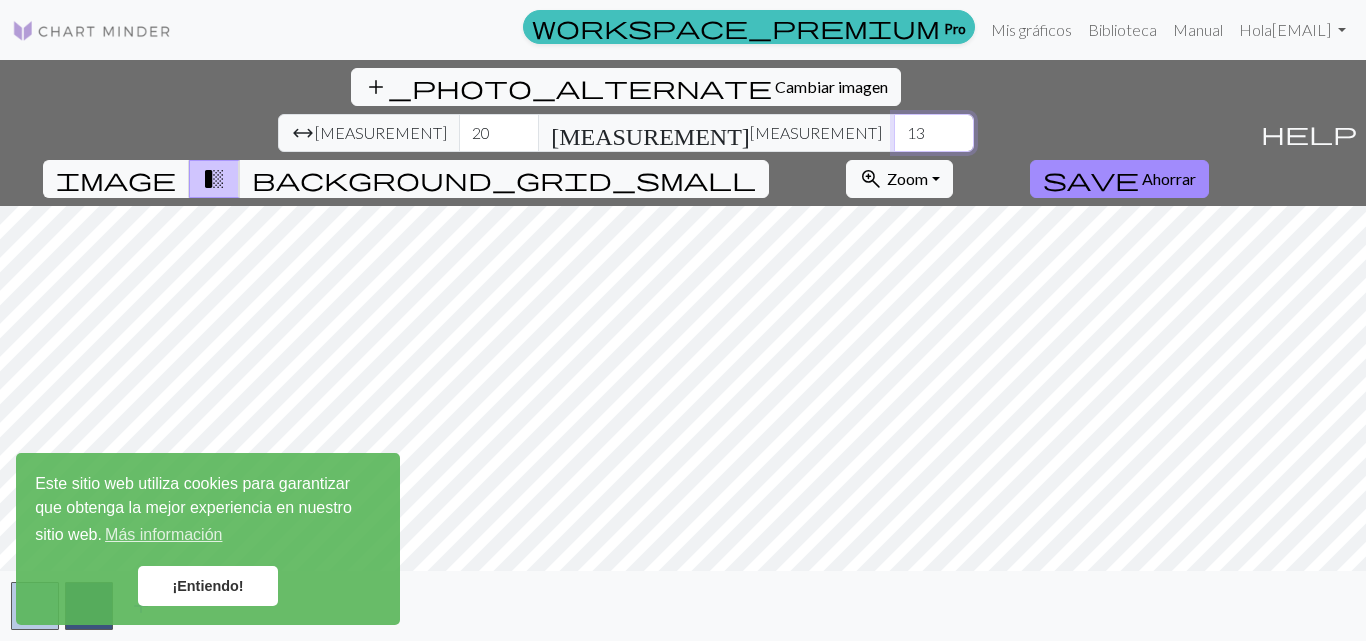 click on "13" at bounding box center [934, 133] 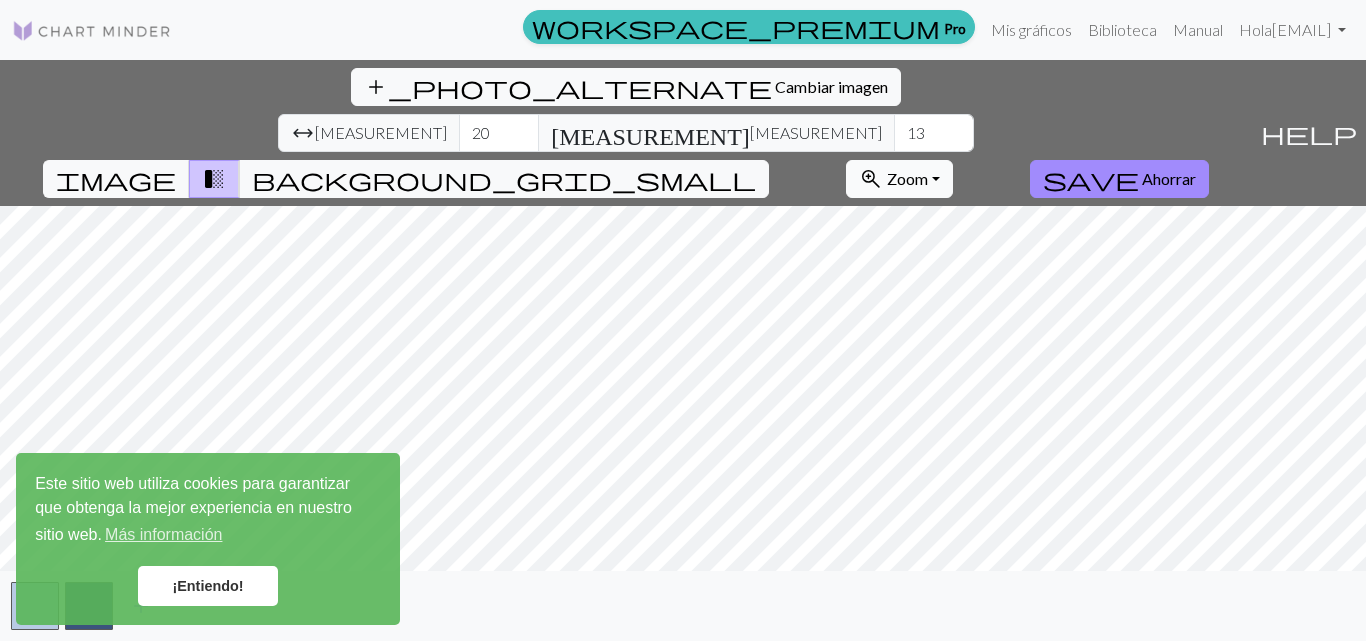 click on "Zoom" at bounding box center (907, 178) 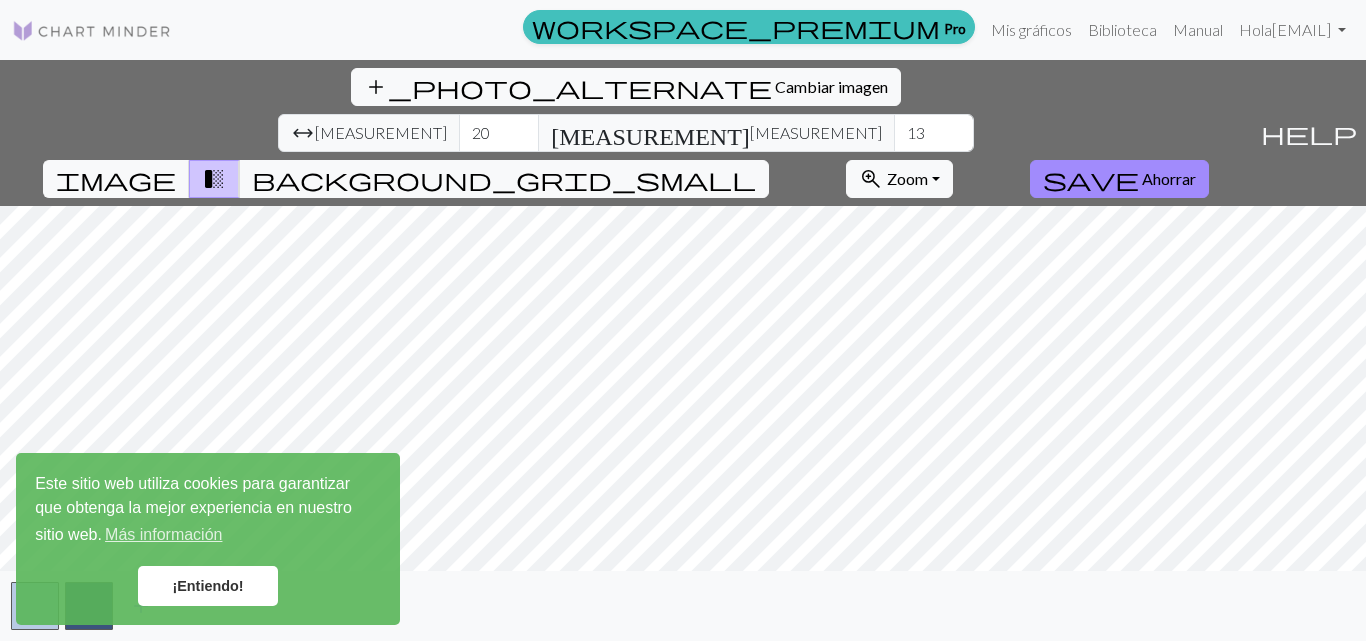 click on "¡Entiendo!" at bounding box center (208, 586) 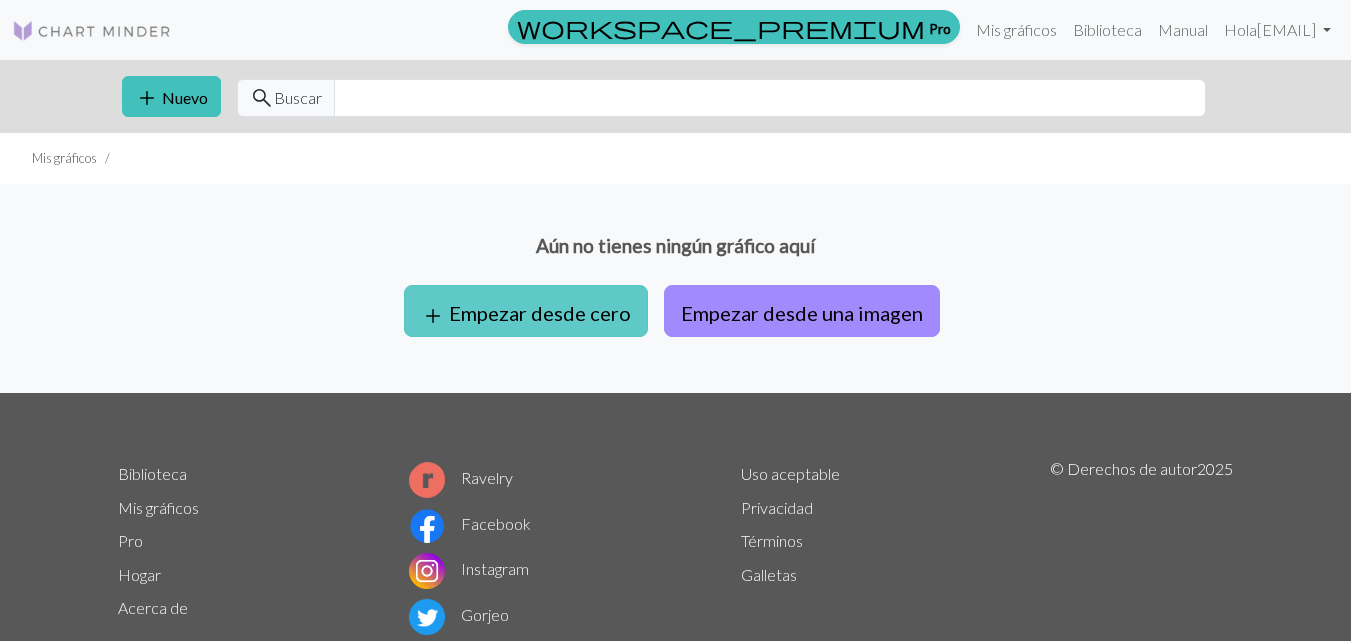 click on "Empezar desde cero" at bounding box center (540, 310) 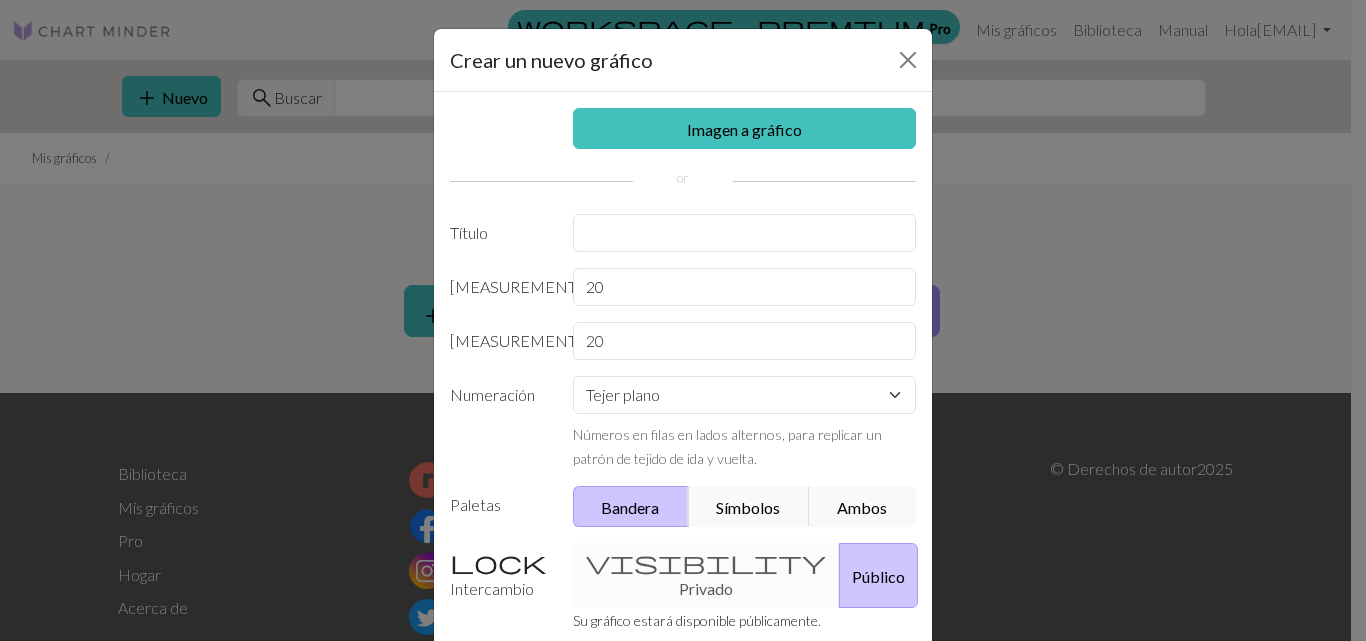 click on "Su gráfico estará disponible públicamente. workspace_premium Conviértete en un usuario Pro para crear gráficos privados Crear Cancelar" at bounding box center (683, 320) 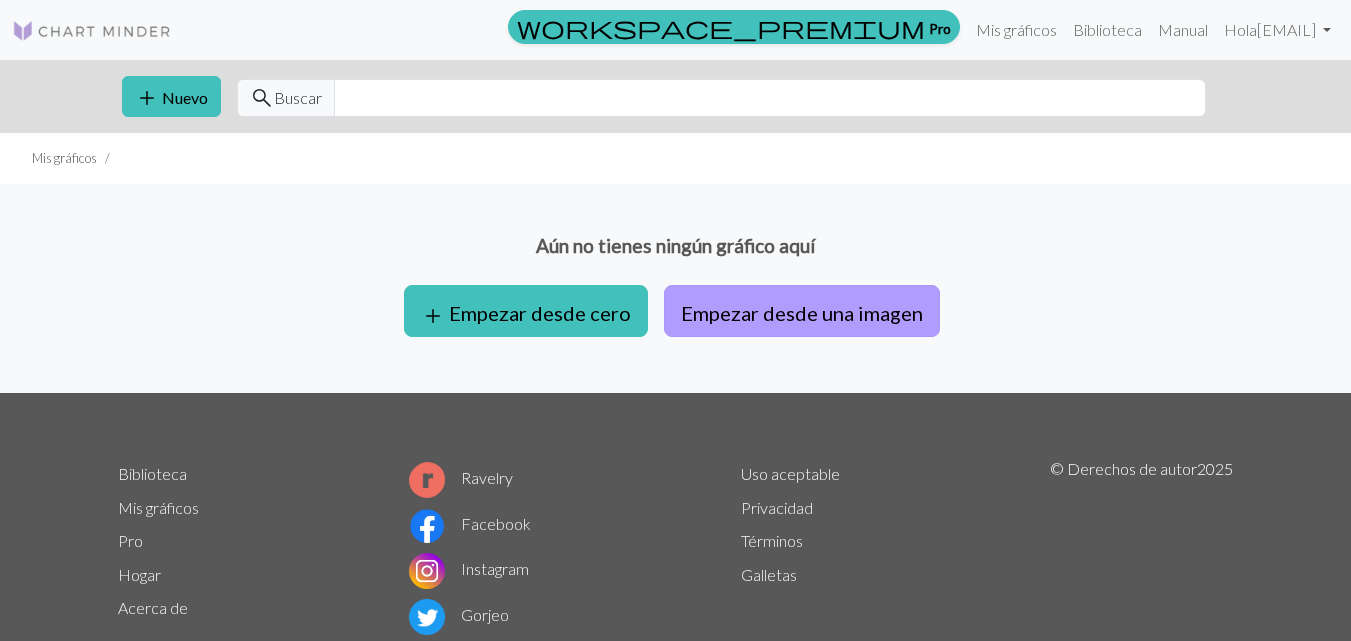 click on "Empezar desde una imagen" at bounding box center (802, 313) 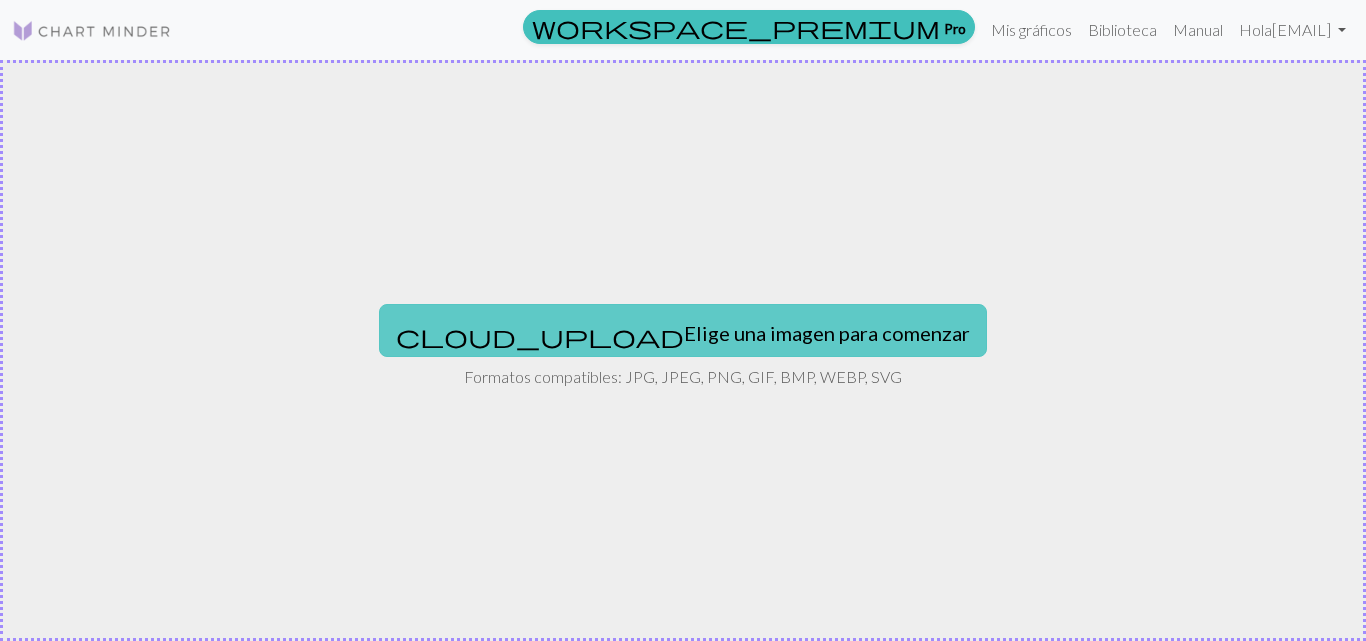 click on "cloud_upload Elige una imagen para comenzar" at bounding box center [683, 330] 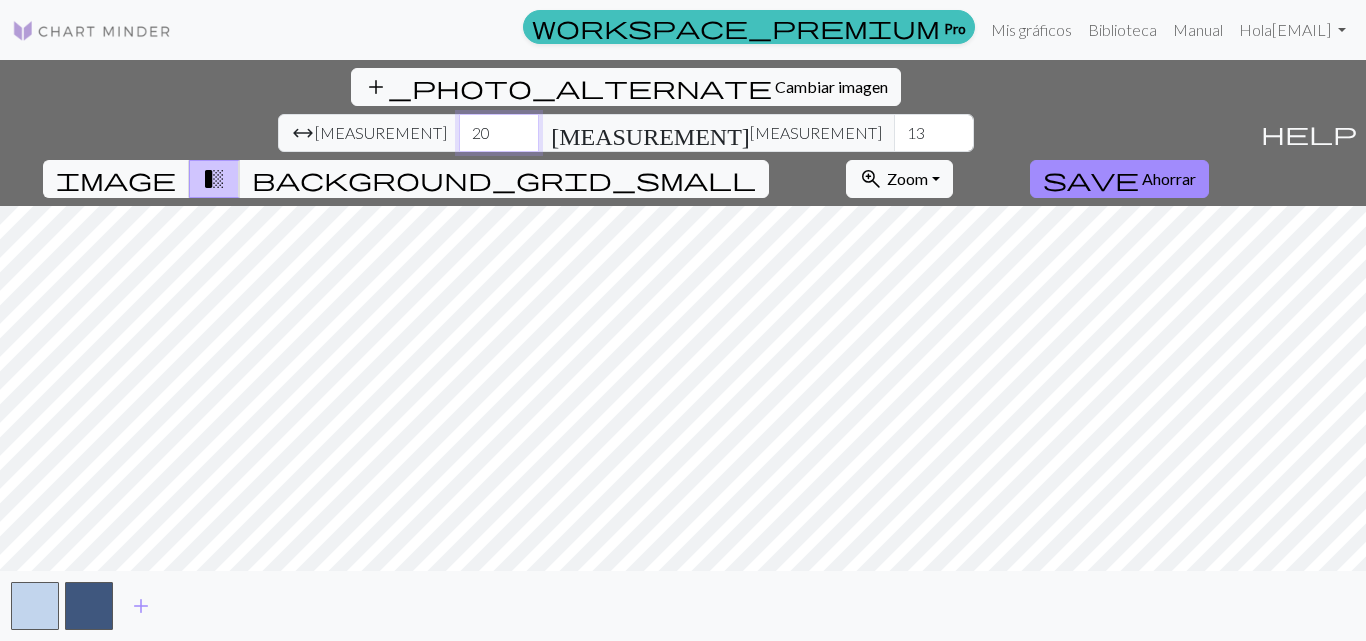 click on "20" at bounding box center [499, 133] 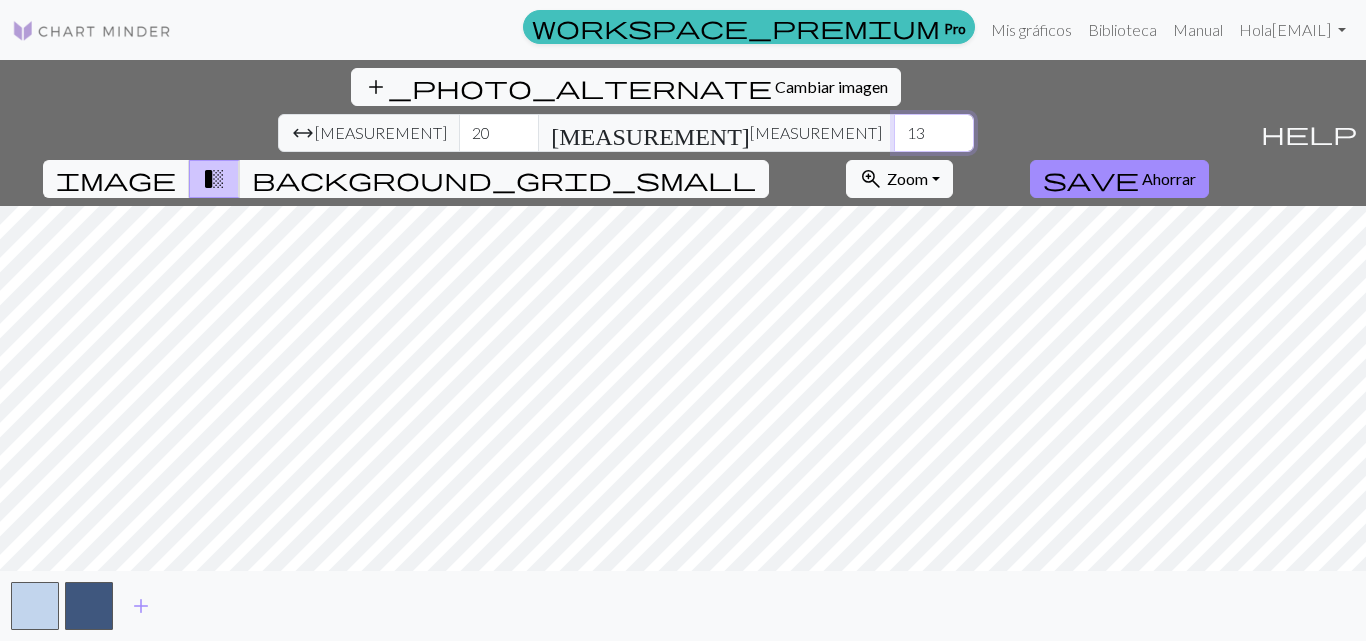 click on "13" at bounding box center (934, 133) 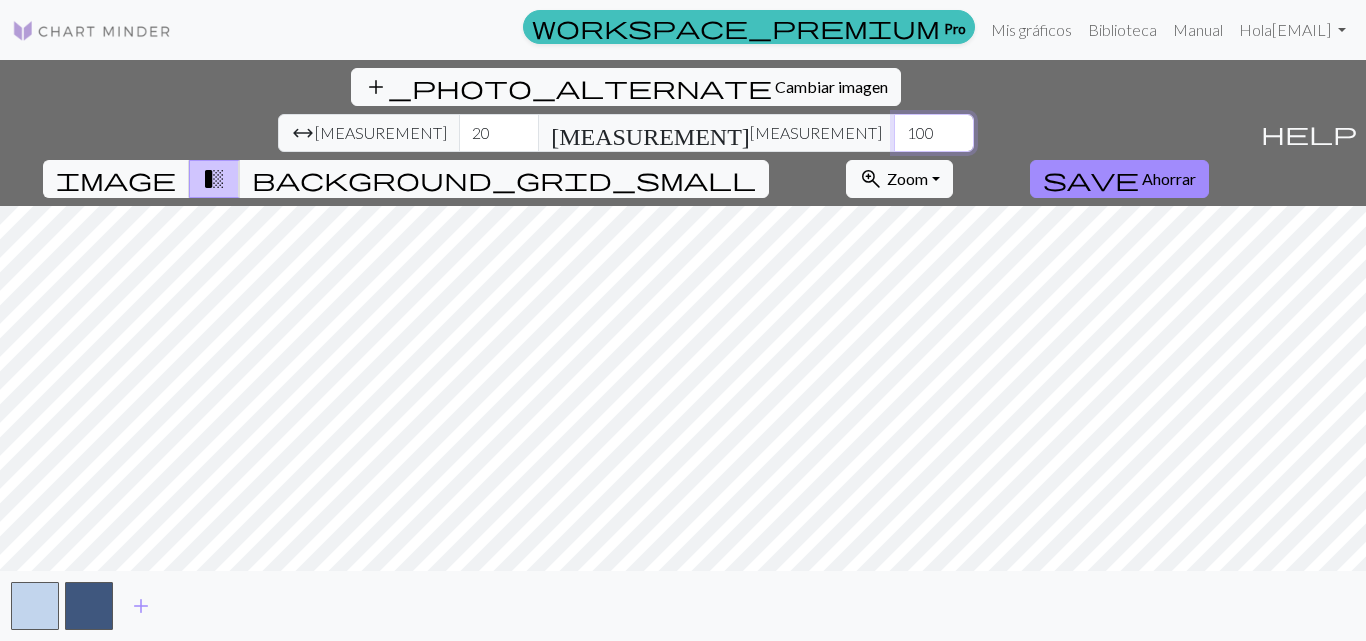 click on "100" at bounding box center [934, 133] 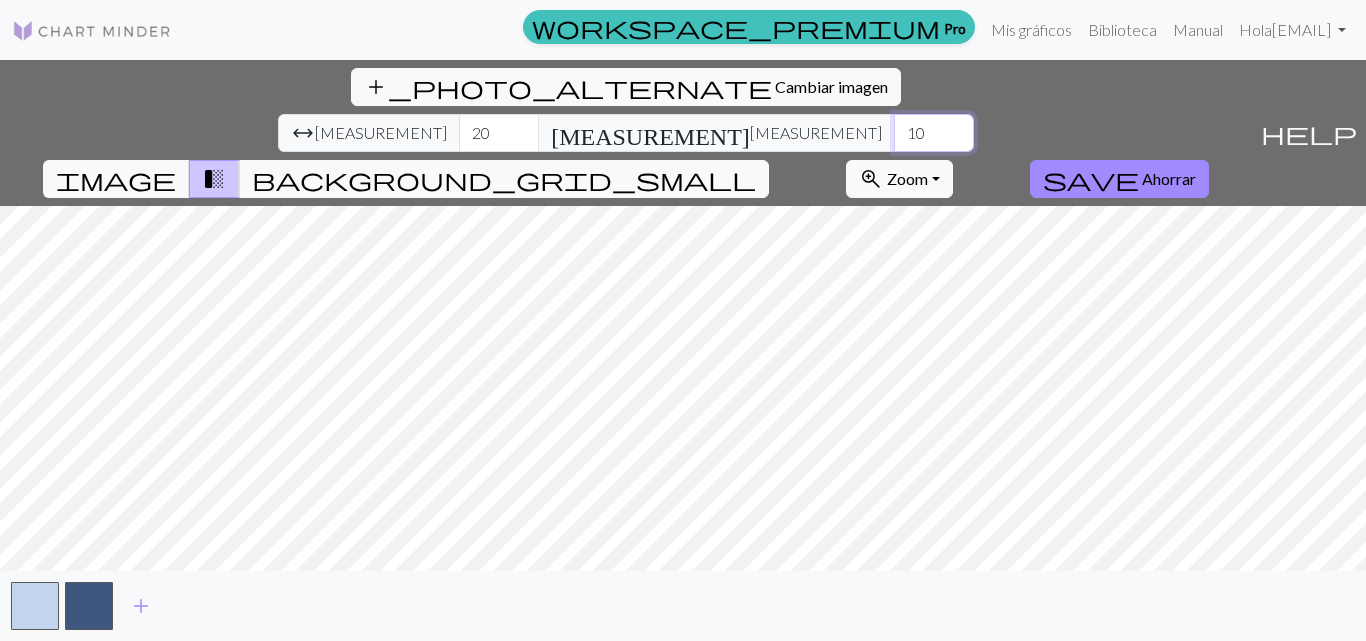 type on "1" 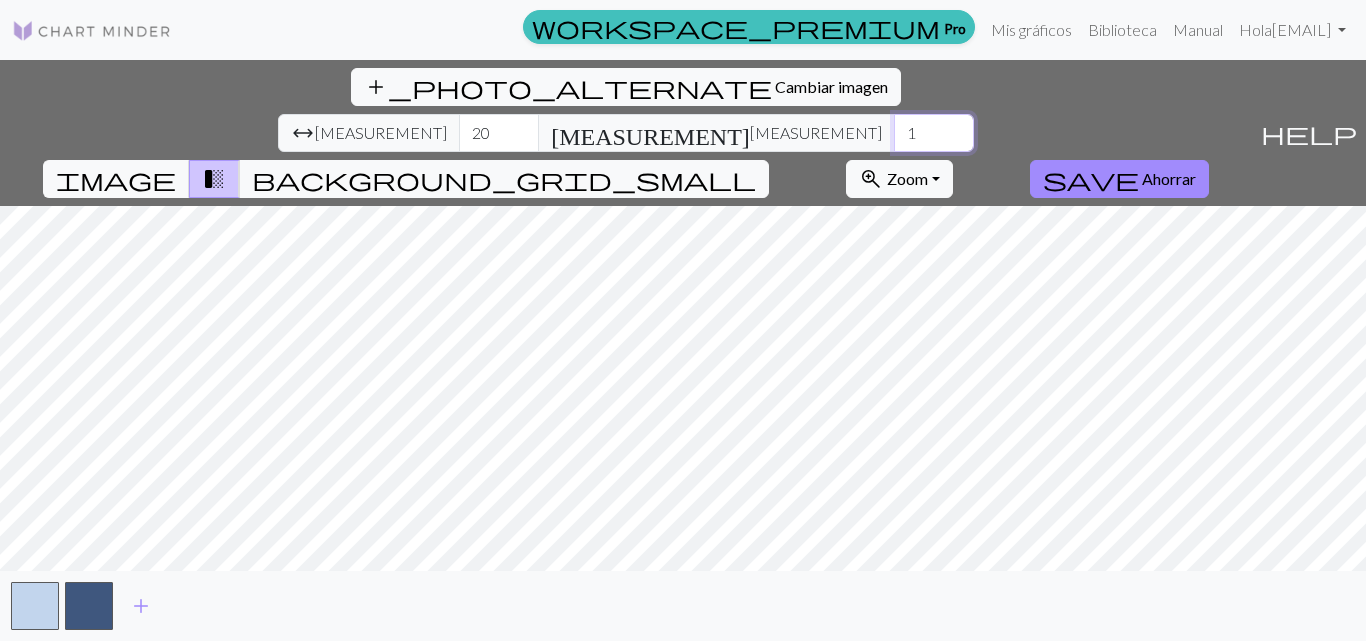 click on "1" at bounding box center (934, 133) 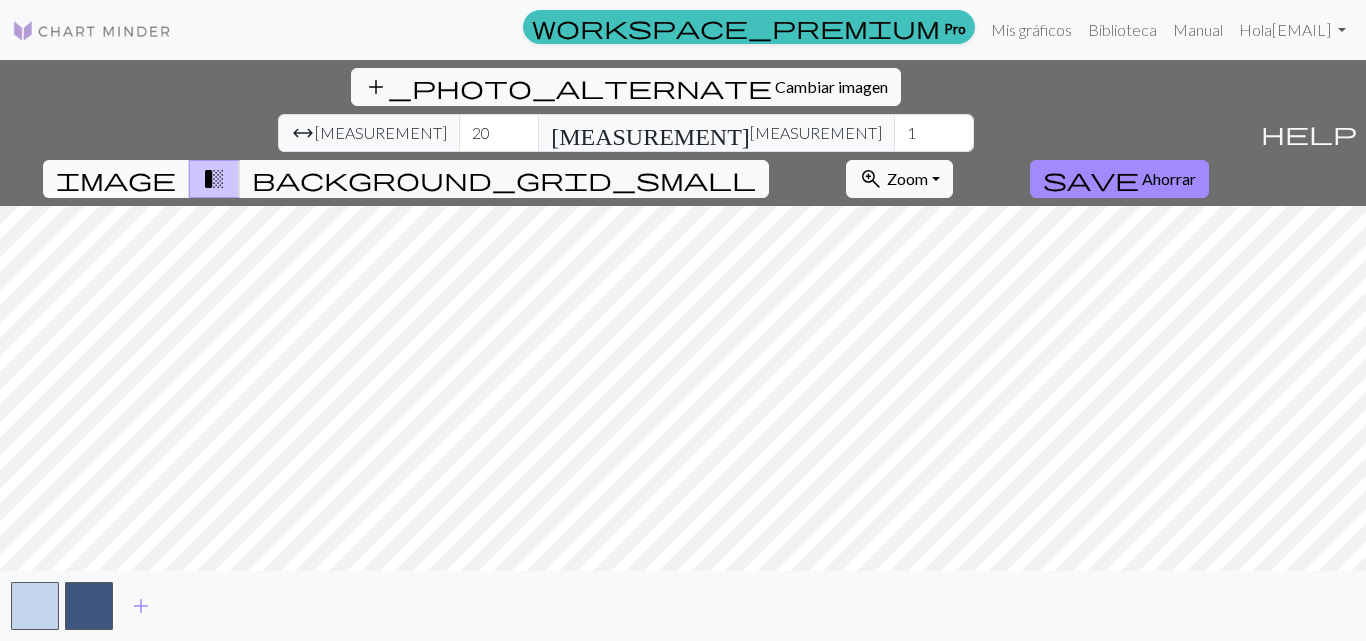 click on "image" at bounding box center (116, 179) 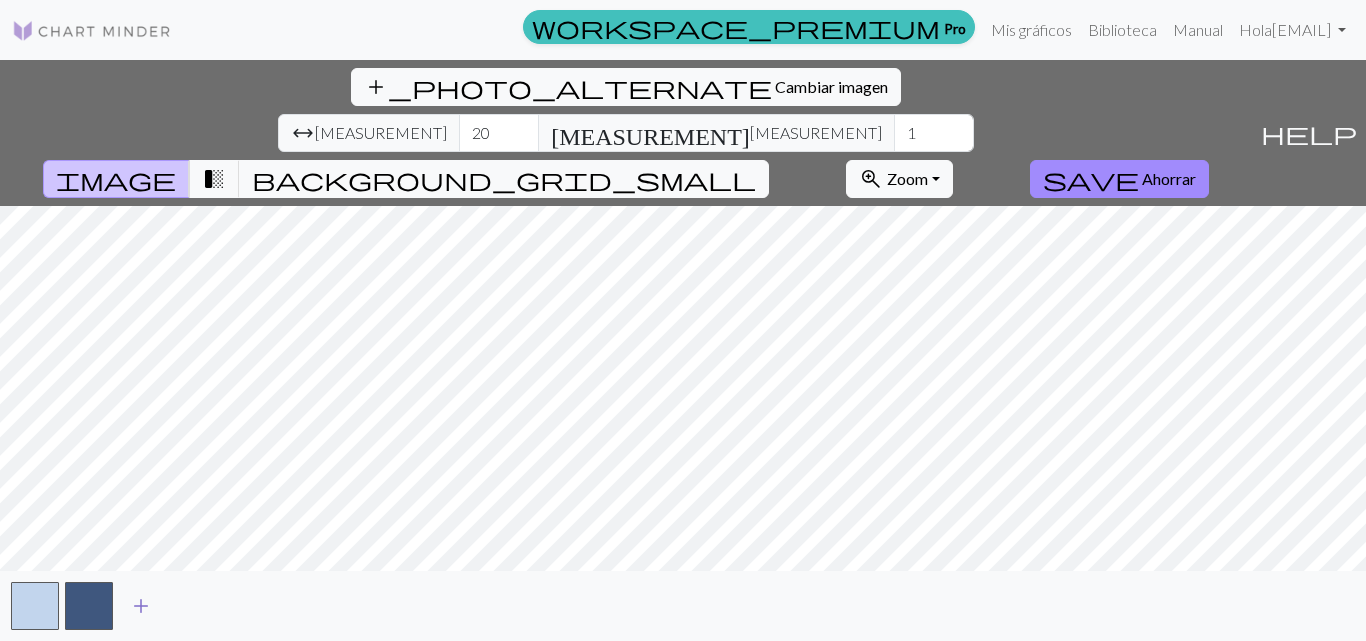click on "add" at bounding box center [141, 606] 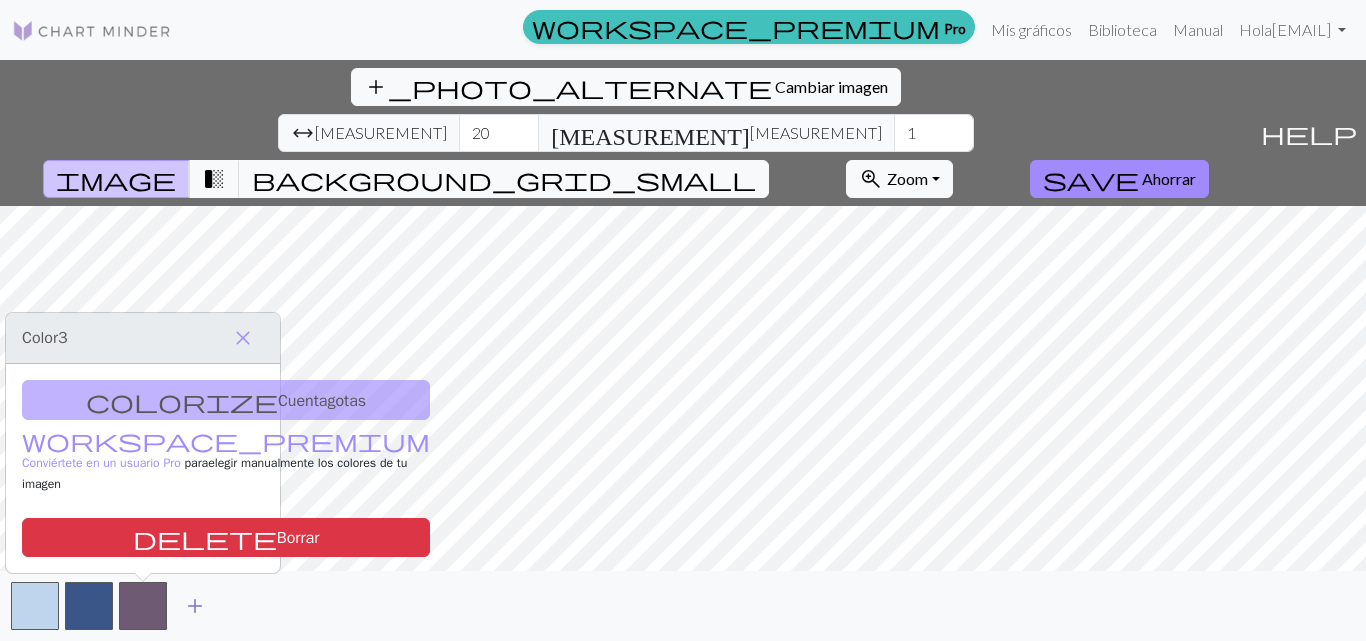 click on "add" at bounding box center (195, 606) 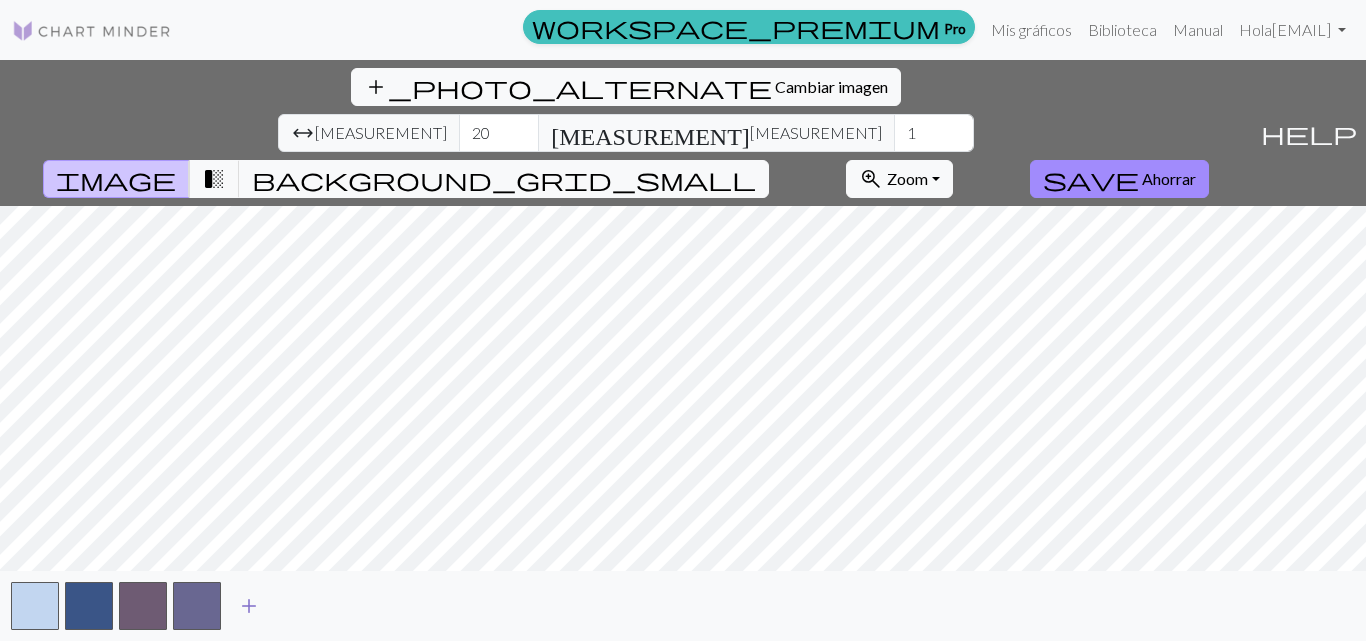 click on "add" at bounding box center (249, 606) 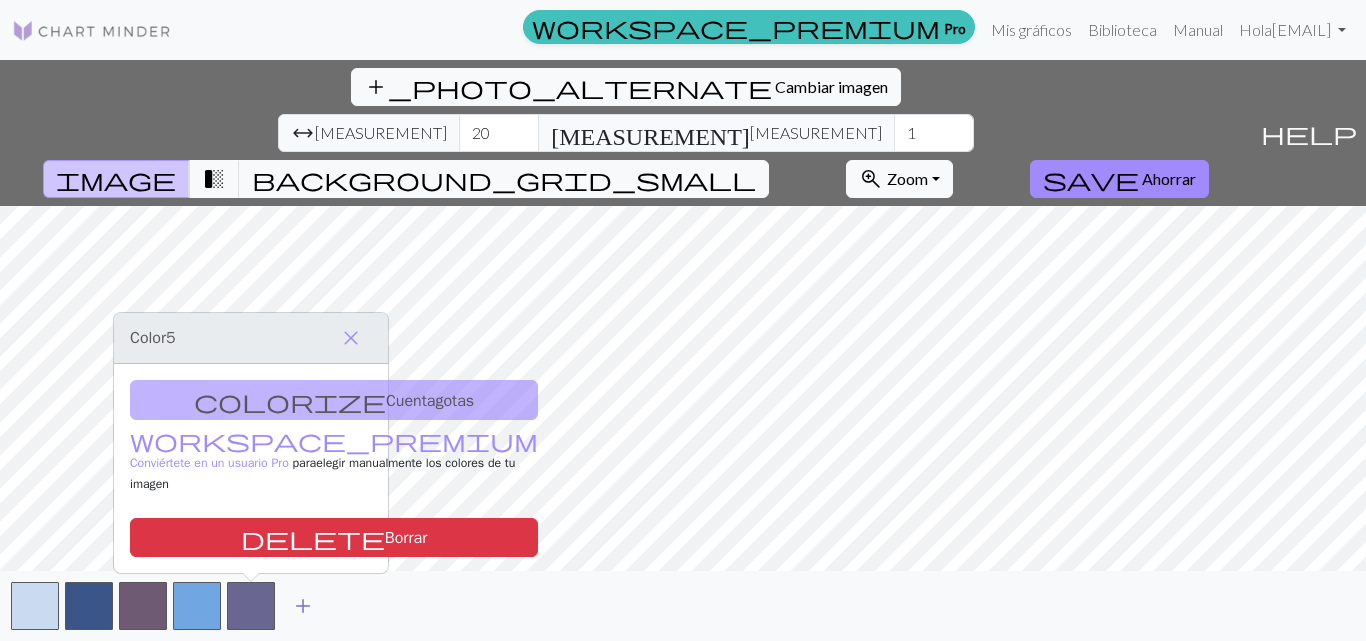 click on "add" at bounding box center [303, 606] 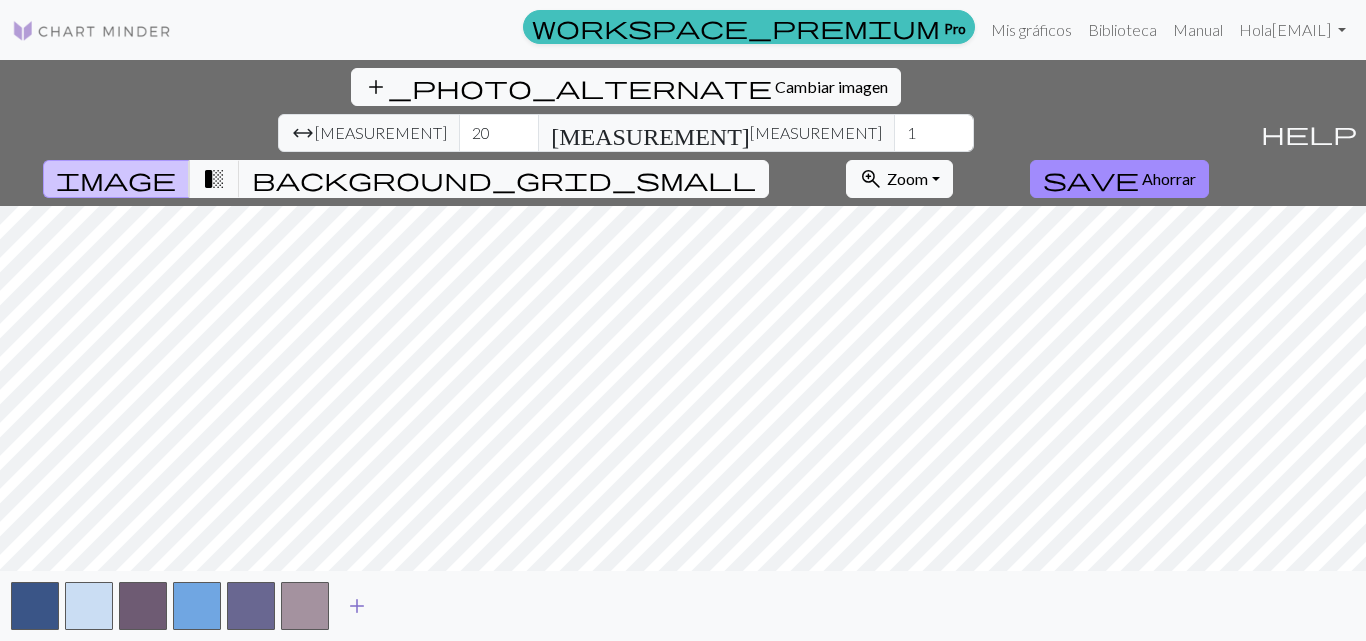 click on "add" at bounding box center [357, 606] 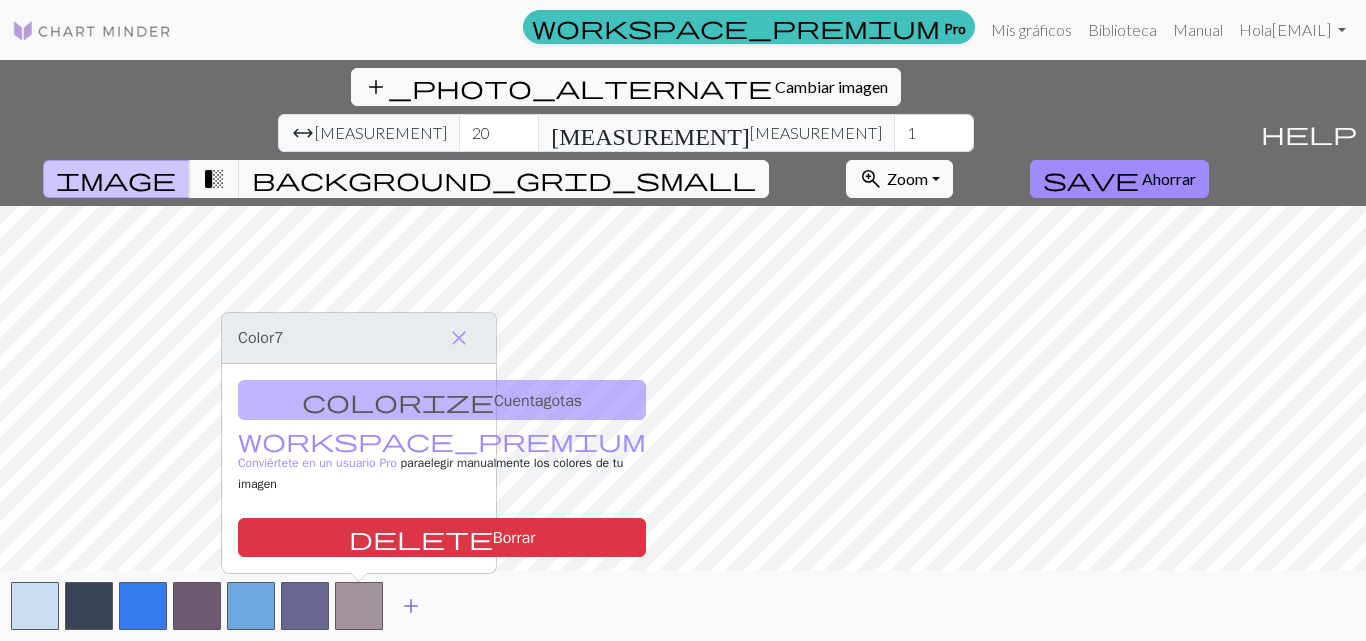click on "add" at bounding box center (411, 606) 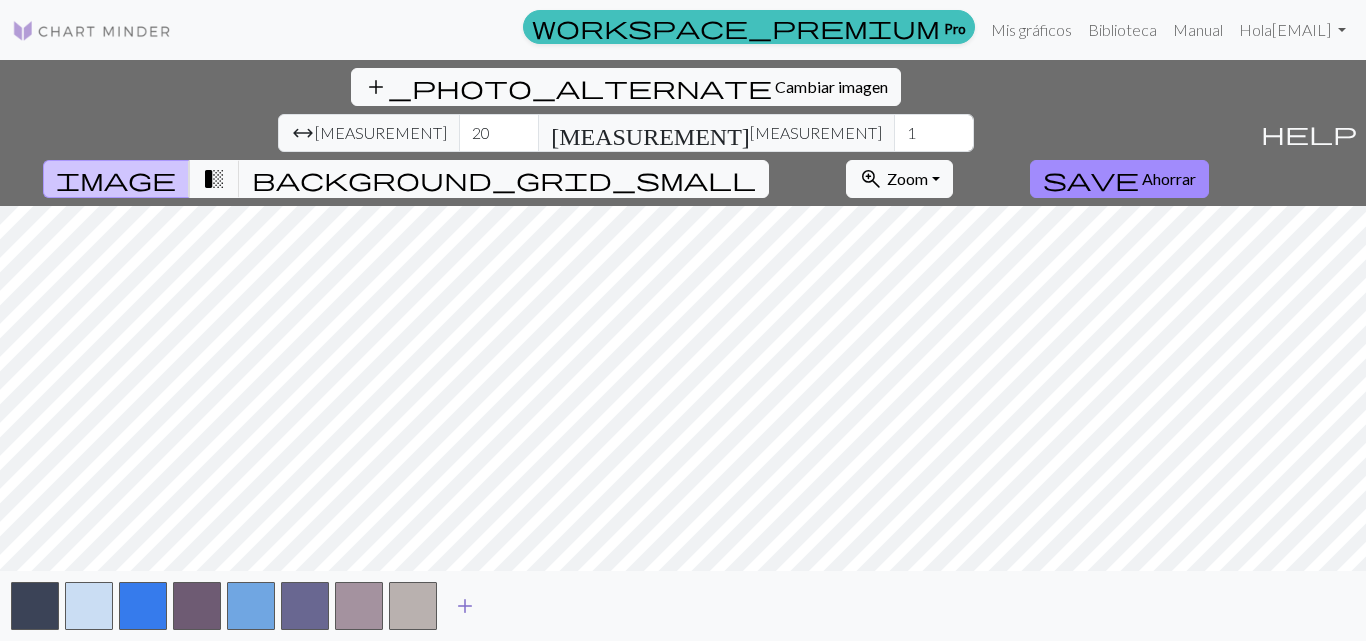 click on "add" at bounding box center [465, 606] 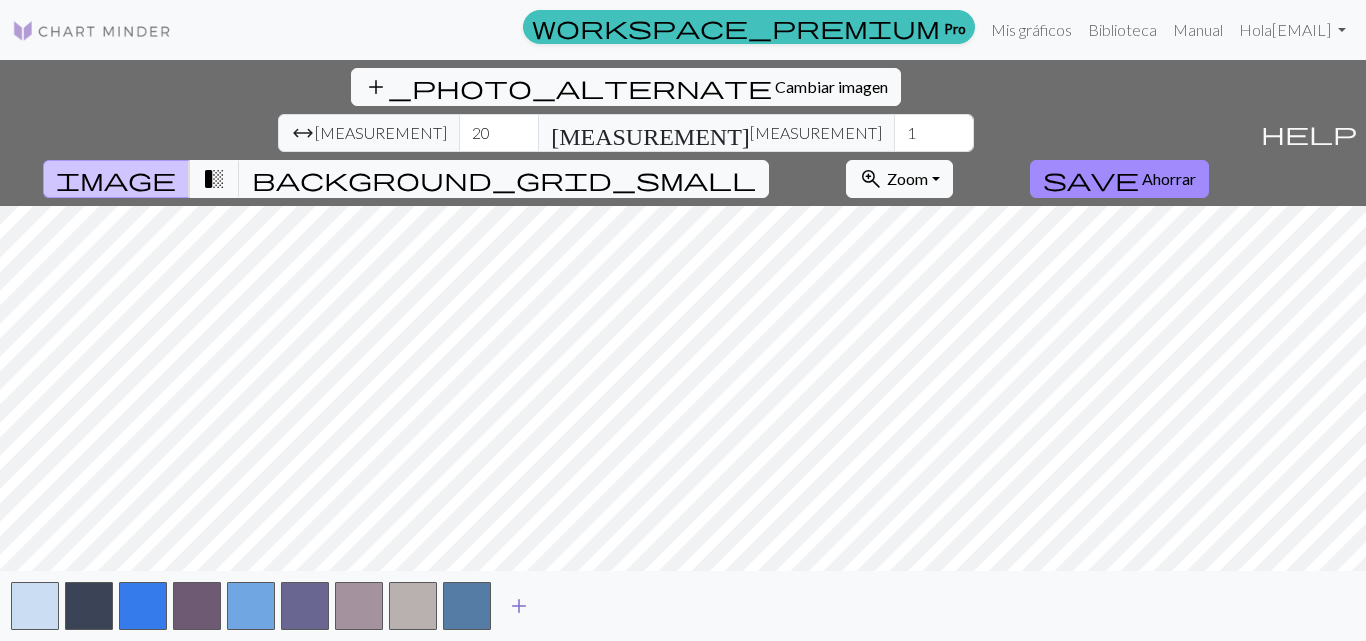 click on "add" at bounding box center (519, 606) 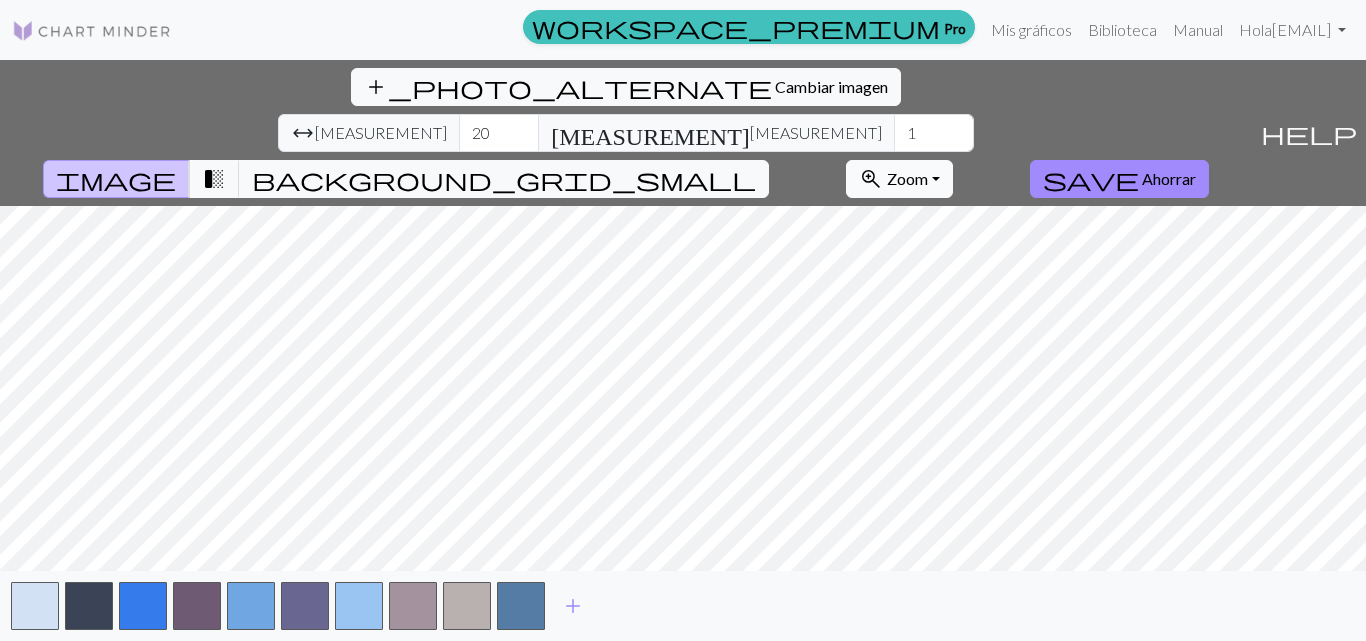 click on "Zoom" at bounding box center [907, 178] 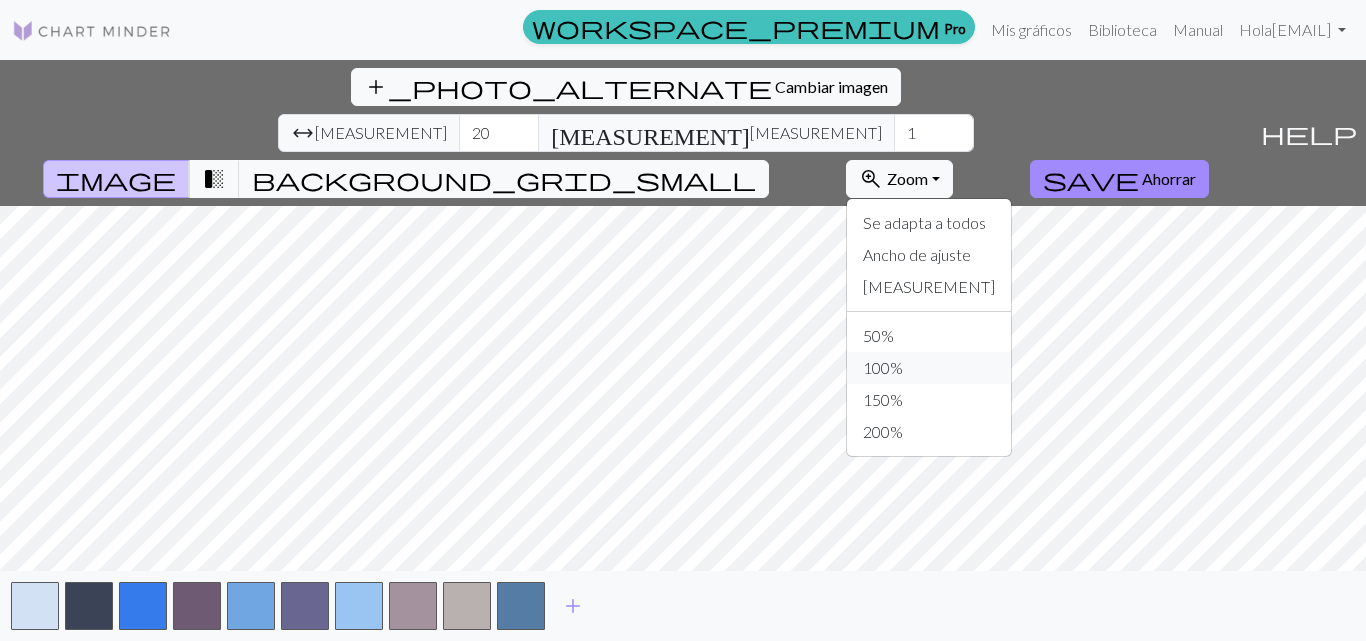 click on "100%" at bounding box center [929, 368] 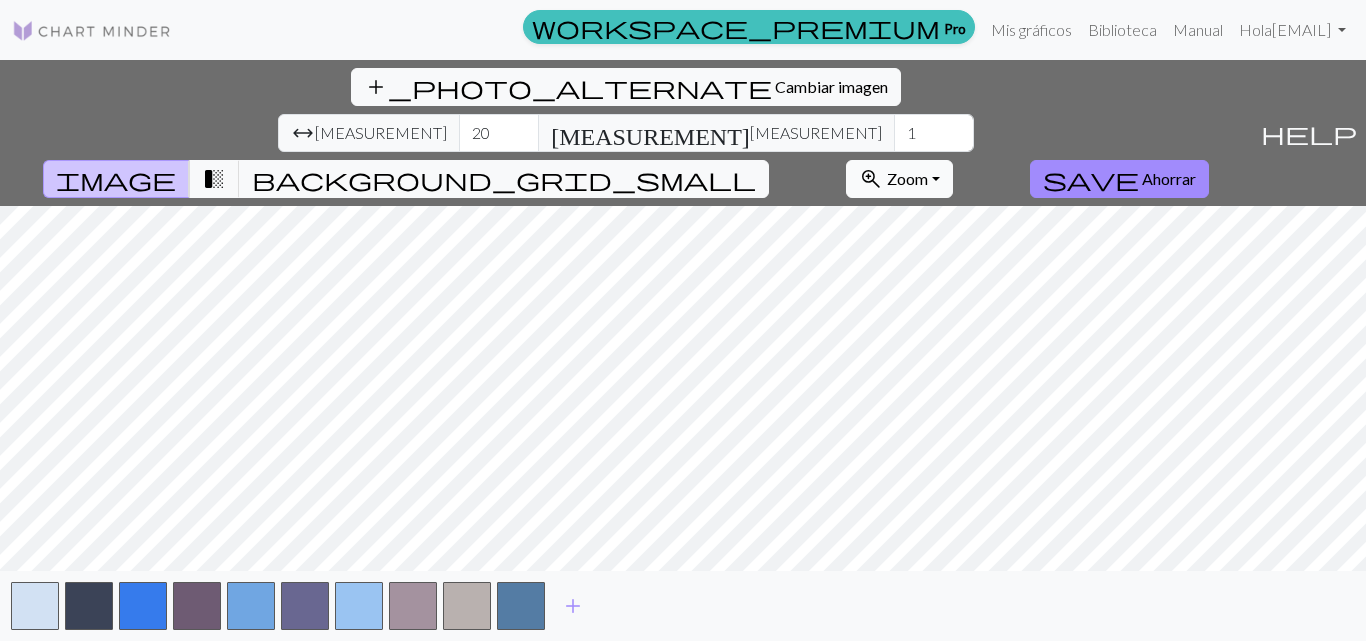 click on "Zoom" at bounding box center (907, 178) 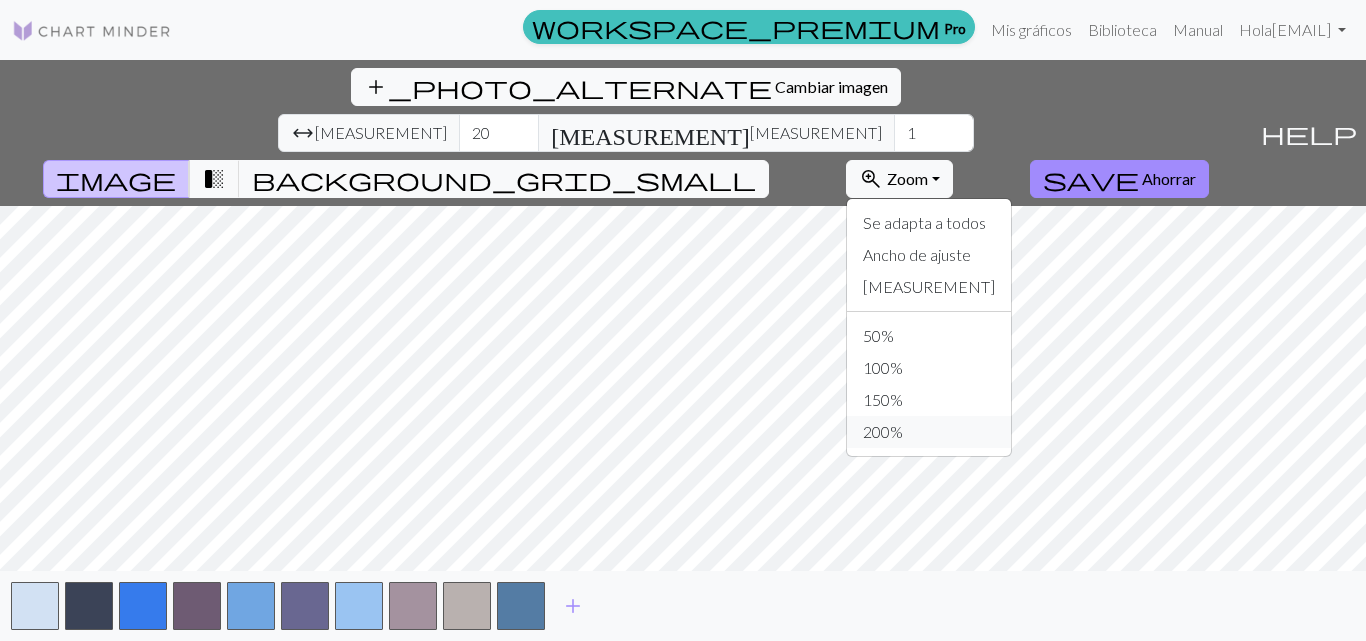 click on "200%" at bounding box center [929, 432] 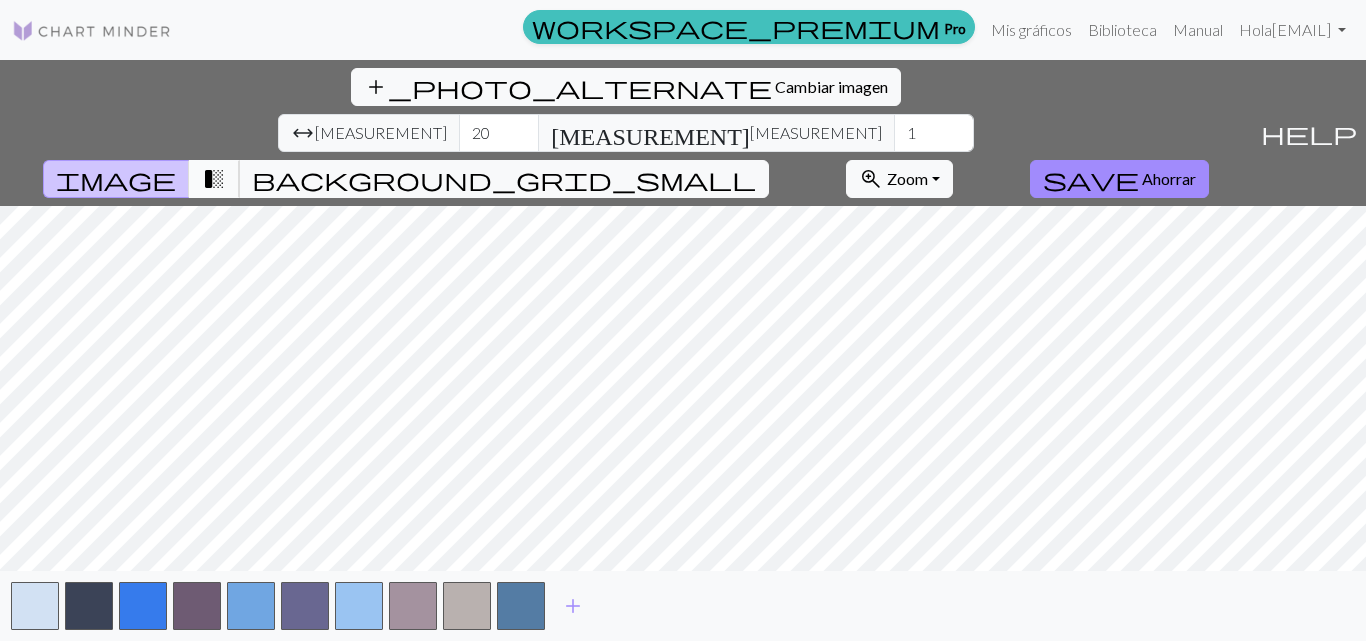 click on "transition_fade" at bounding box center (214, 179) 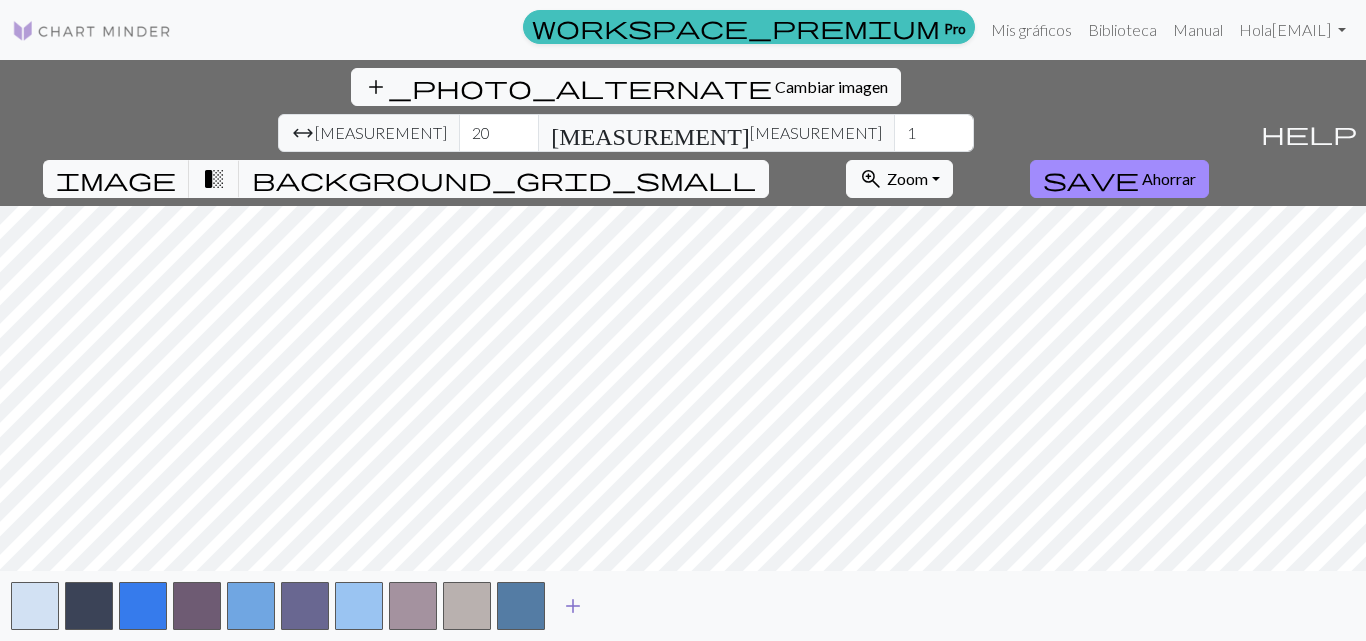 click on "add" at bounding box center [573, 606] 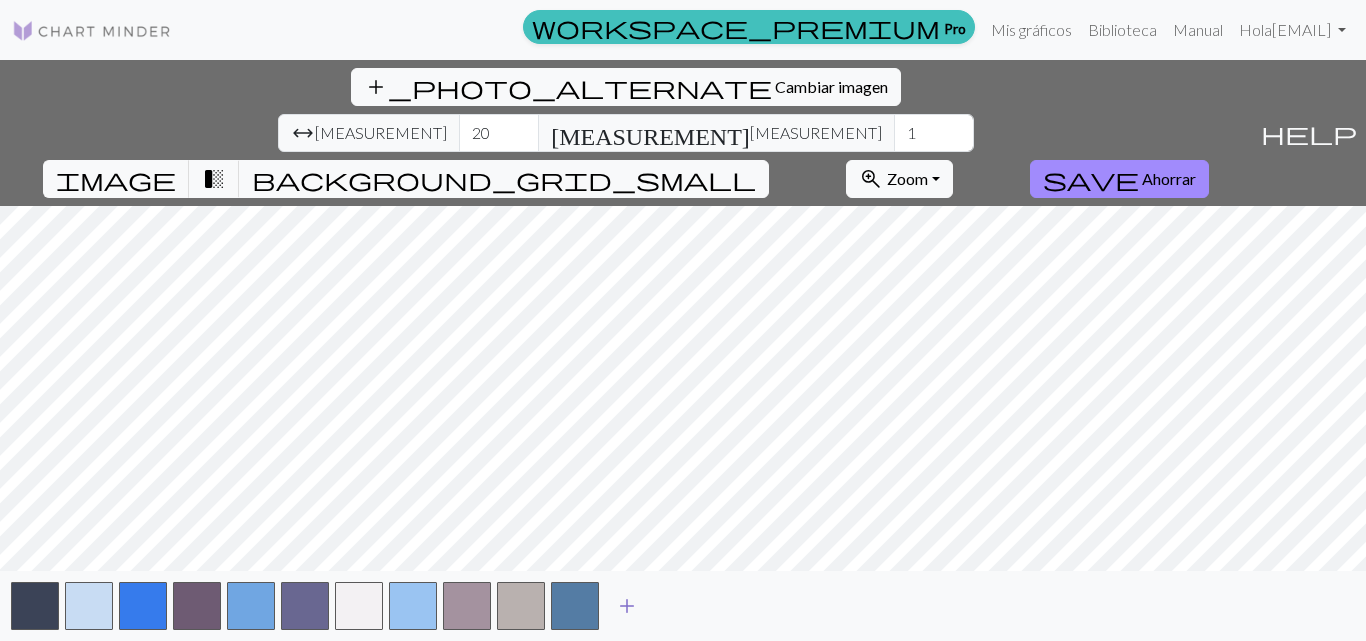 click at bounding box center (575, 606) 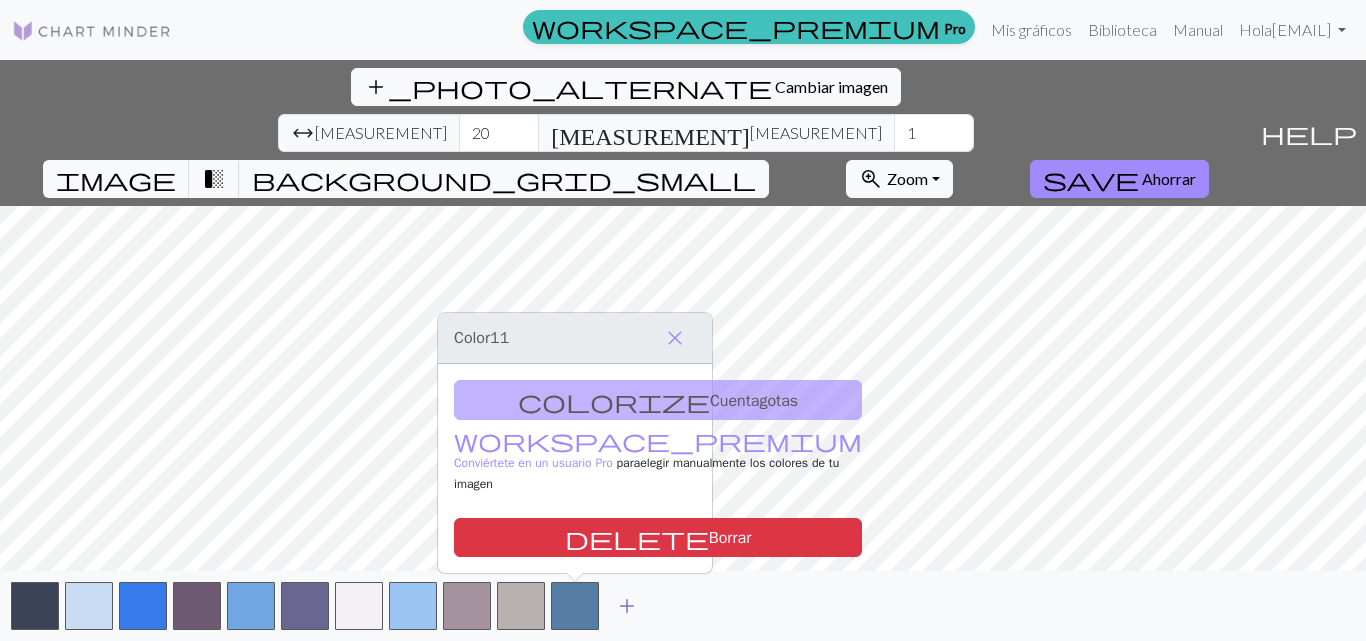 click on "add" at bounding box center [627, 606] 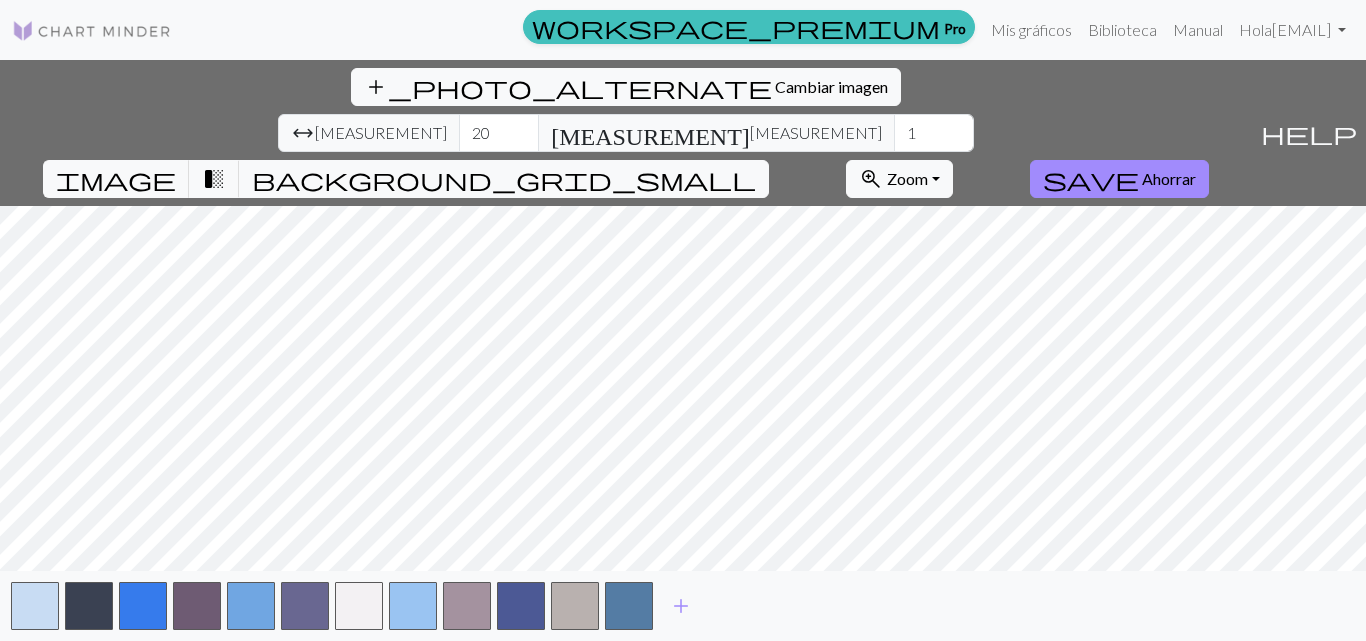 click on "add" at bounding box center [683, 606] 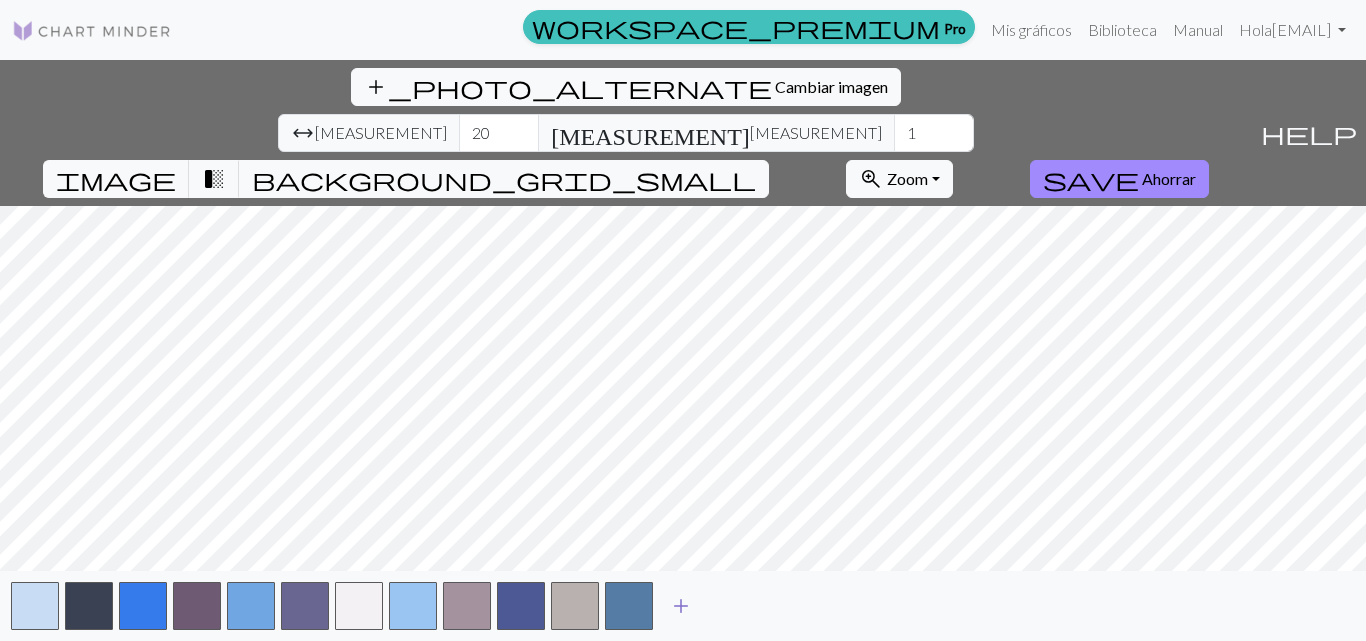 click on "add" at bounding box center (681, 606) 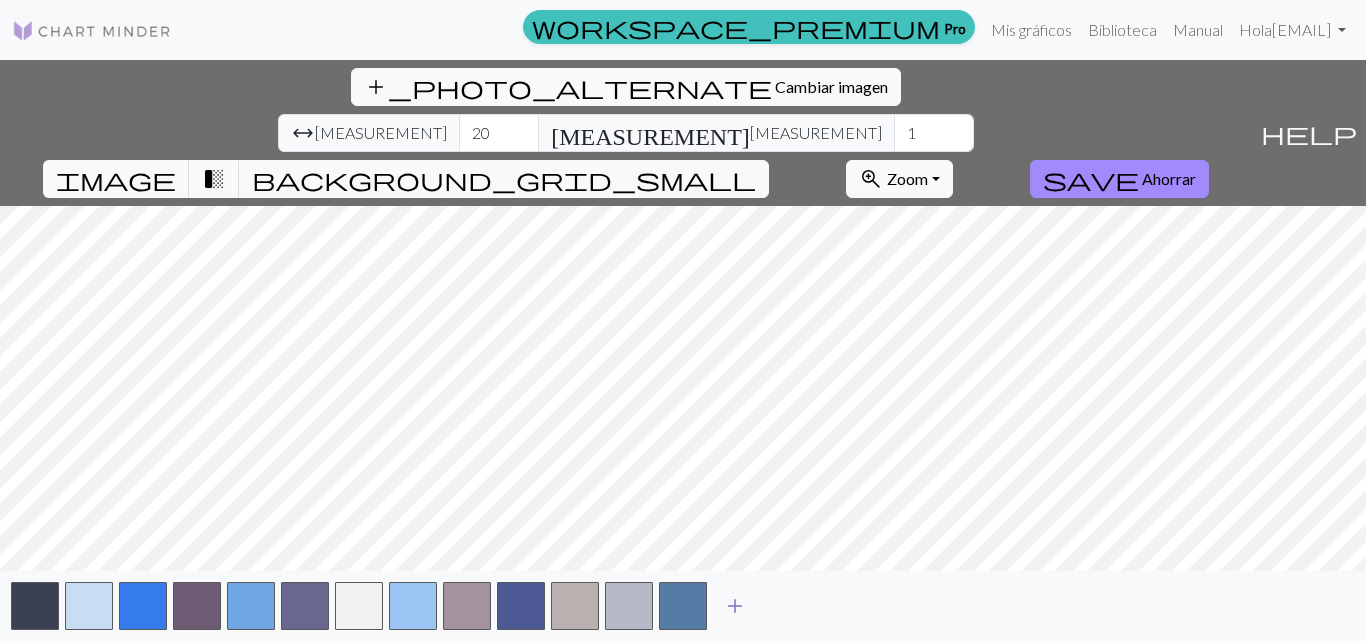 click on "add" at bounding box center [735, 606] 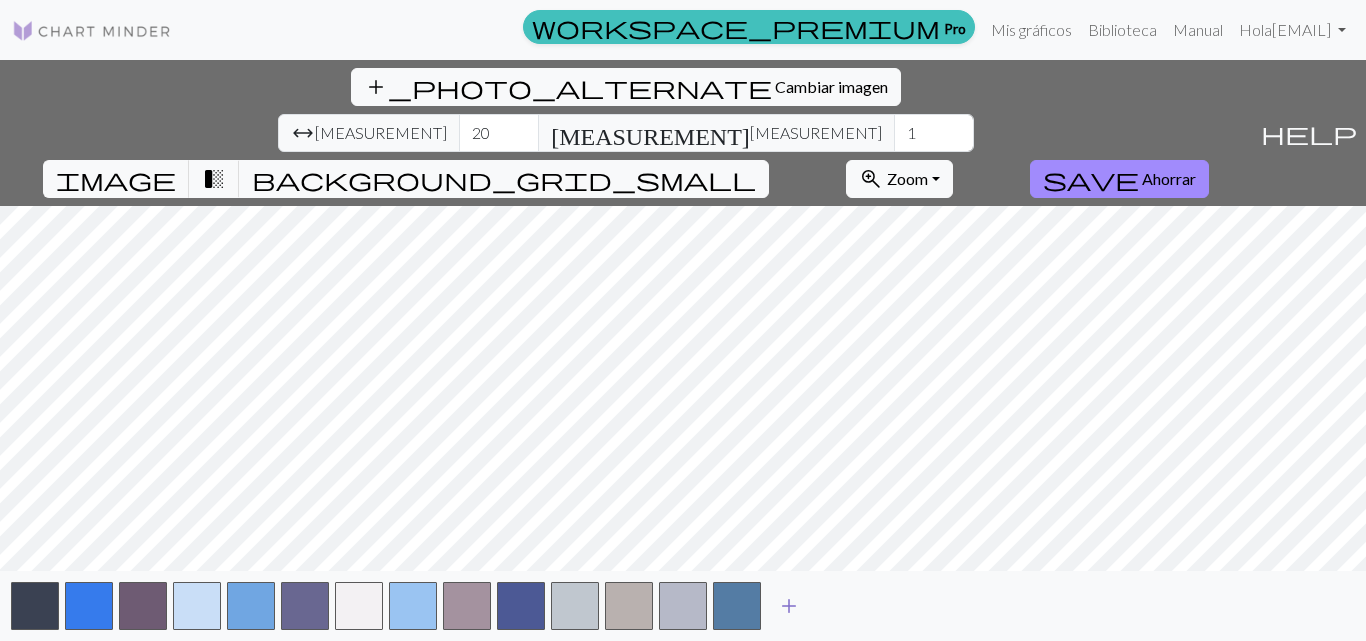 click on "add" at bounding box center [789, 606] 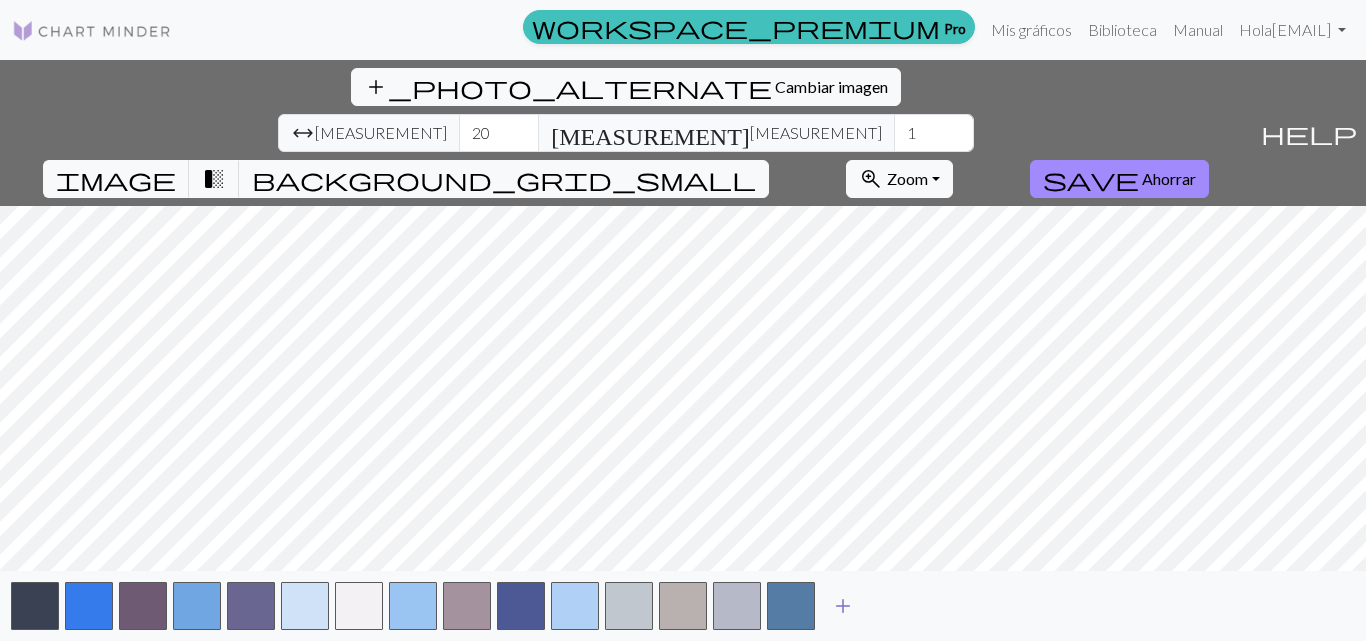 click on "add" at bounding box center (843, 606) 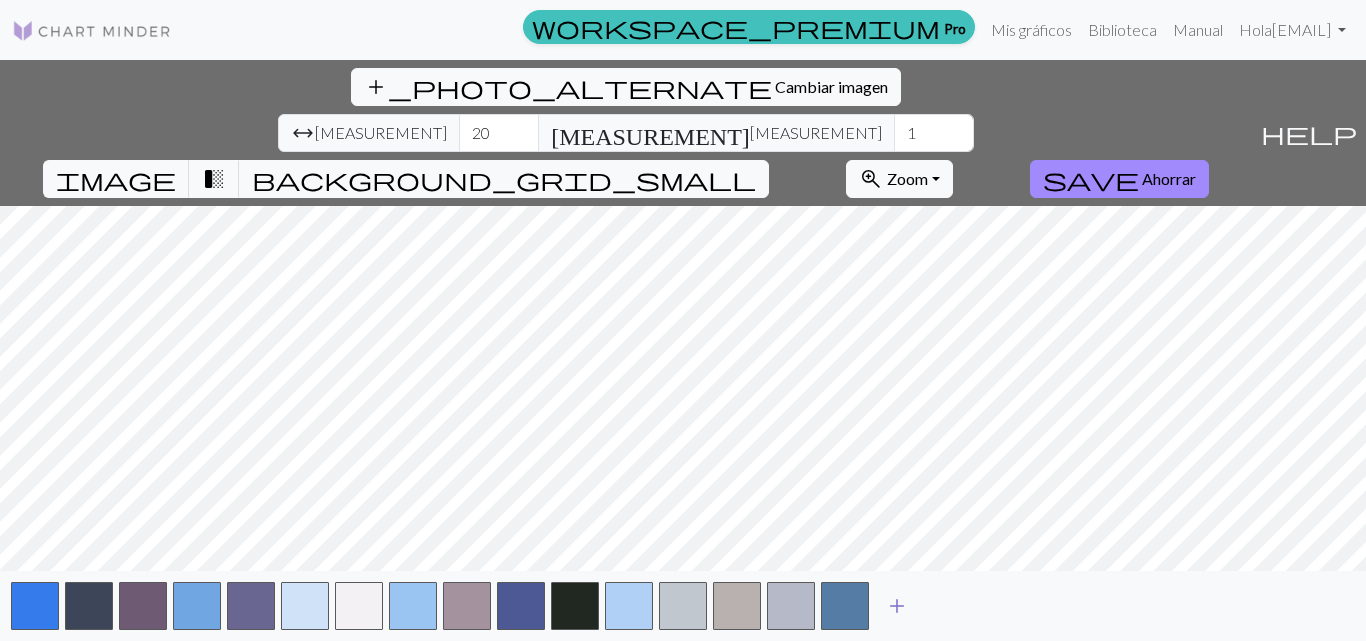 click on "add" at bounding box center [897, 606] 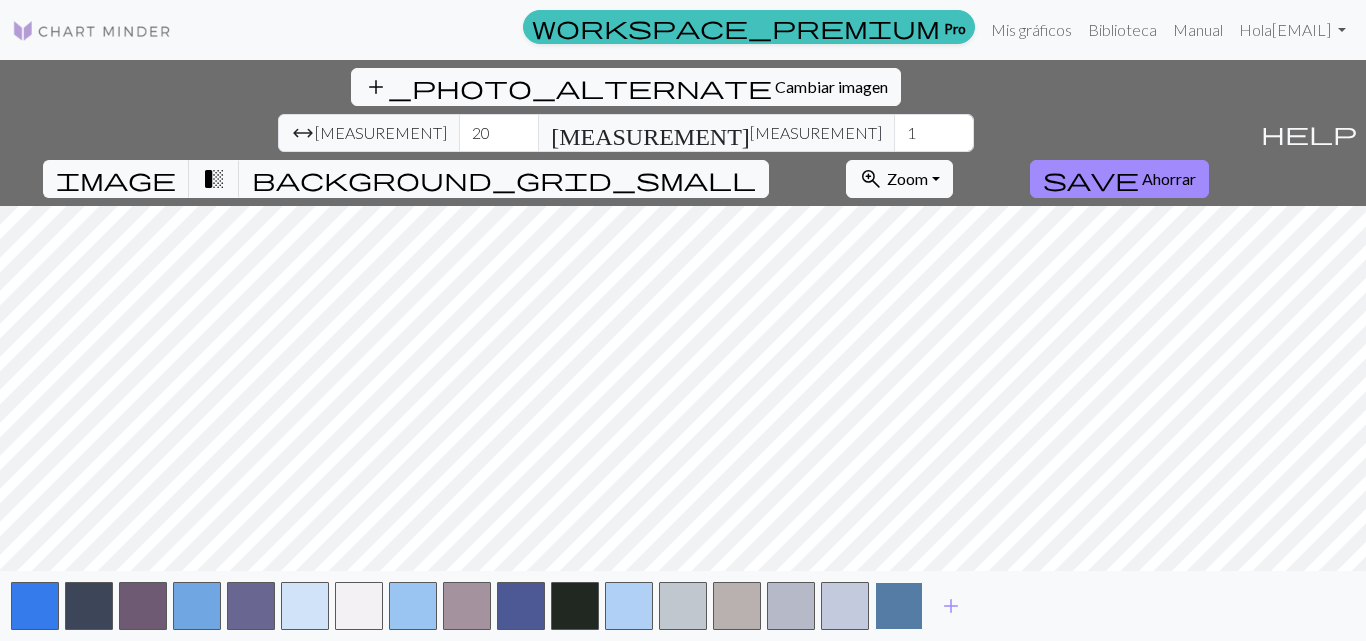 click at bounding box center [899, 606] 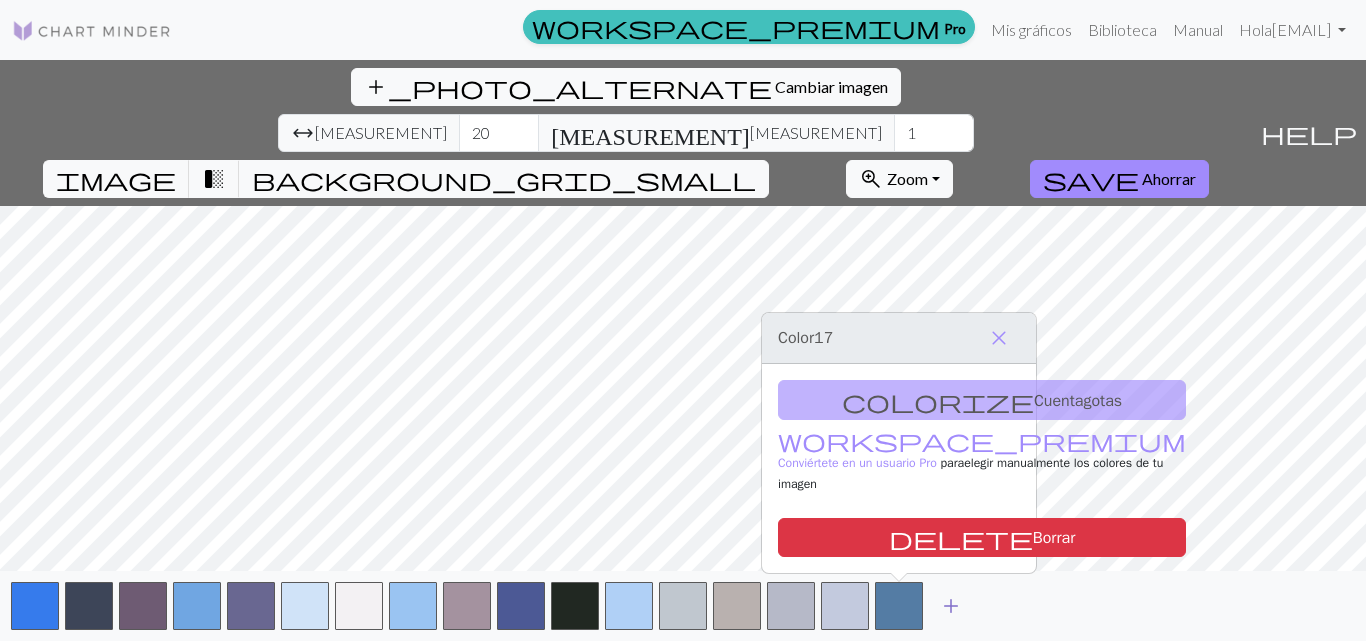 click on "add" at bounding box center [951, 606] 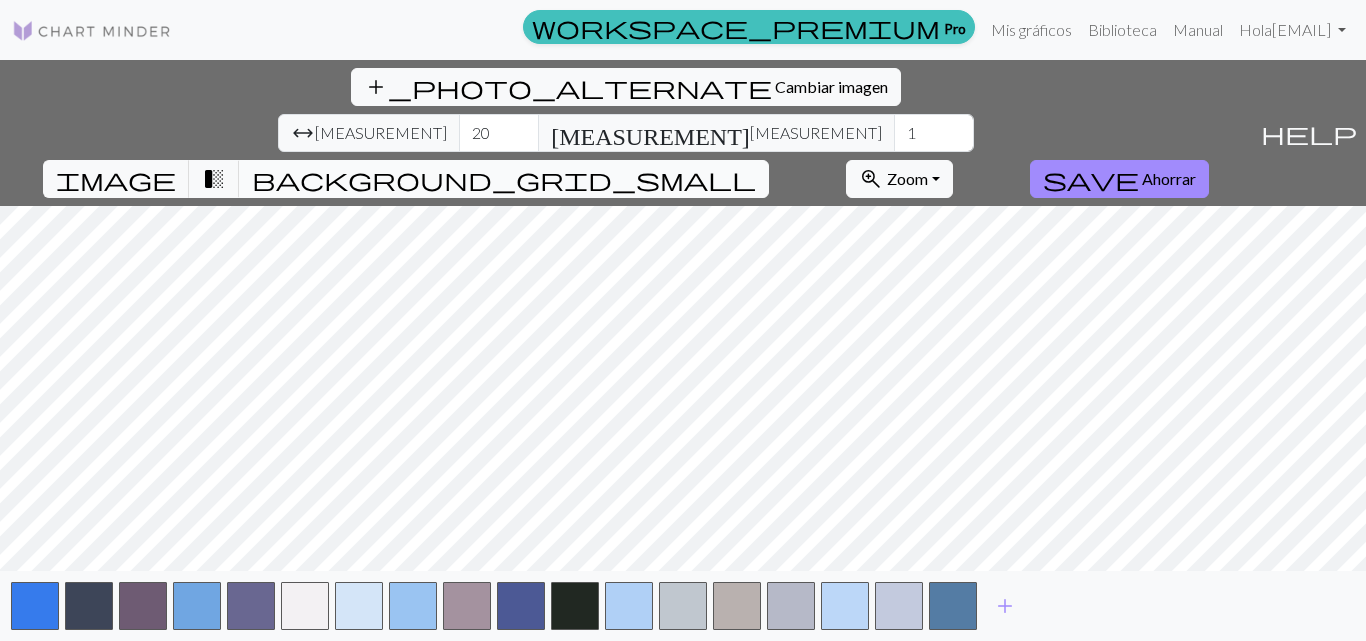 click on "background_grid_small" at bounding box center (504, 179) 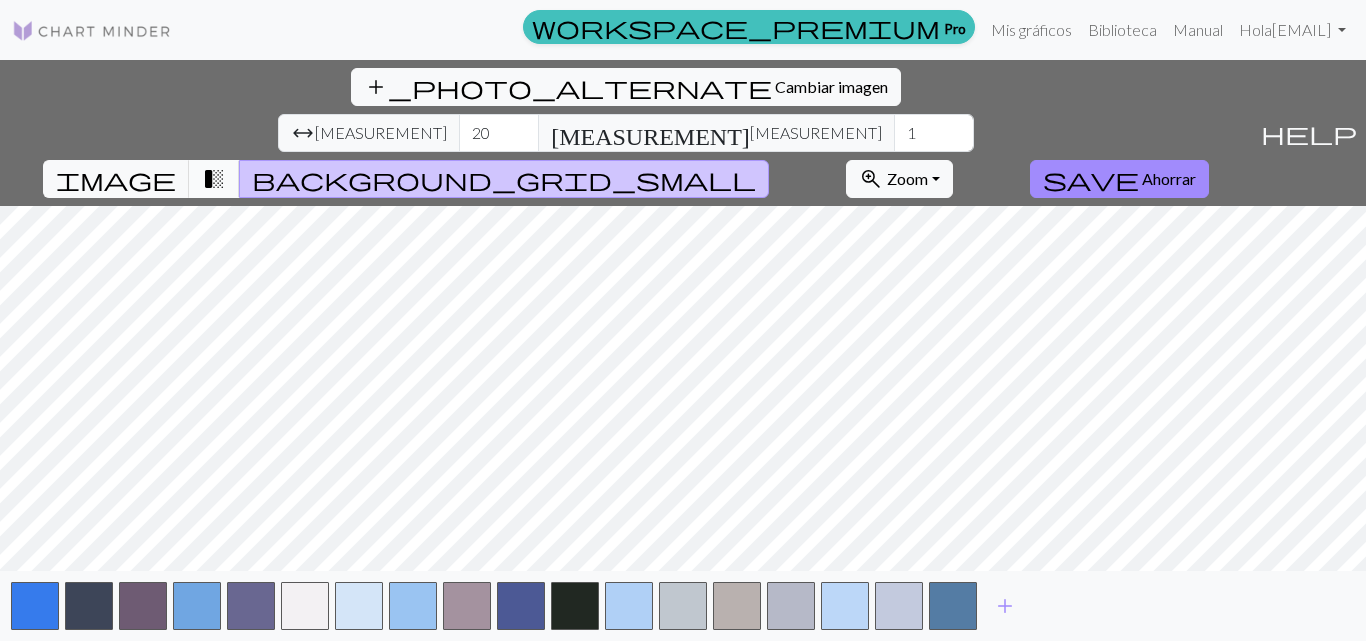 click on "transition_fade" at bounding box center (214, 179) 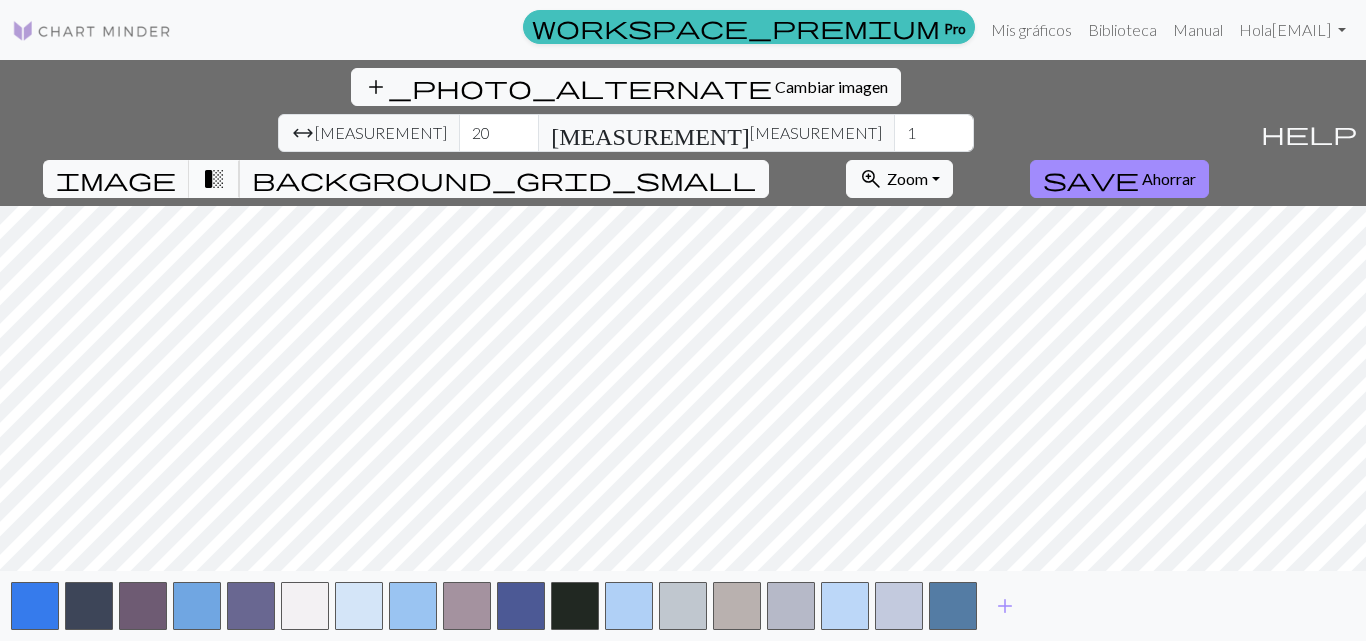 click on "transition_fade" at bounding box center [214, 179] 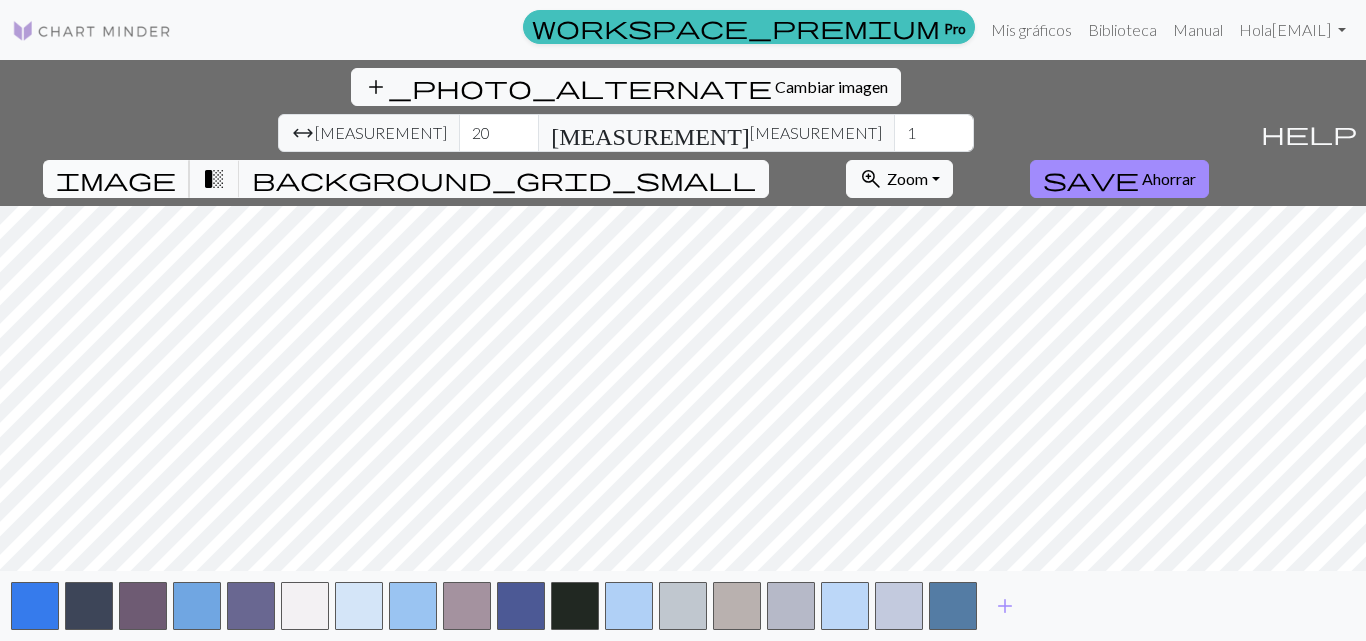 click on "image" at bounding box center (116, 179) 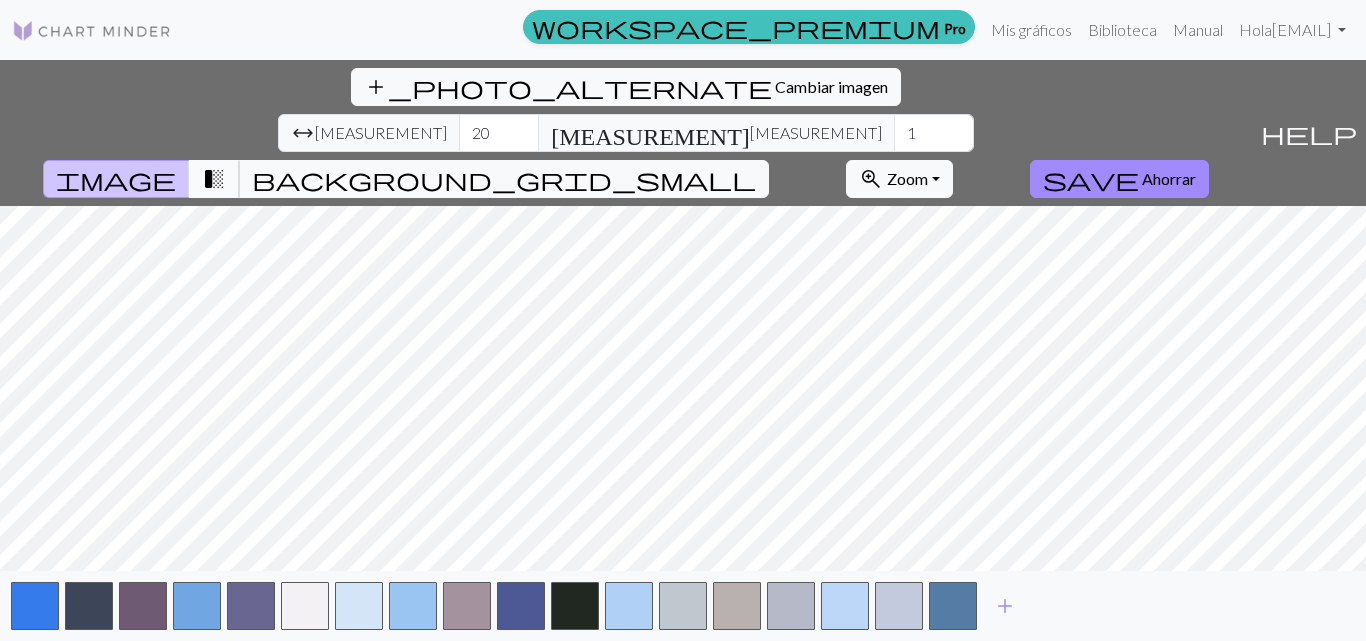 click on "transition_fade" at bounding box center (214, 179) 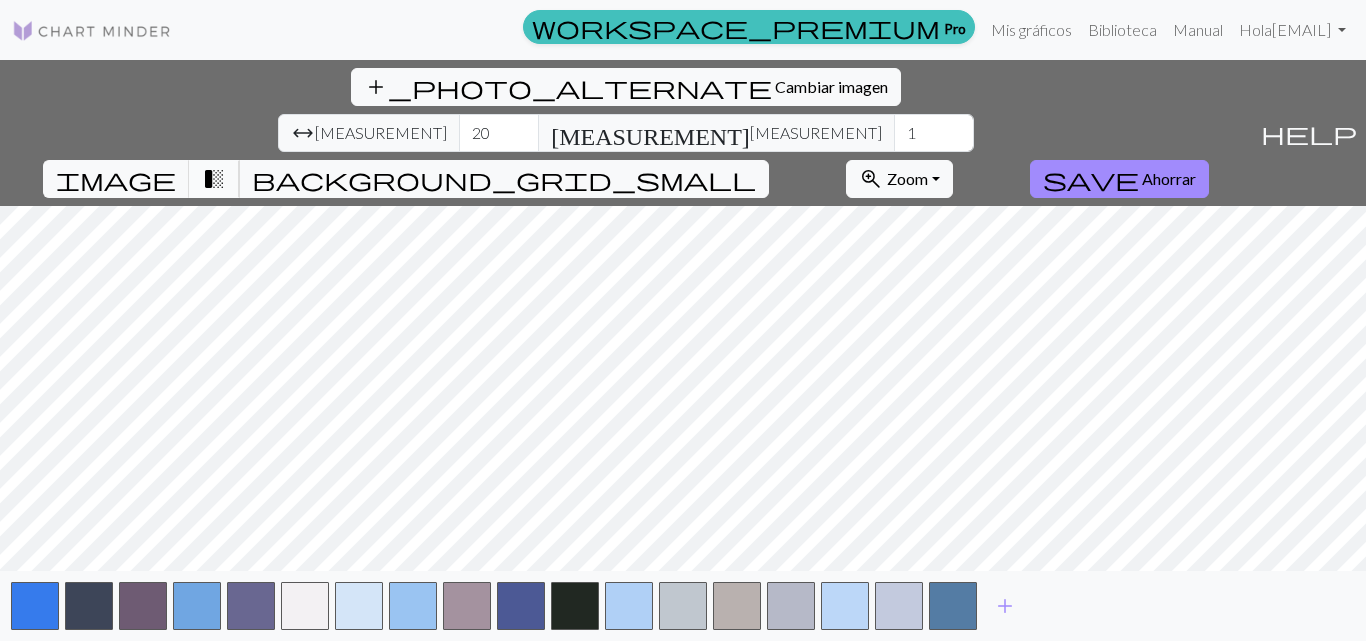 click on "transition_fade" at bounding box center [214, 179] 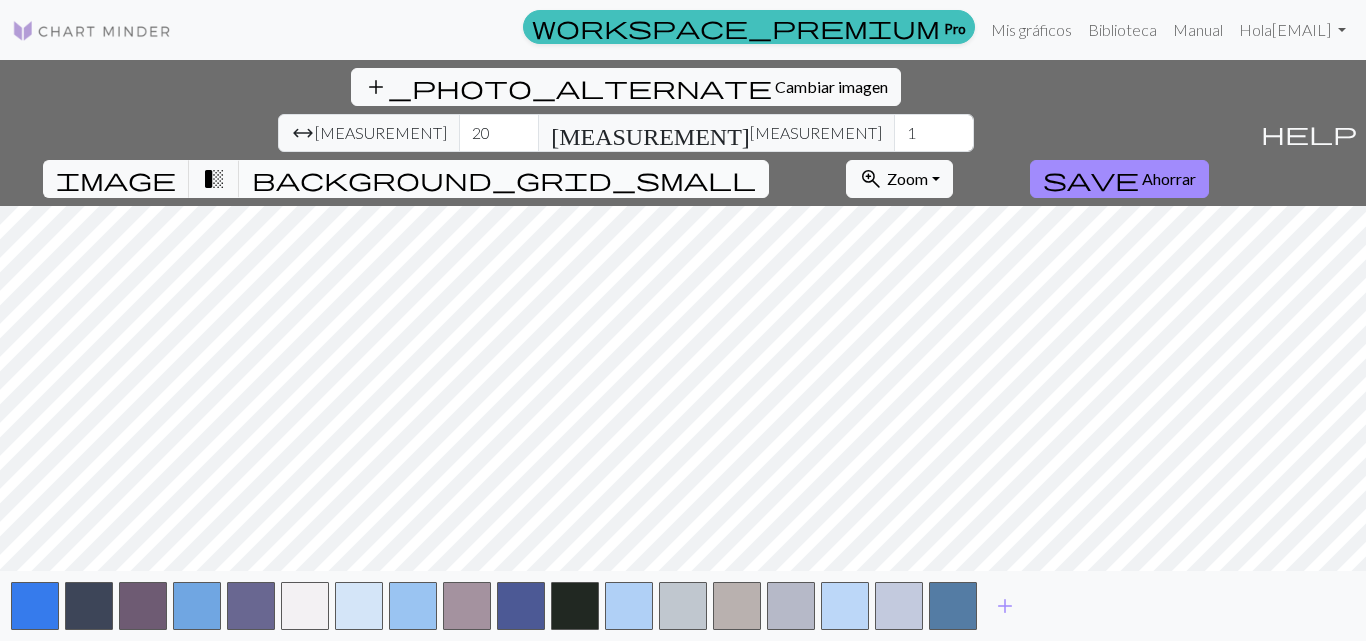 click on "background_grid_small" at bounding box center (504, 179) 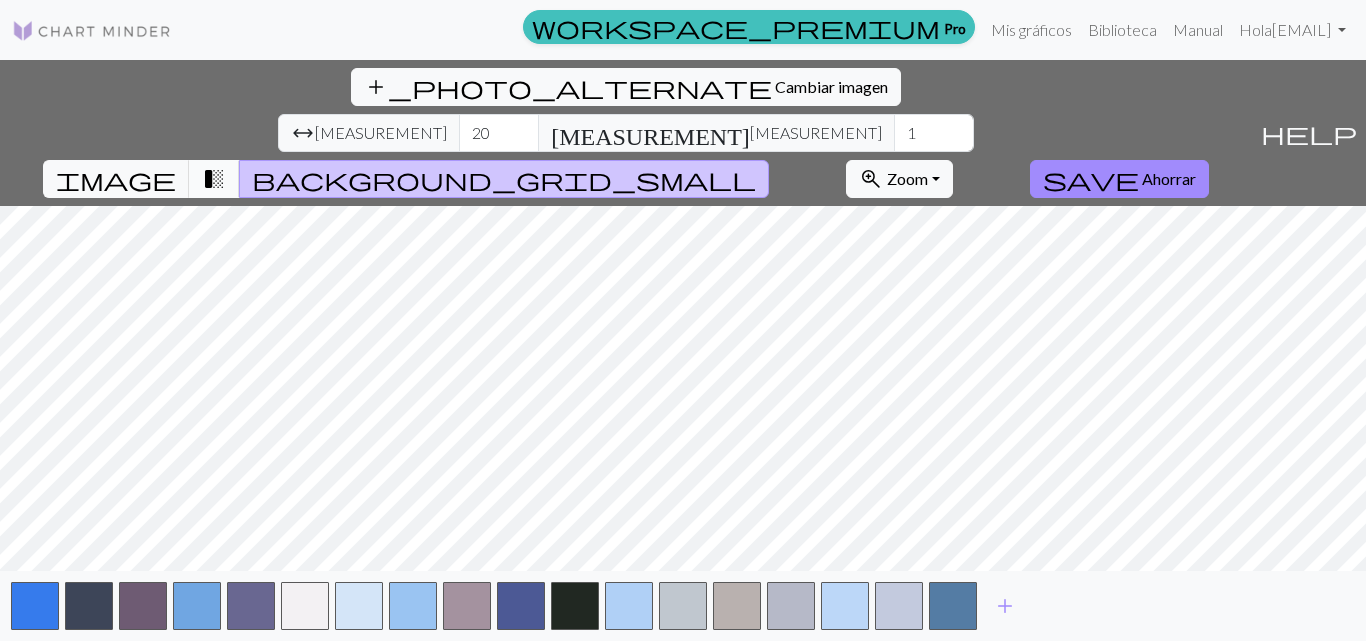 click on "transition_fade" at bounding box center (214, 179) 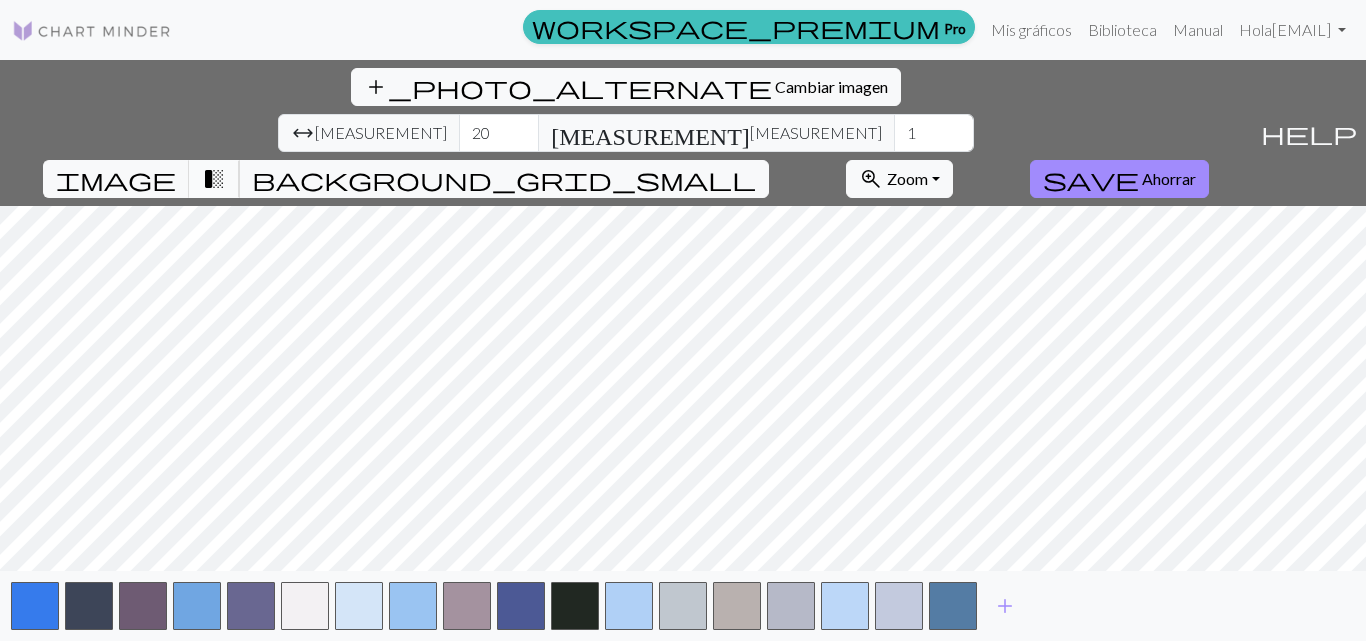click on "transition_fade" at bounding box center [214, 179] 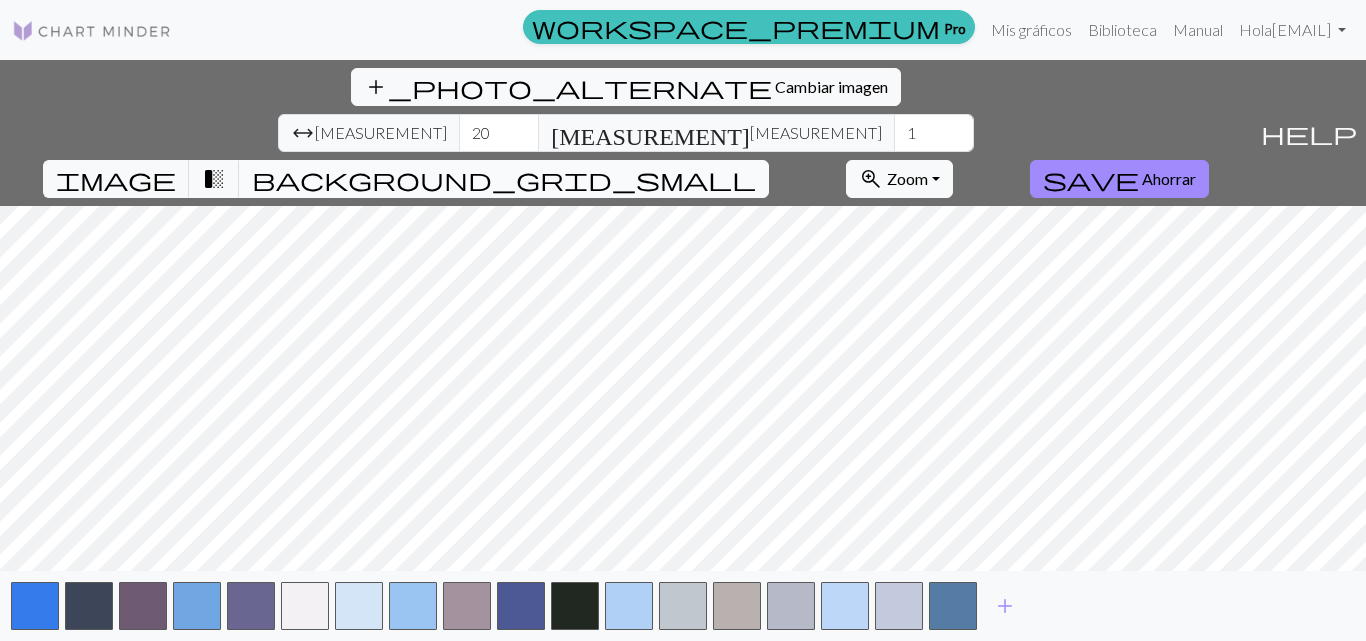 click on "background_grid_small" at bounding box center [504, 179] 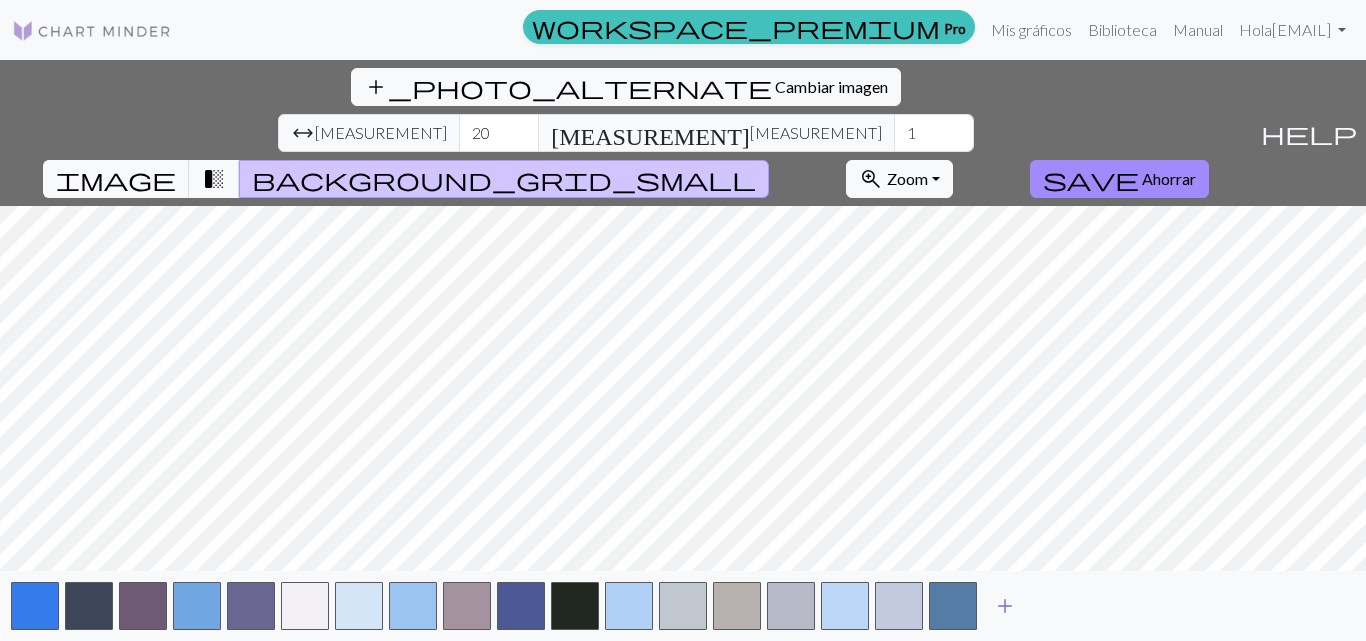 click on "add" at bounding box center [1005, 606] 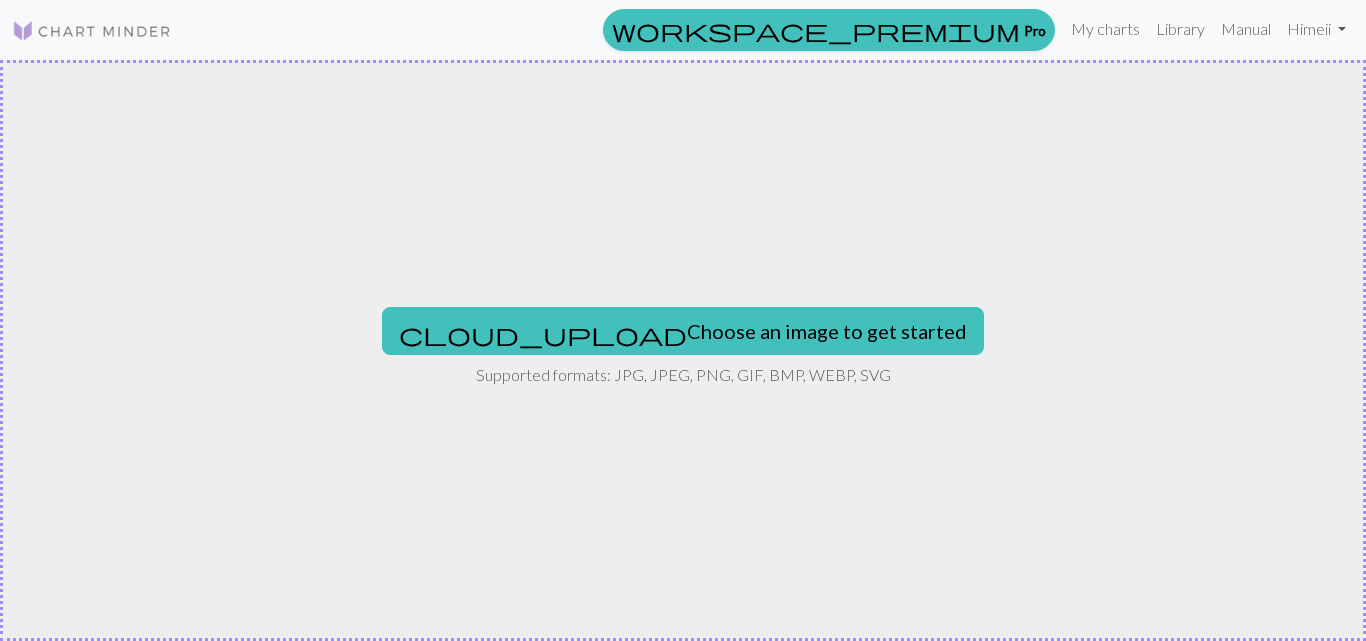 scroll, scrollTop: 0, scrollLeft: 0, axis: both 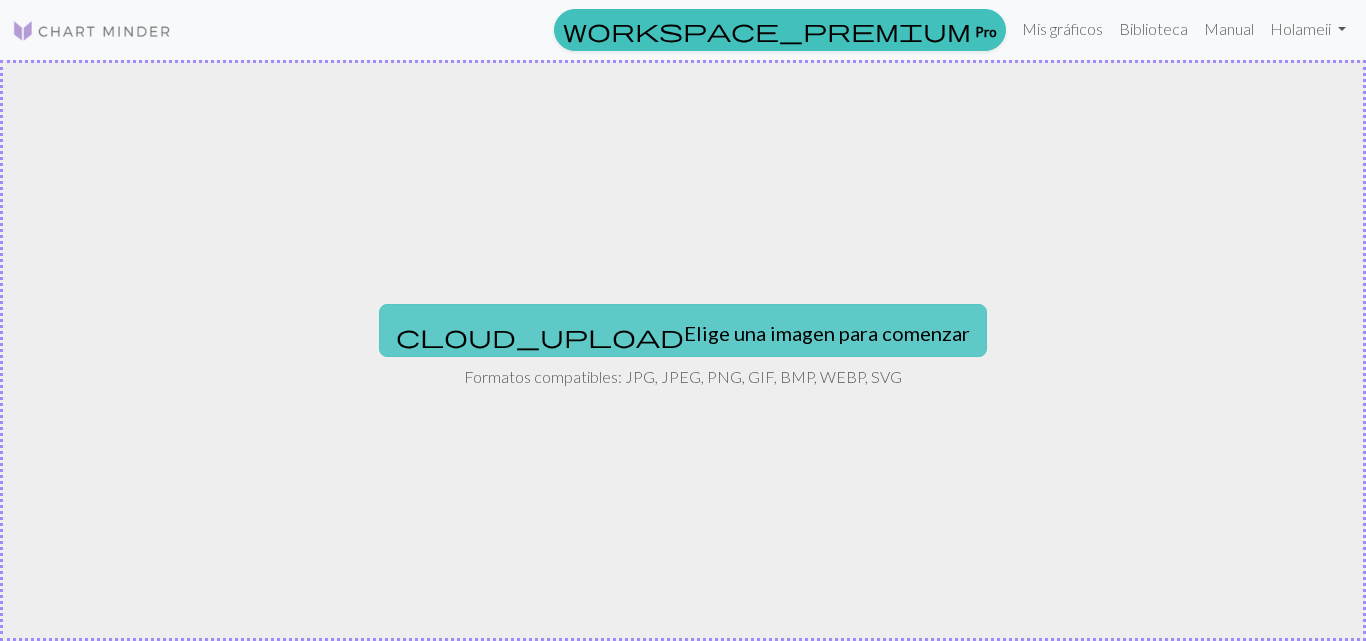 type on "C:\fakepath\[FILENAME].jpeg" 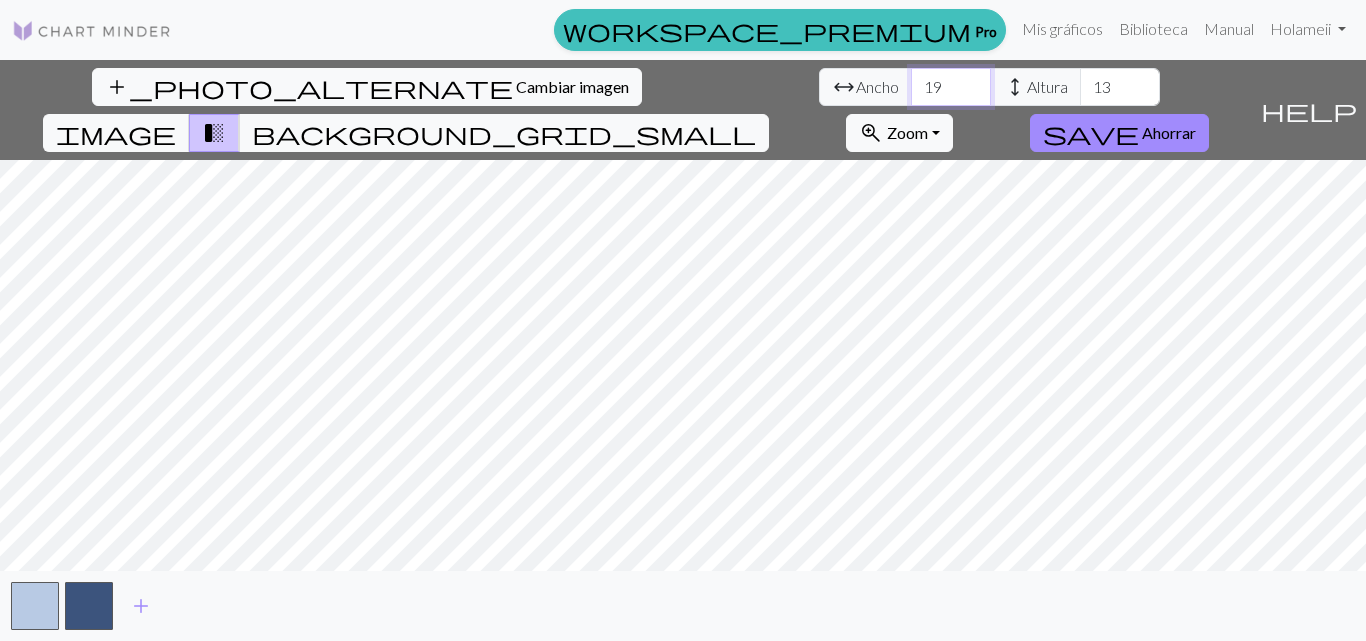 click on "19" at bounding box center [951, 87] 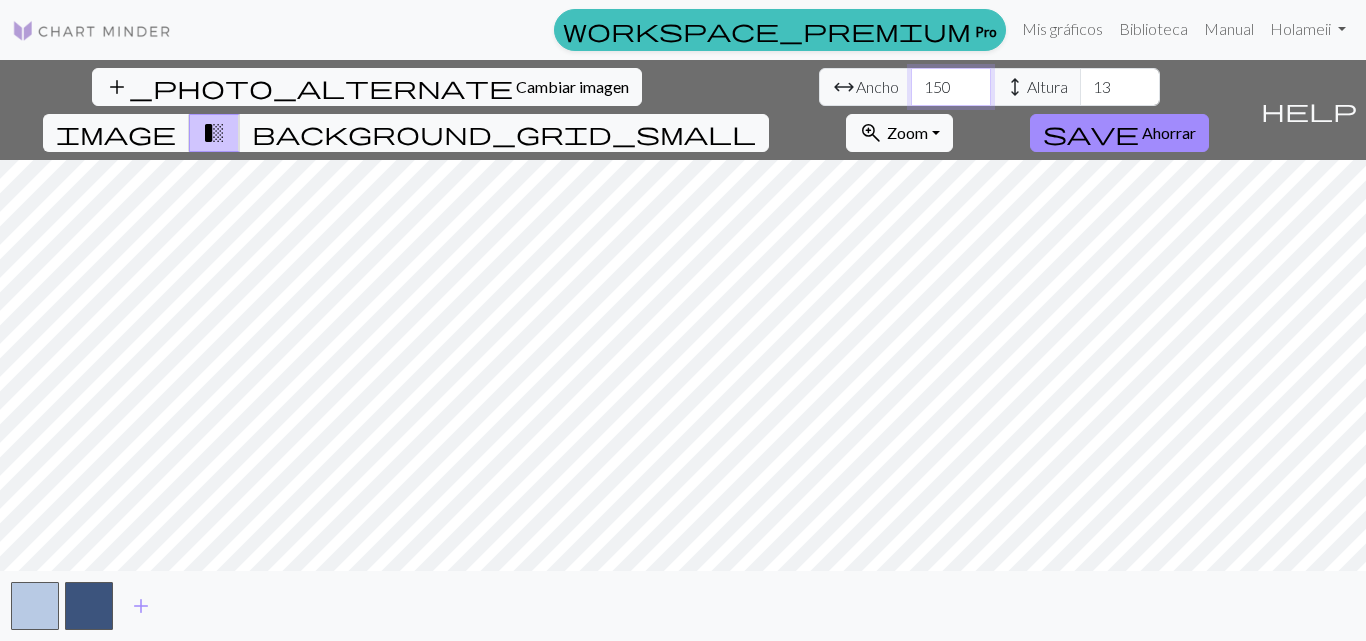 type on "[NUMBER]" 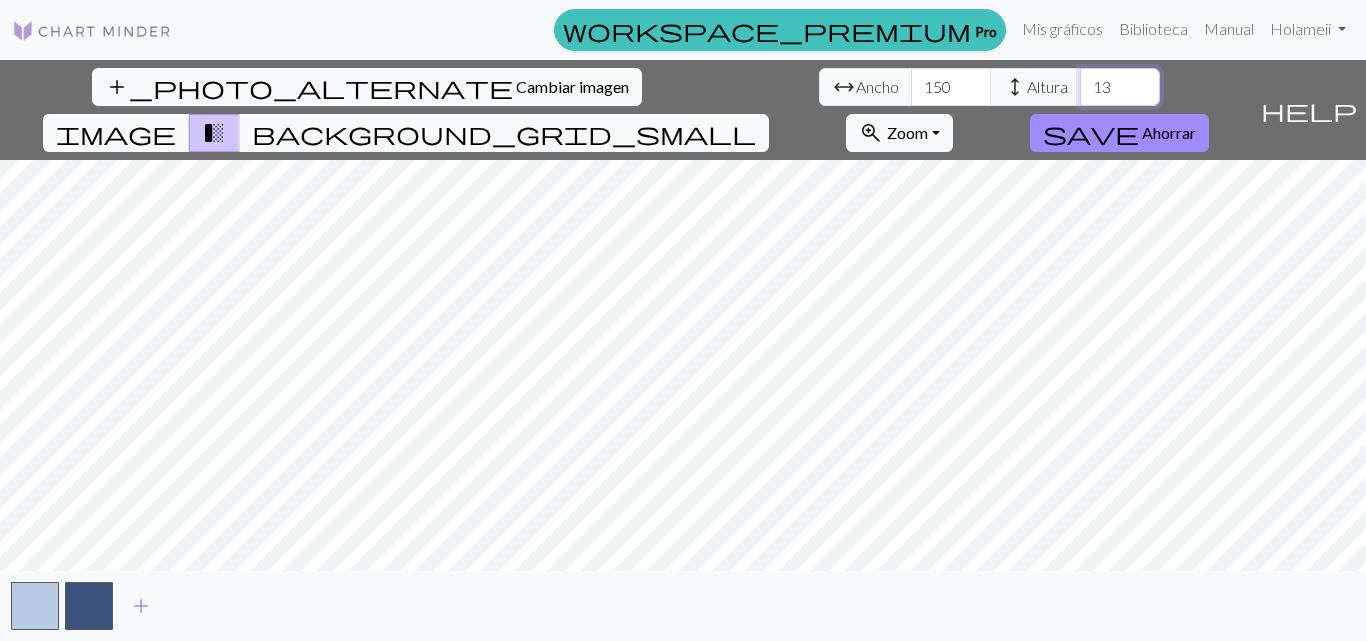 click on "13" at bounding box center [1120, 87] 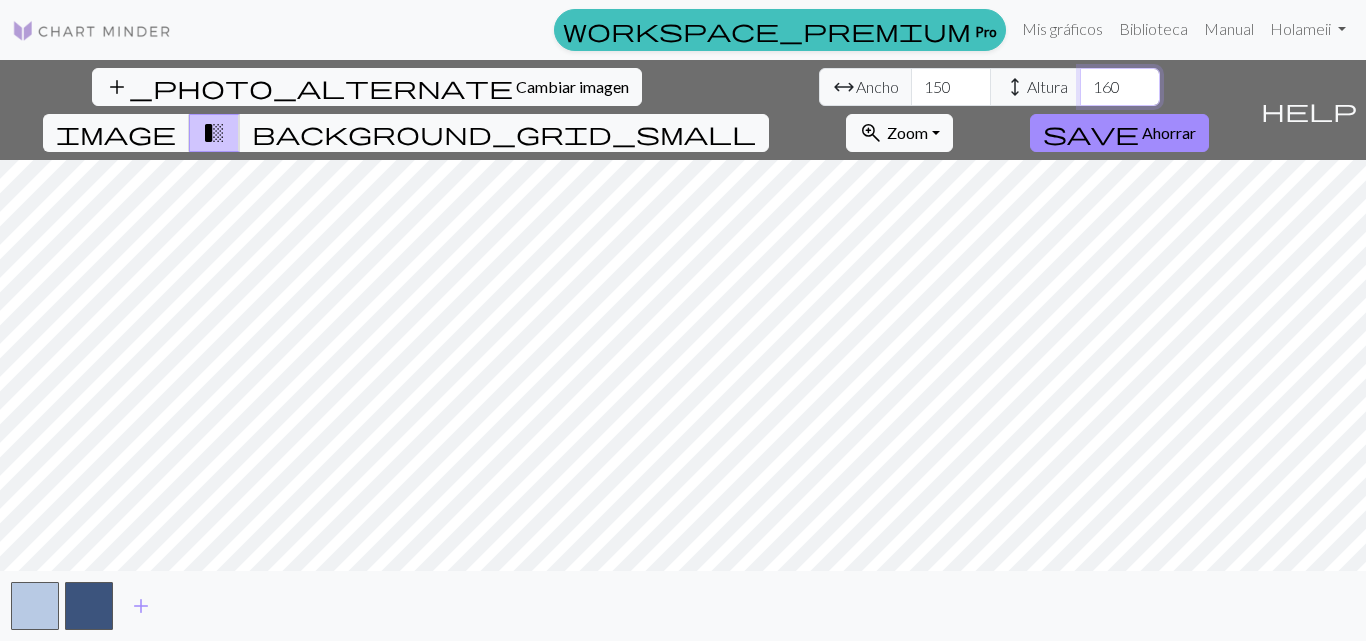 type on "[NUMBER]" 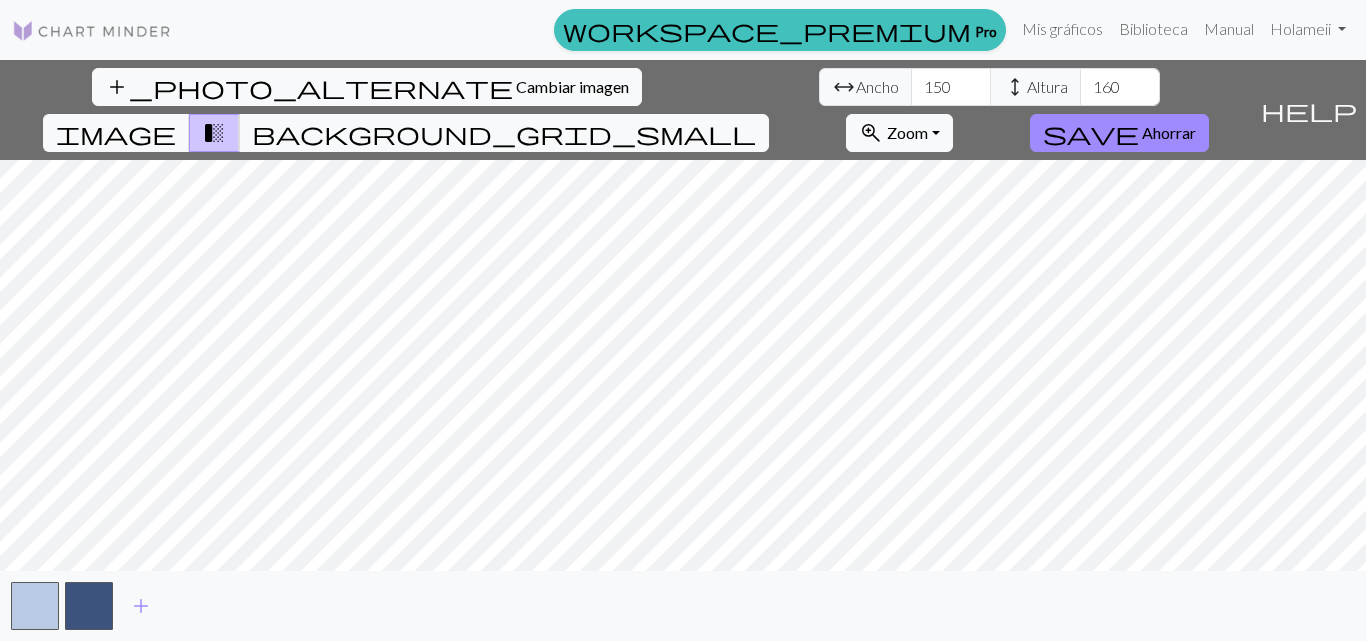 click on "transition_fade" at bounding box center (214, 133) 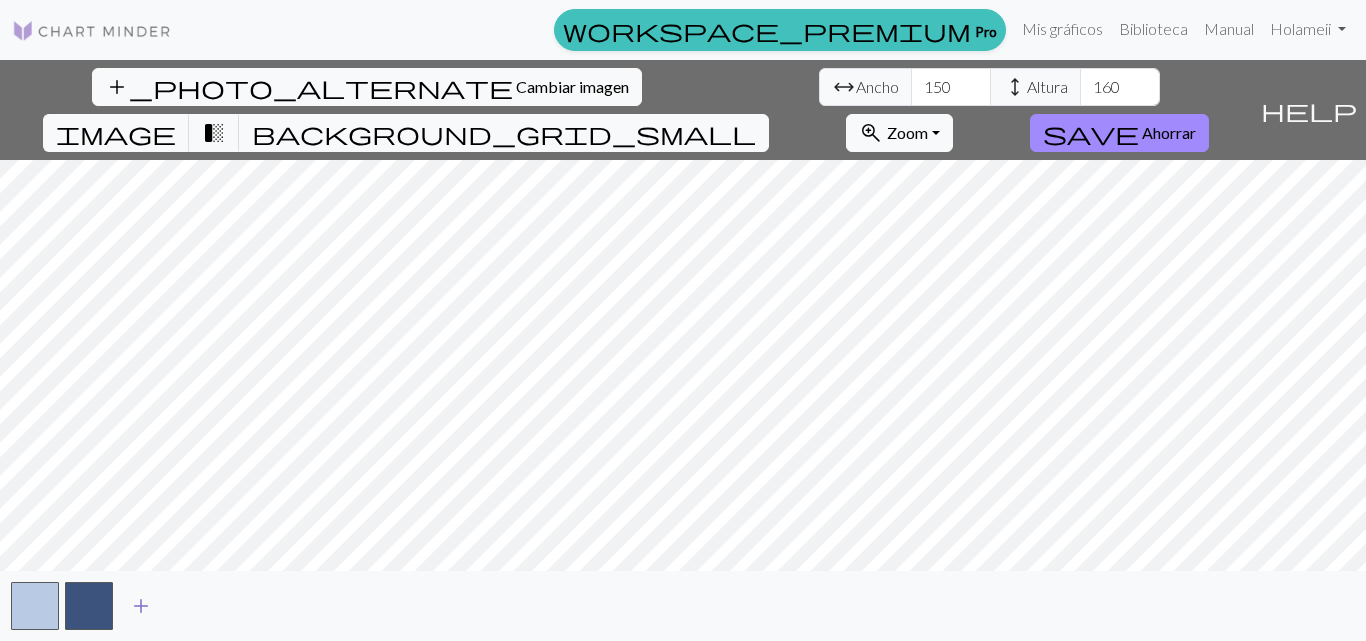 click on "add" at bounding box center [141, 606] 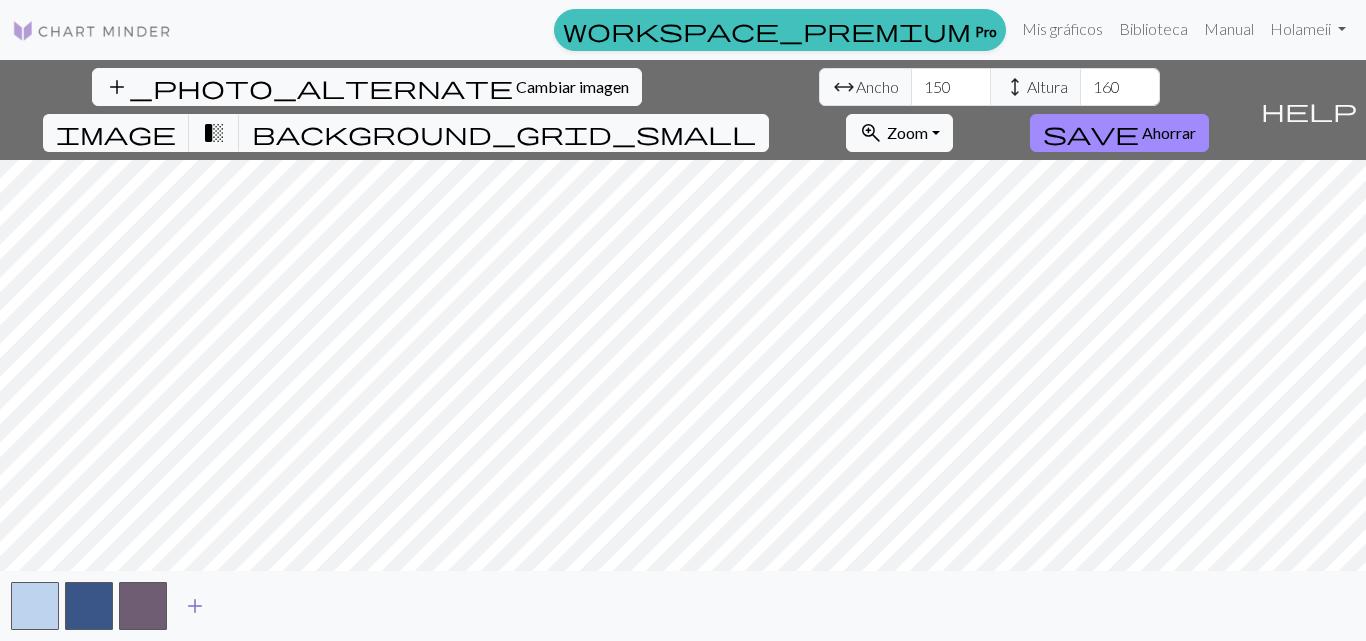 click on "add" at bounding box center (195, 606) 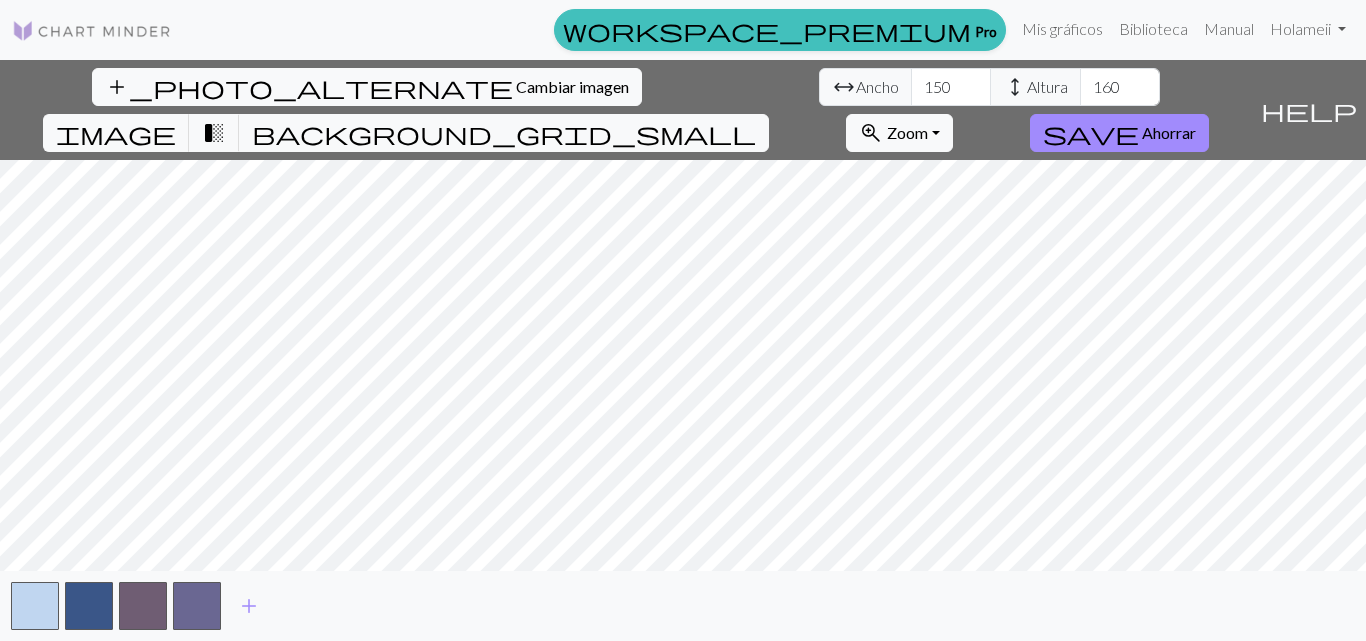 click on "add" at bounding box center [683, 606] 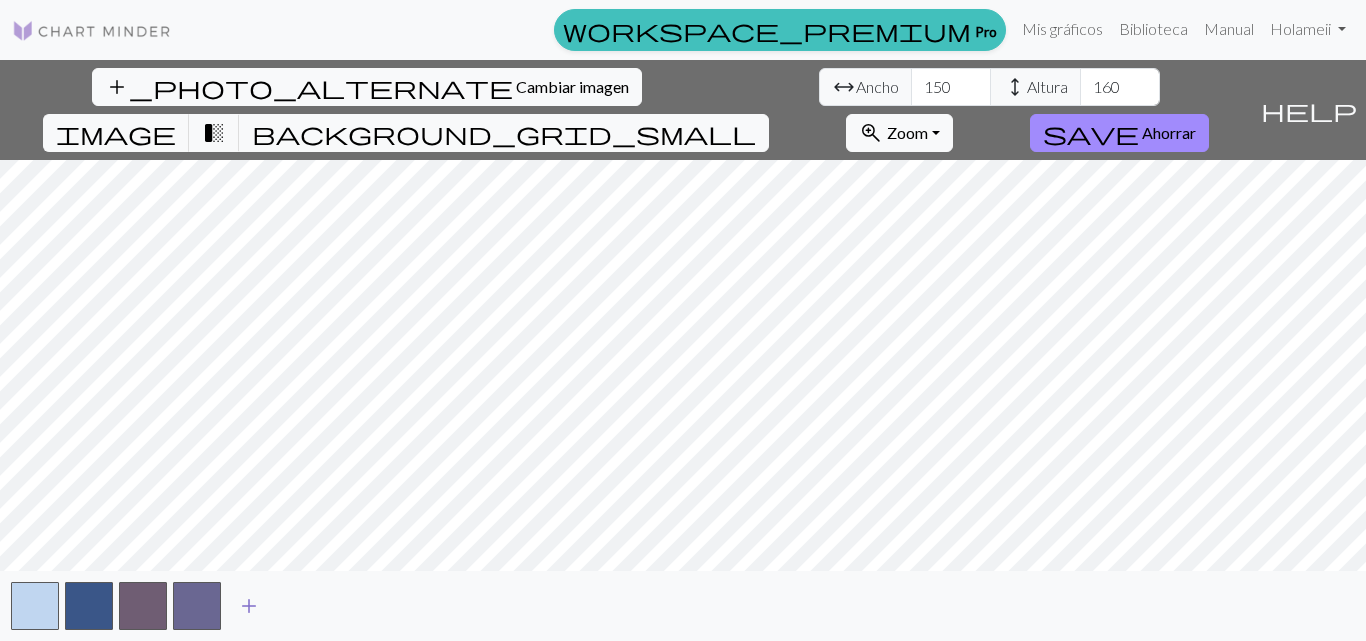 click on "add" at bounding box center [249, 606] 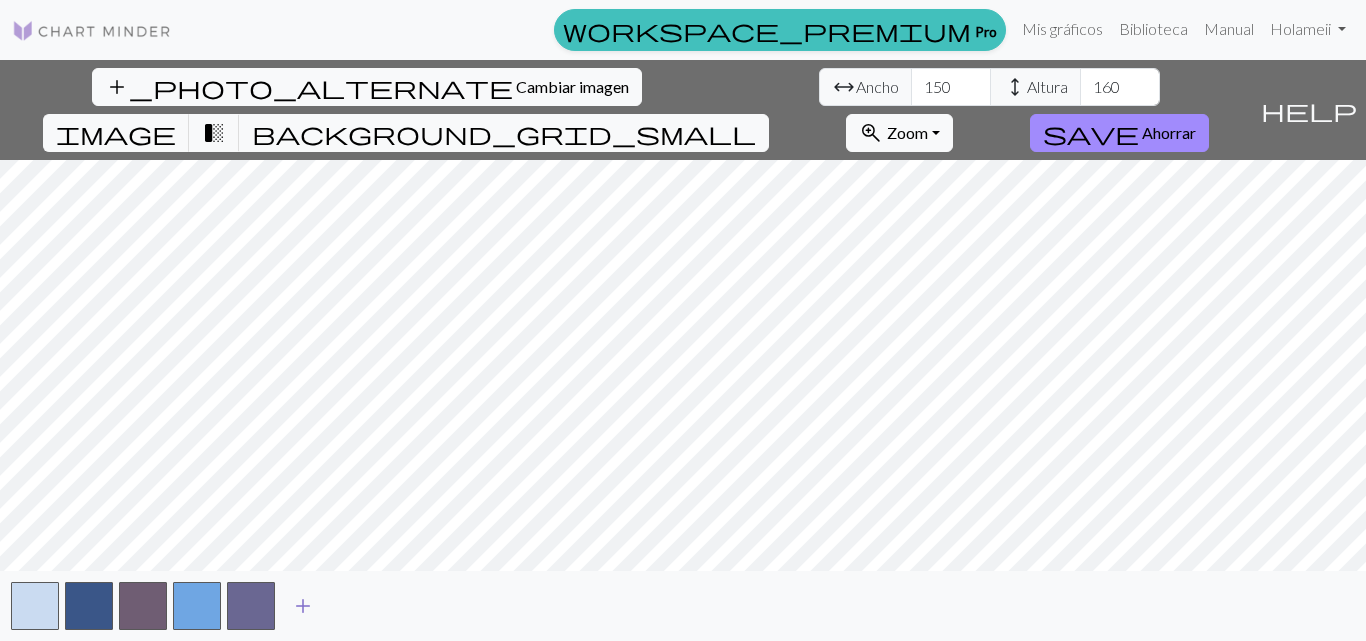 click on "add" at bounding box center [303, 606] 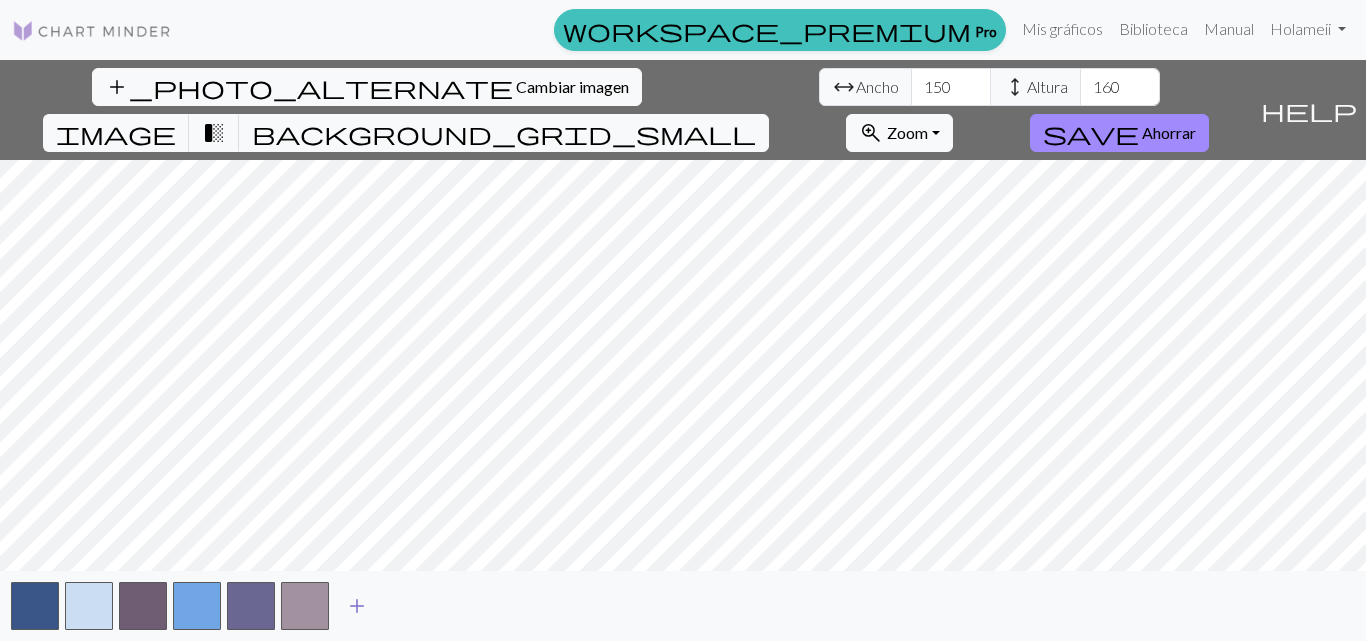 click on "add" at bounding box center [357, 606] 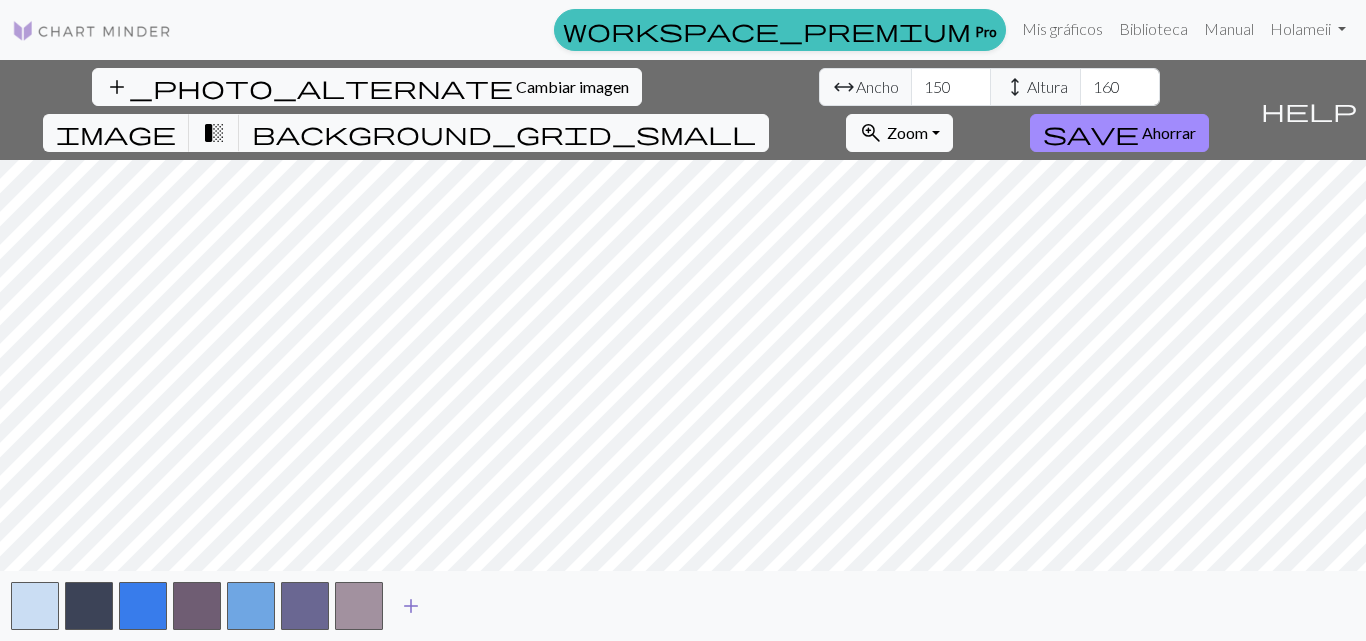 click on "add" at bounding box center [411, 606] 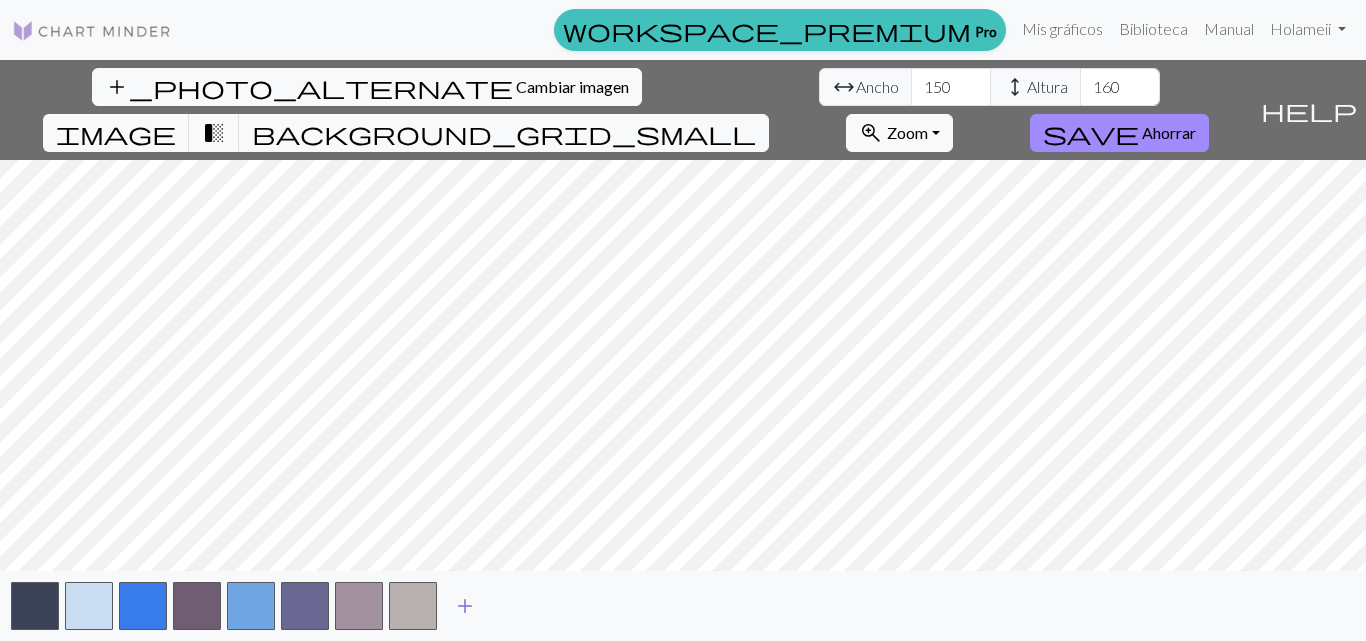 click on "add" at bounding box center (465, 606) 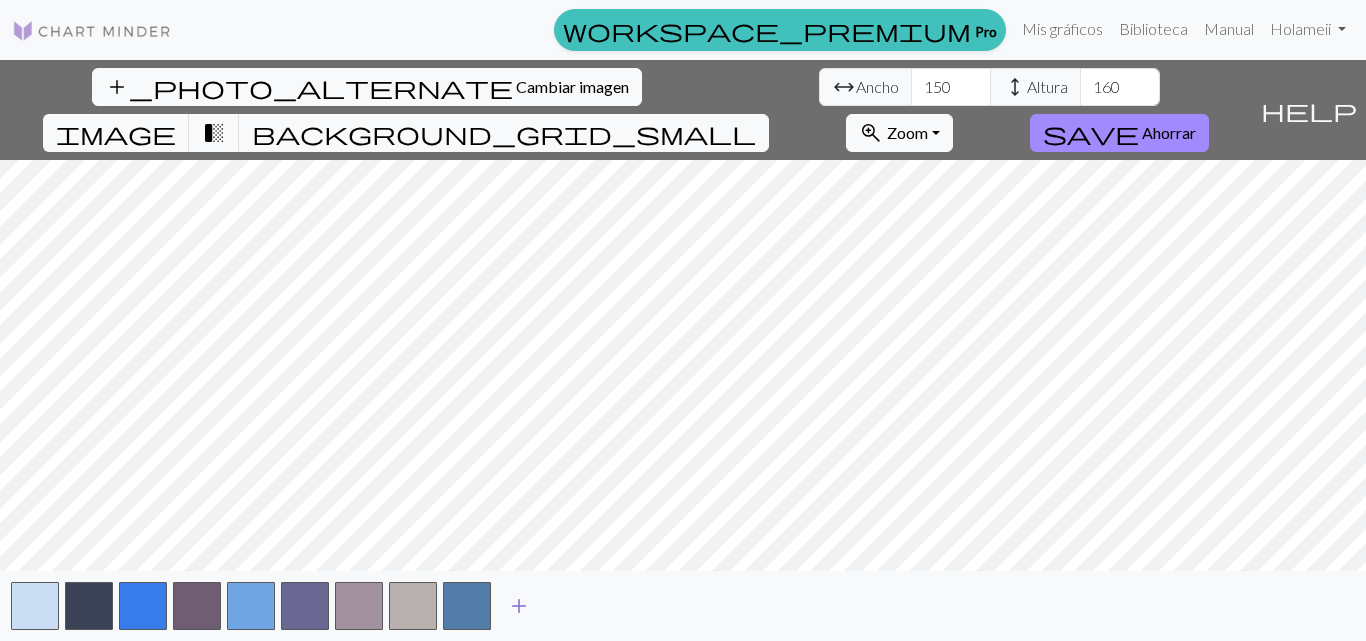 drag, startPoint x: 481, startPoint y: 614, endPoint x: 502, endPoint y: 611, distance: 21.213203 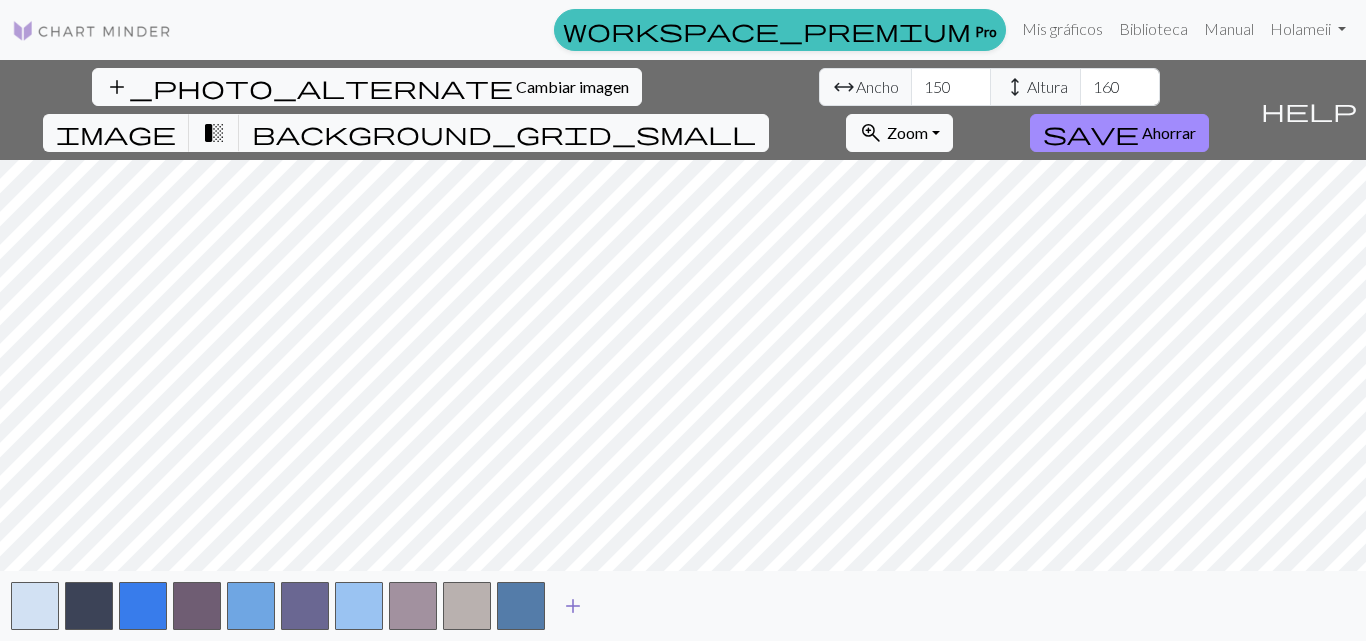 drag, startPoint x: 582, startPoint y: 611, endPoint x: 621, endPoint y: 610, distance: 39.012817 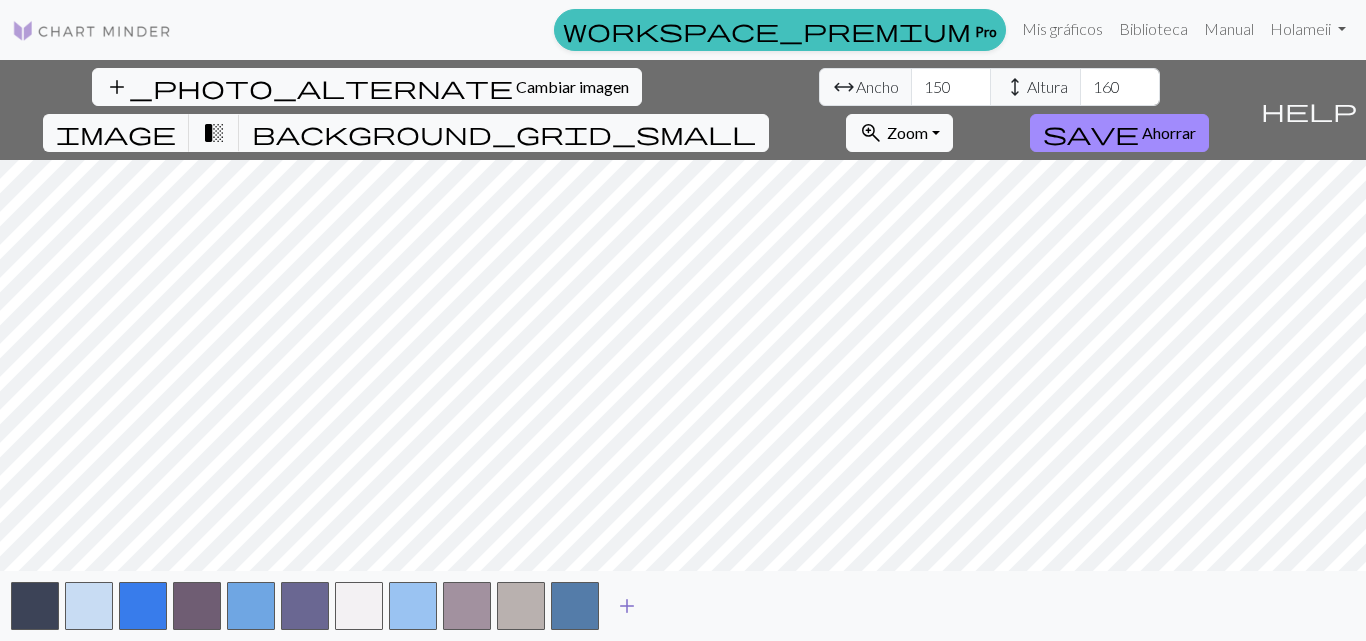 click on "add" at bounding box center [627, 606] 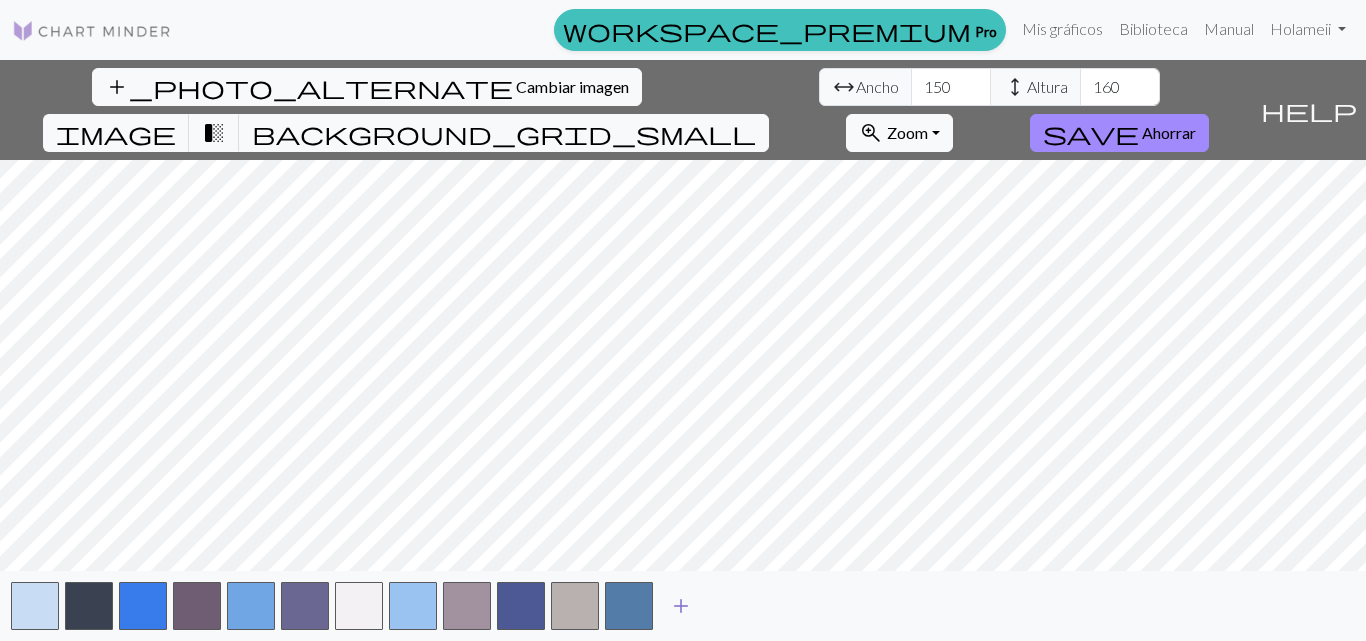 click on "add" at bounding box center (681, 606) 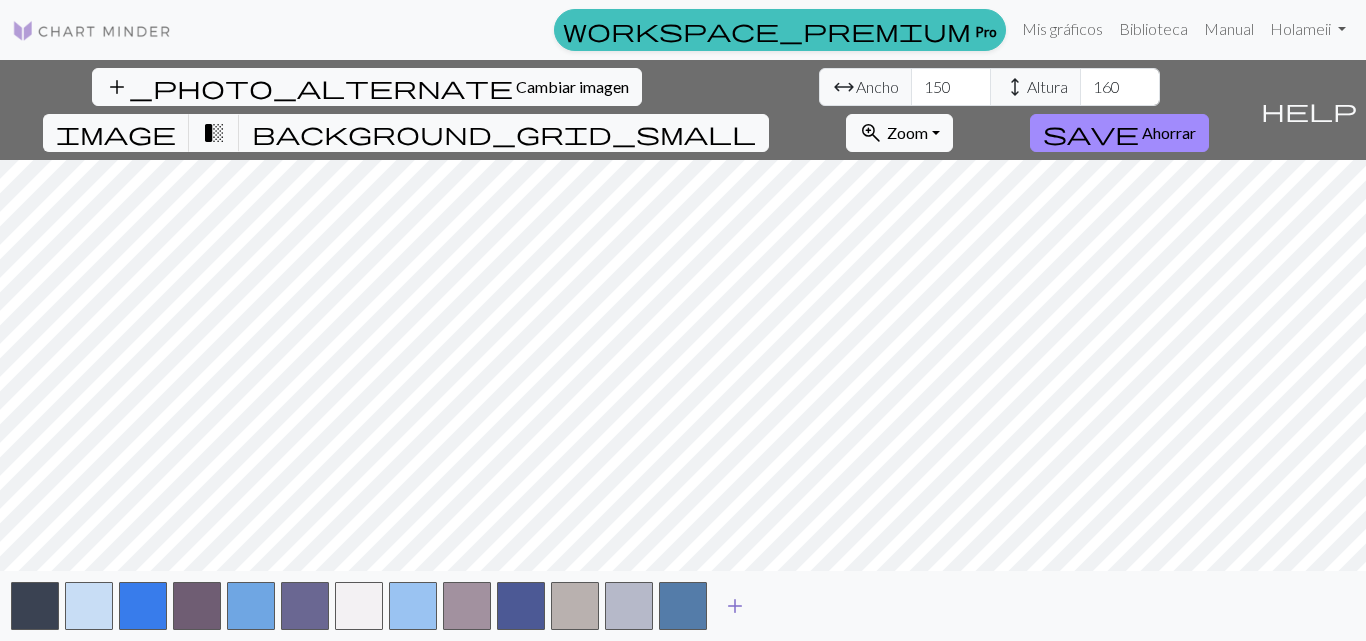 click on "add" at bounding box center (735, 606) 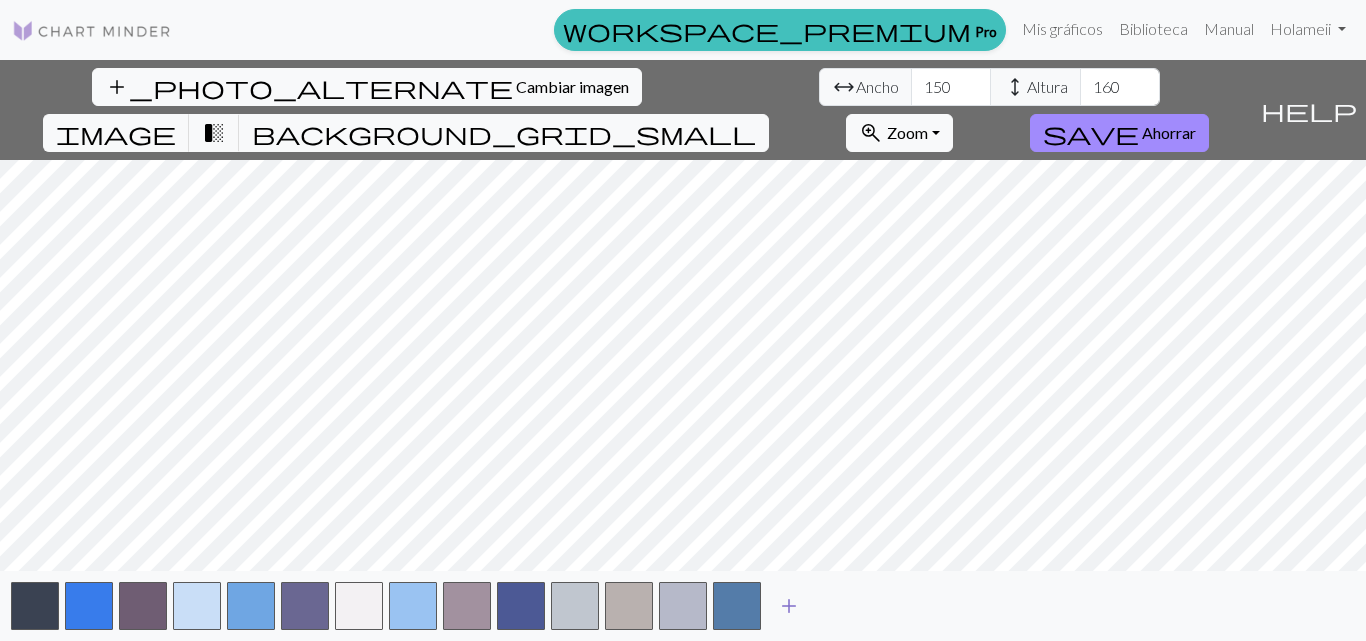 click on "add" at bounding box center [789, 606] 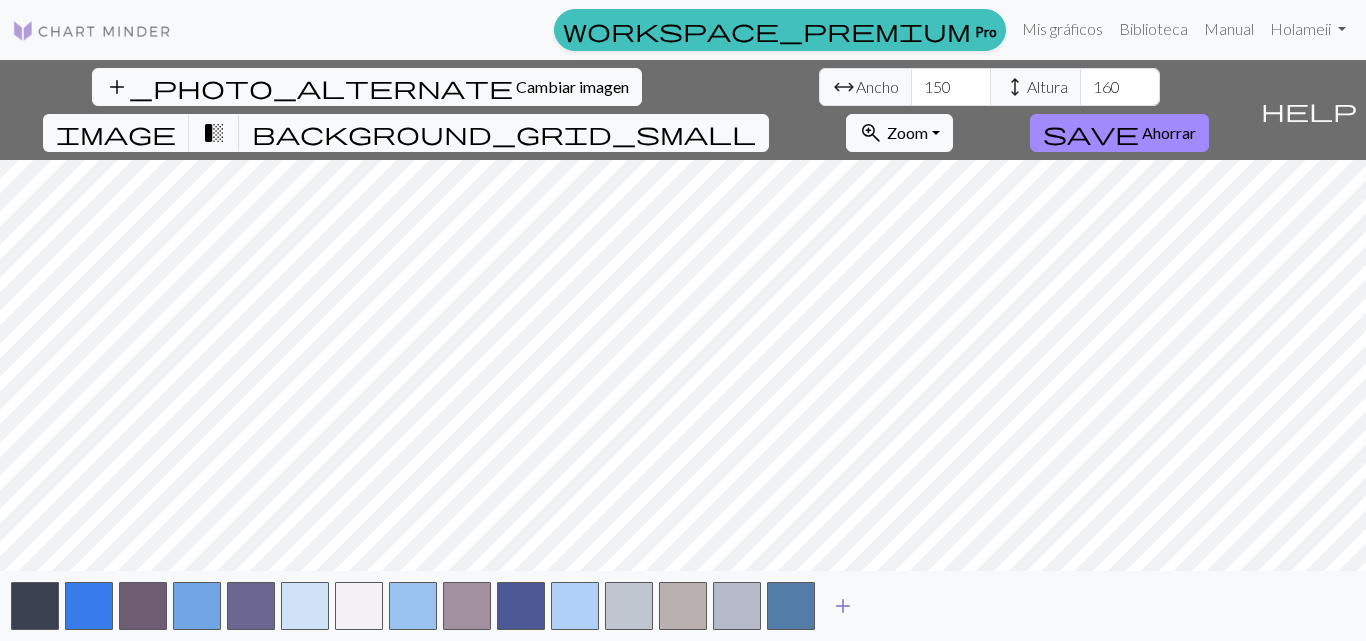 click on "add" at bounding box center [843, 606] 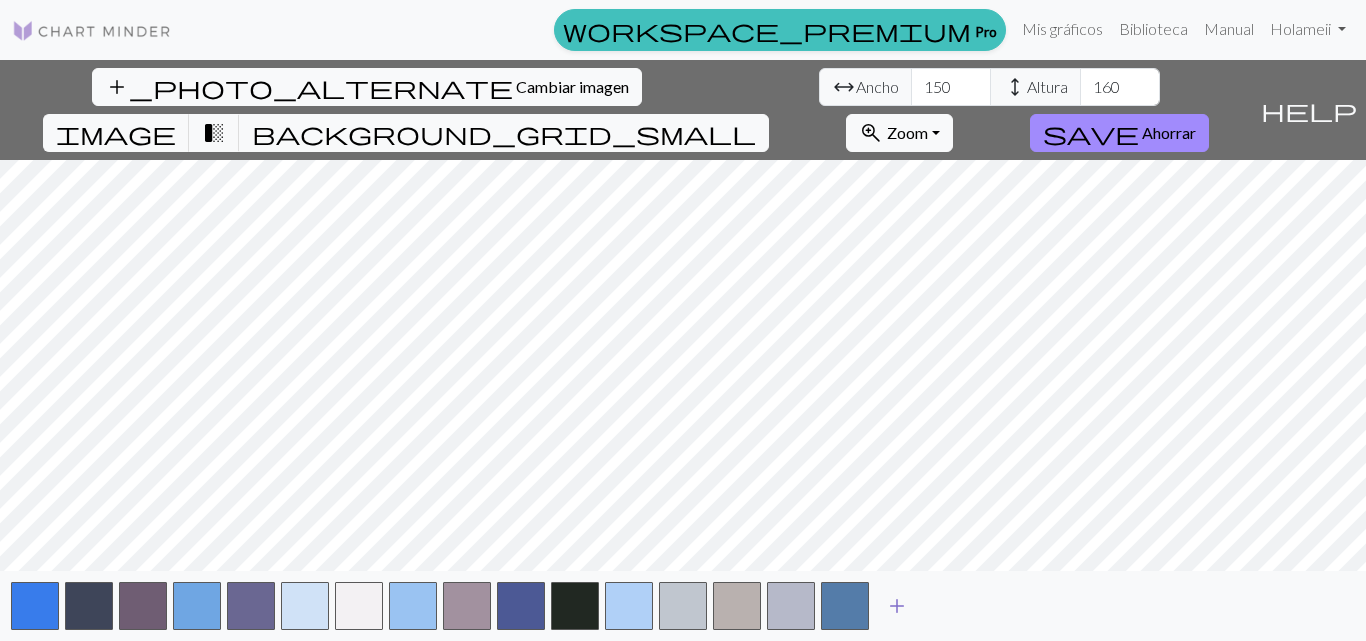 click on "add" at bounding box center (897, 606) 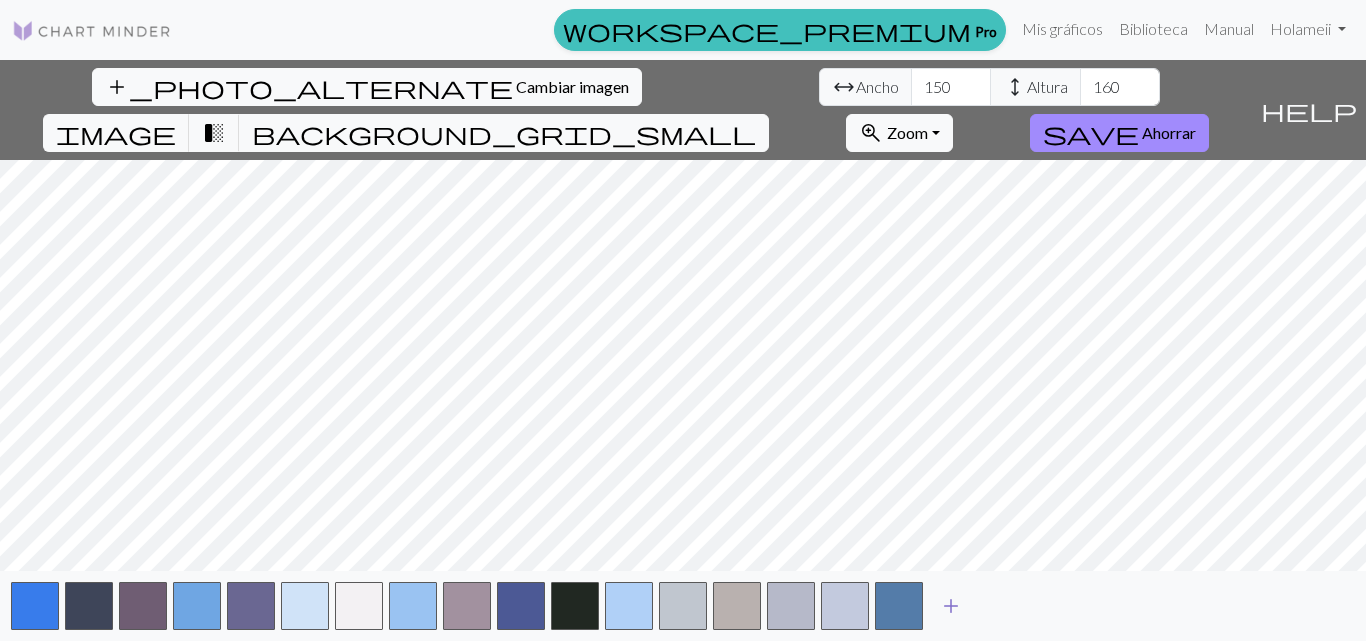 click on "add" at bounding box center (951, 606) 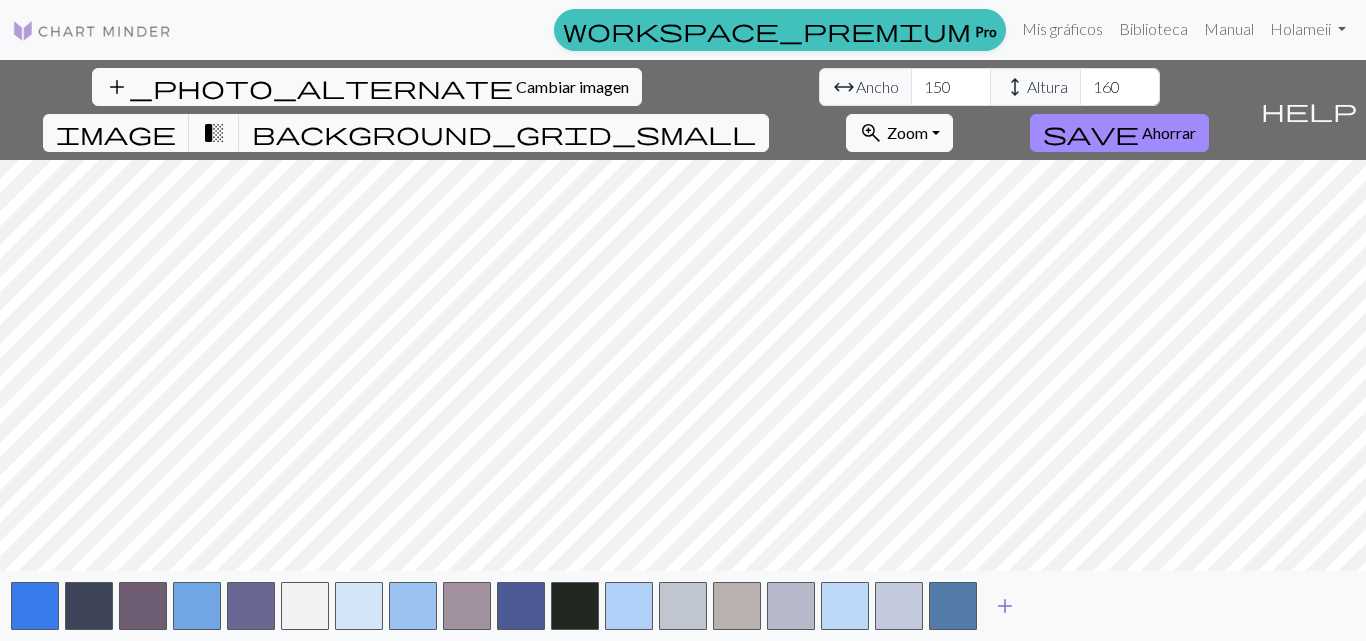click on "add" at bounding box center [1005, 606] 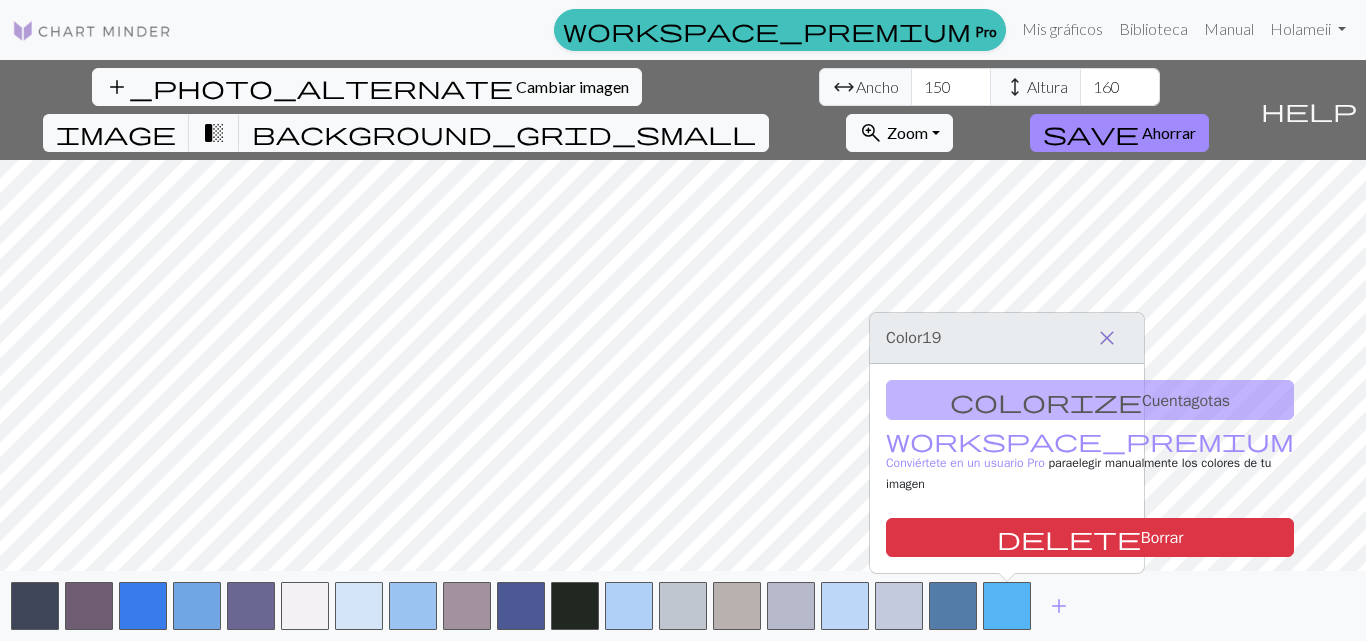 click on "close" at bounding box center (1107, 338) 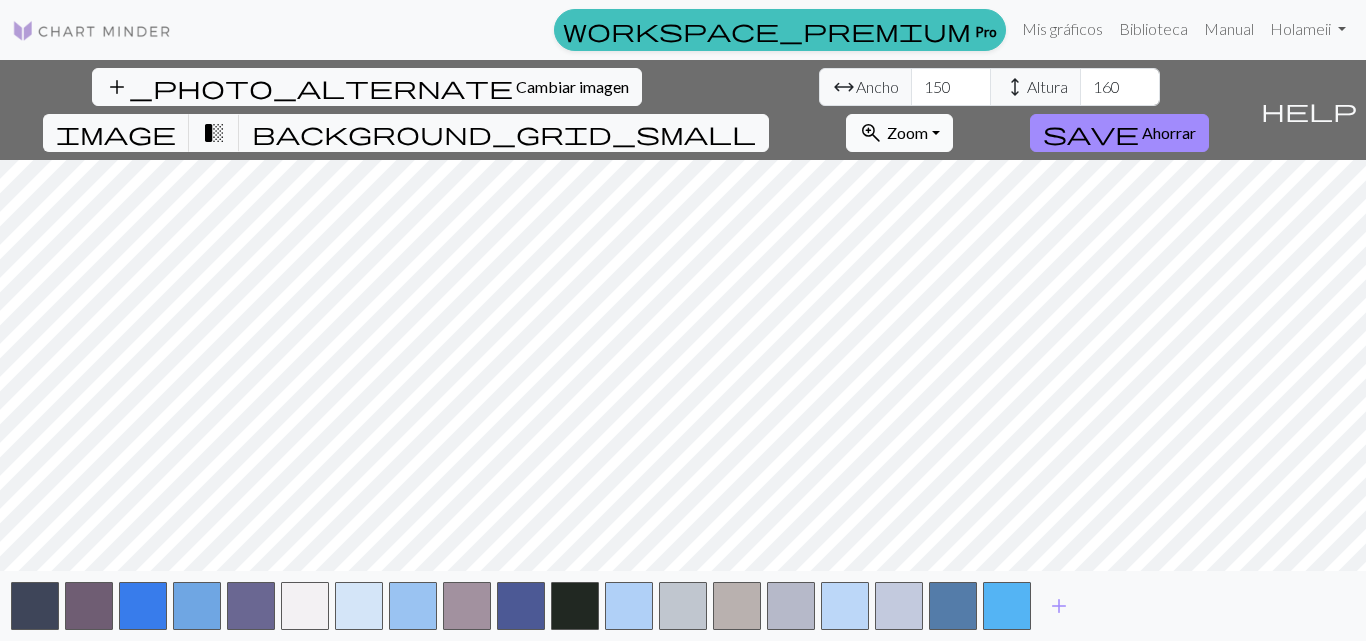 click on "Zoom" at bounding box center [907, 132] 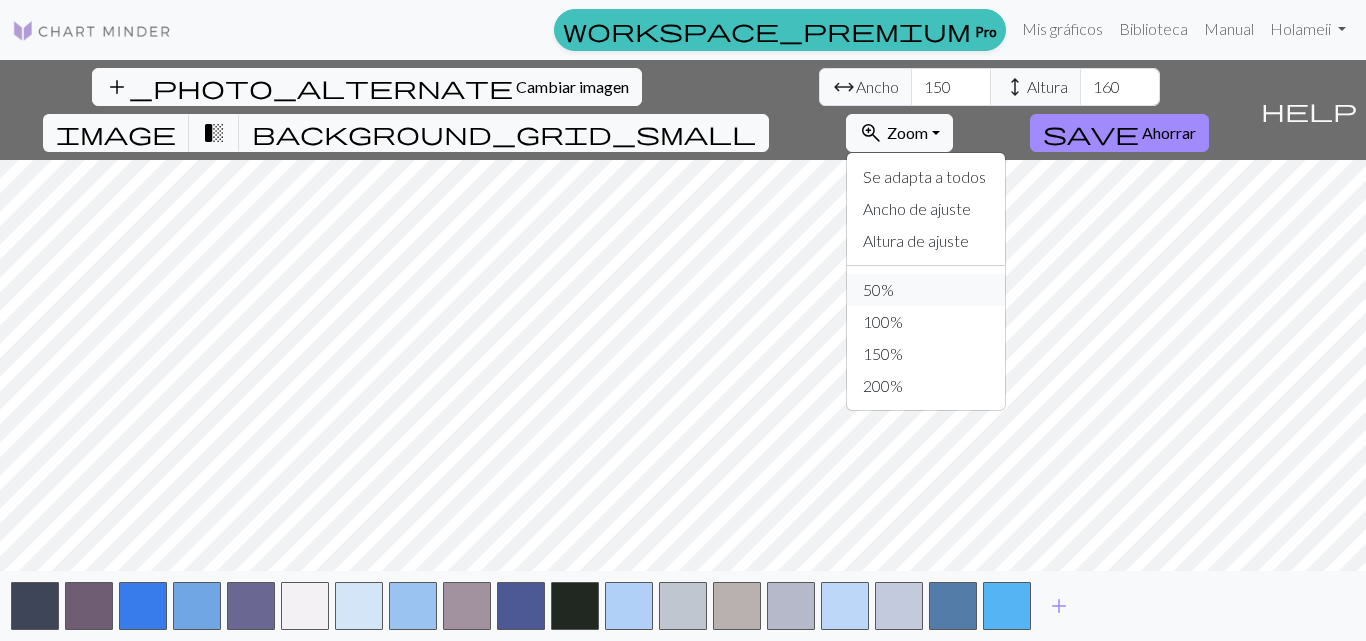 click on "50%" at bounding box center (926, 290) 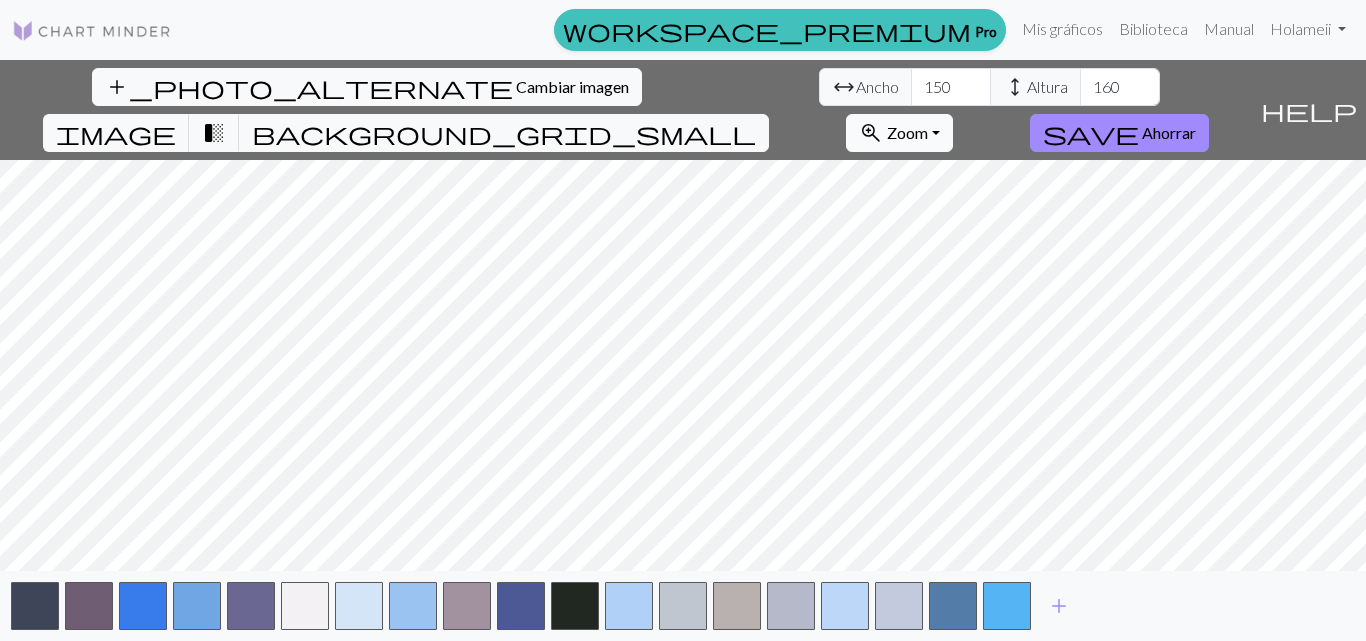 click on "zoom_in Zoom Zoom" at bounding box center [899, 133] 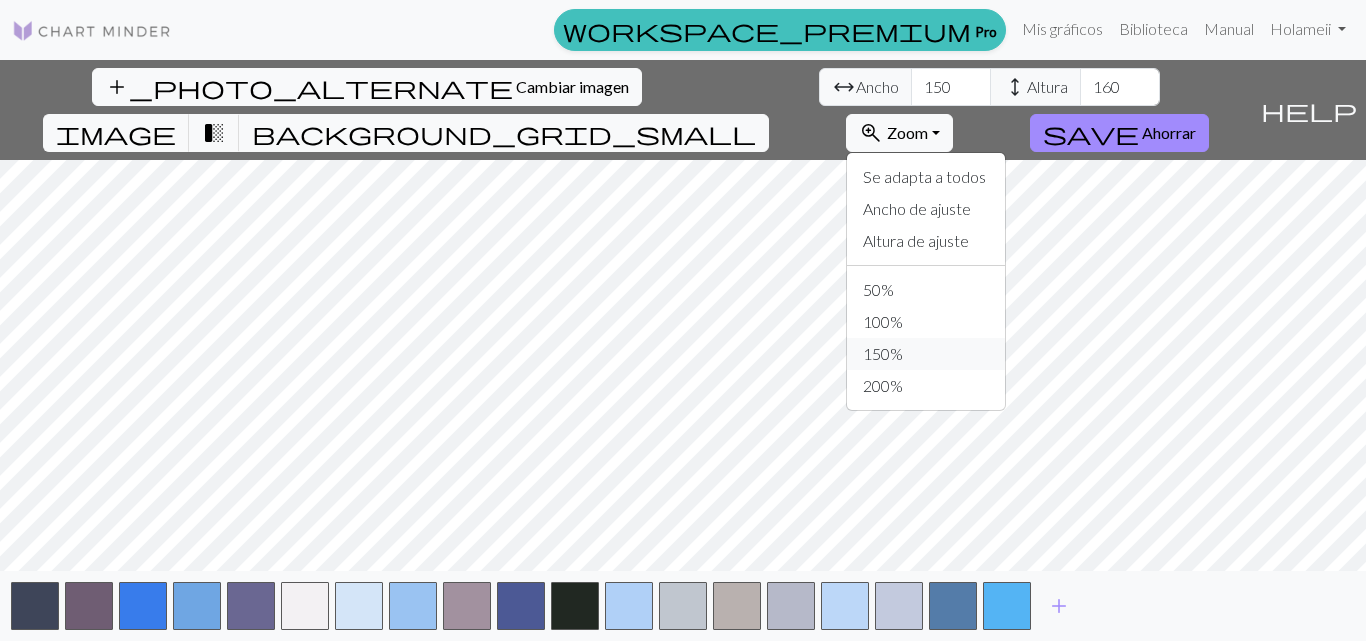 click on "150%" at bounding box center [926, 354] 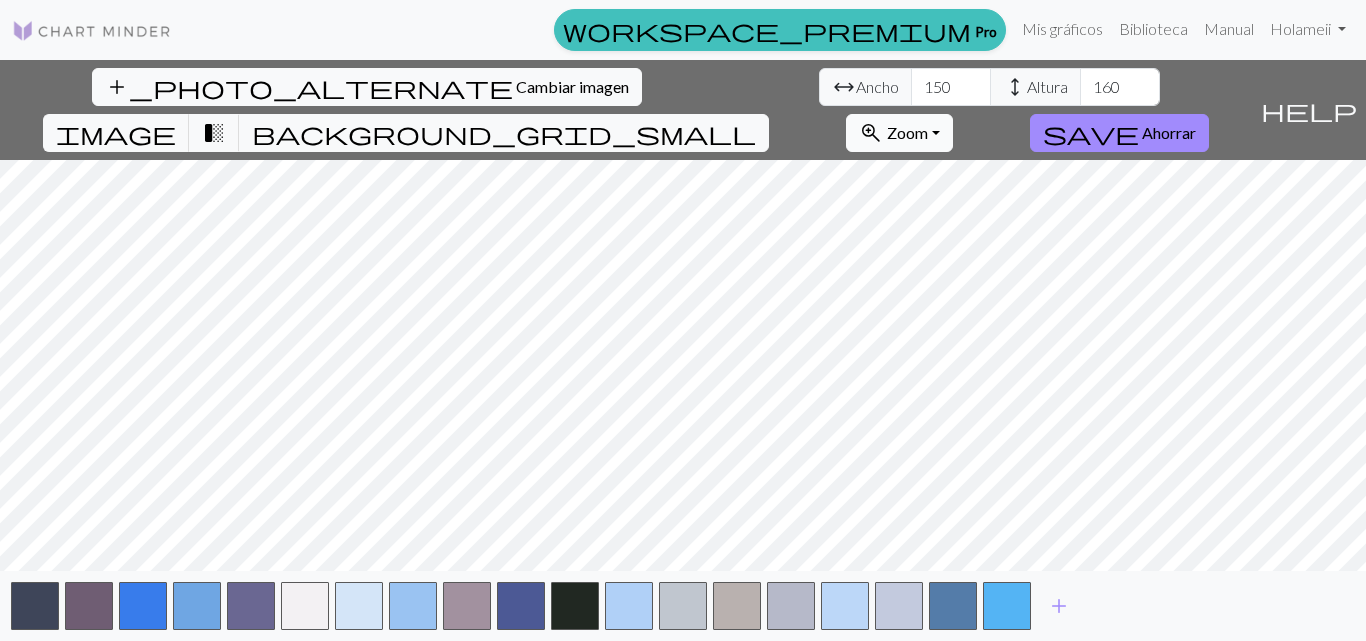 click on "zoom_in Zoom Zoom" at bounding box center (899, 133) 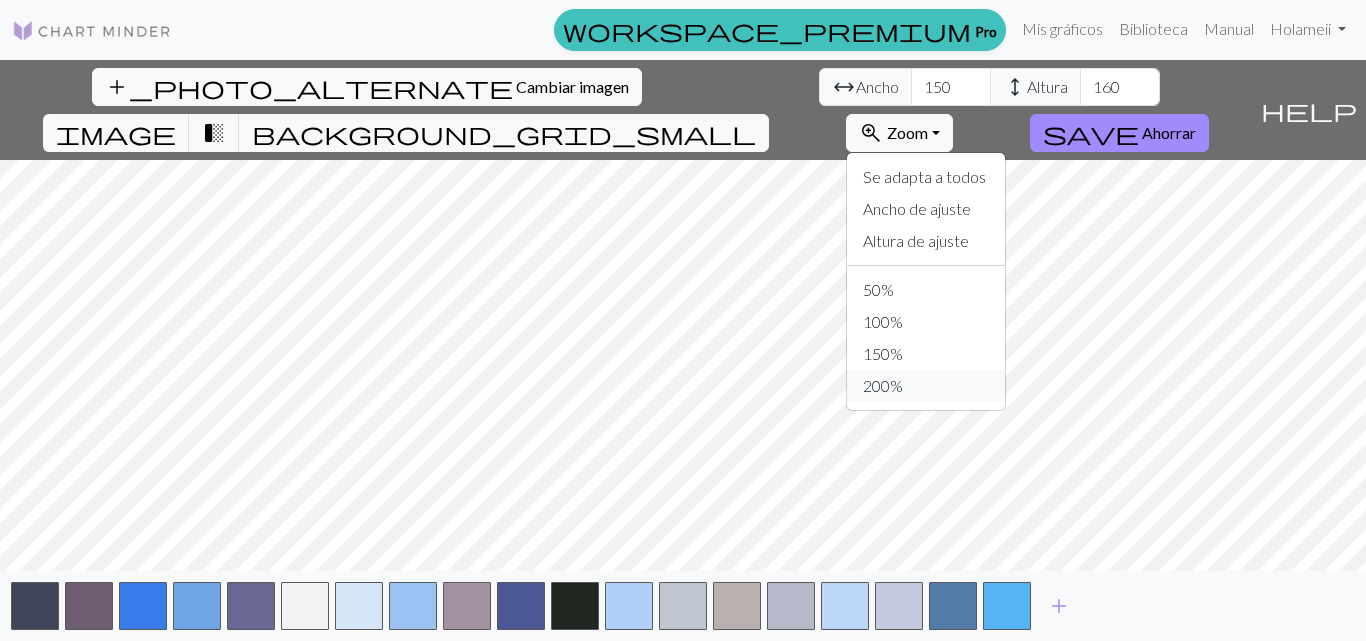 click on "200%" at bounding box center (926, 386) 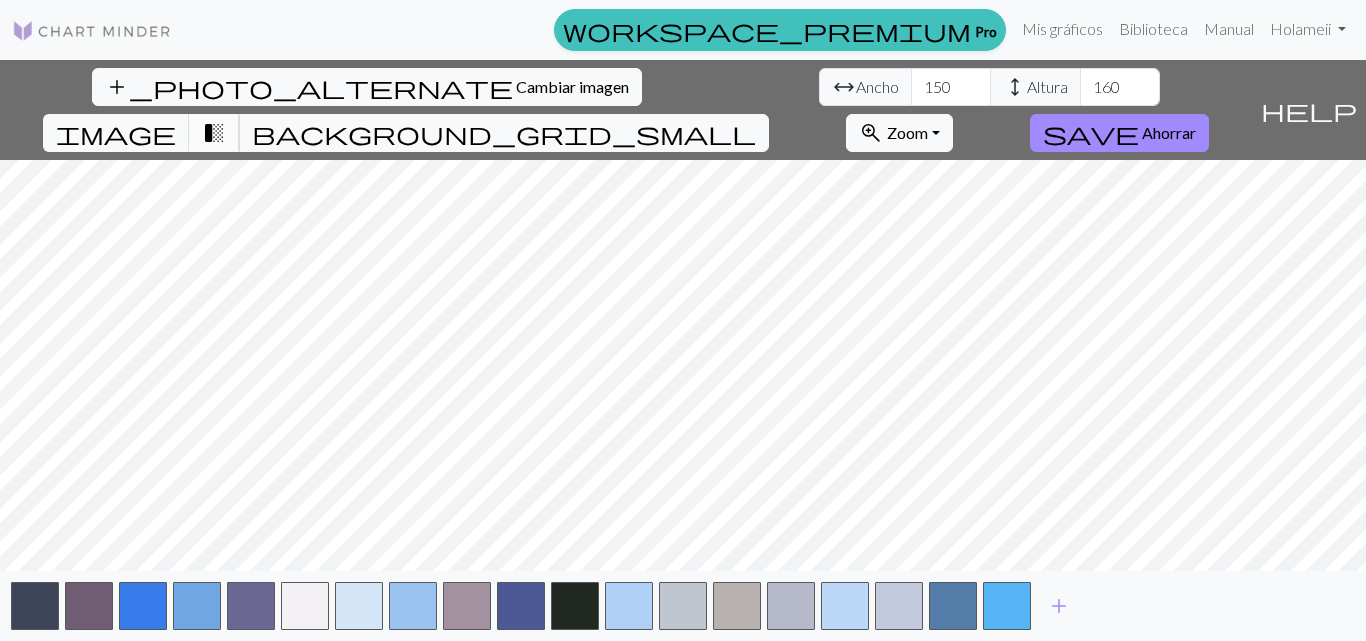 click on "transition_fade" at bounding box center (214, 133) 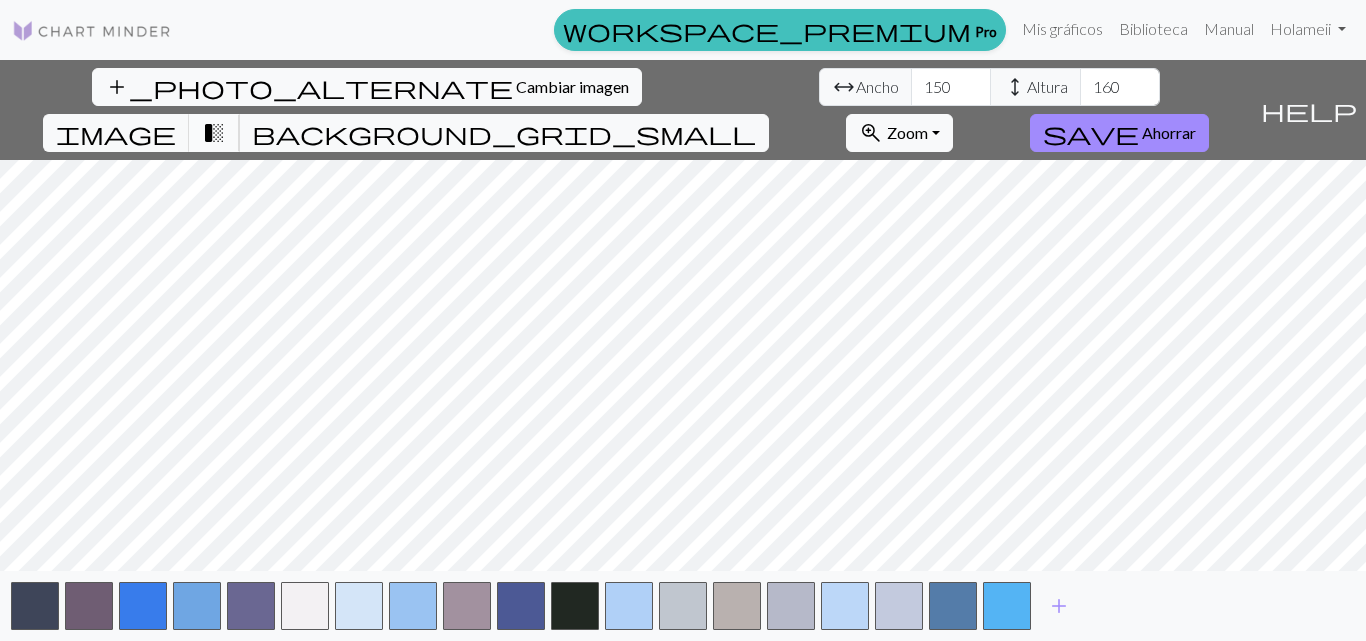 click on "transition_fade" at bounding box center (214, 133) 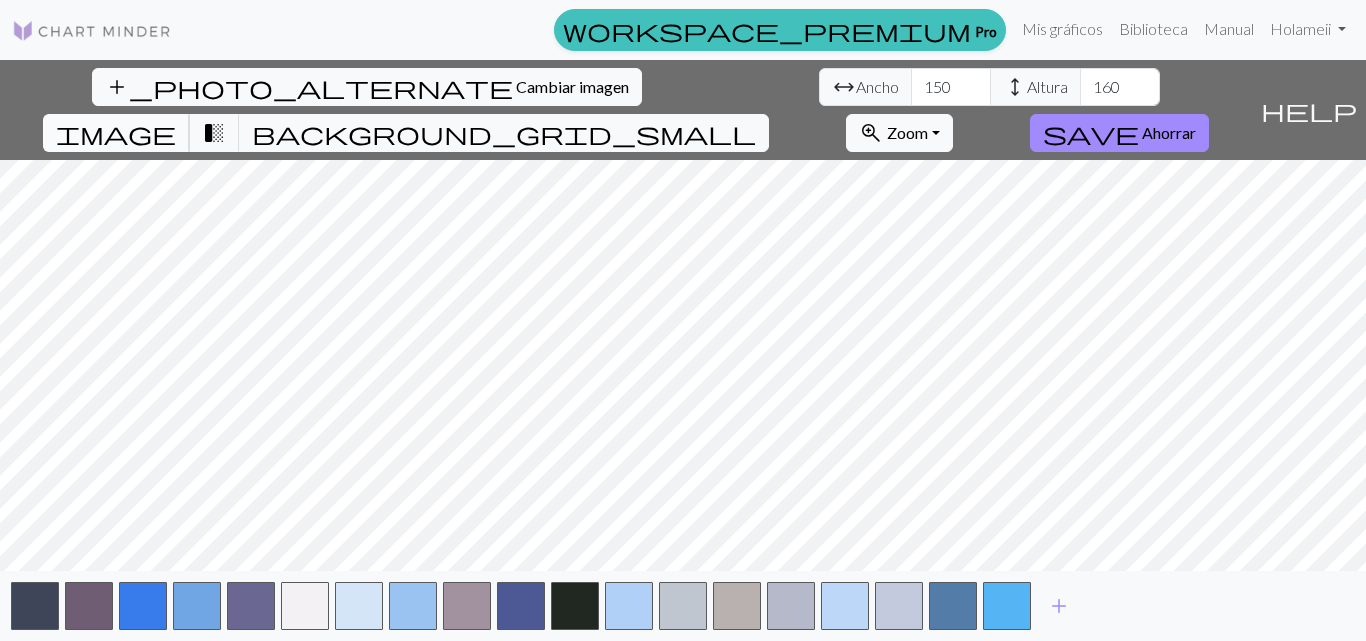 click on "image" at bounding box center (116, 133) 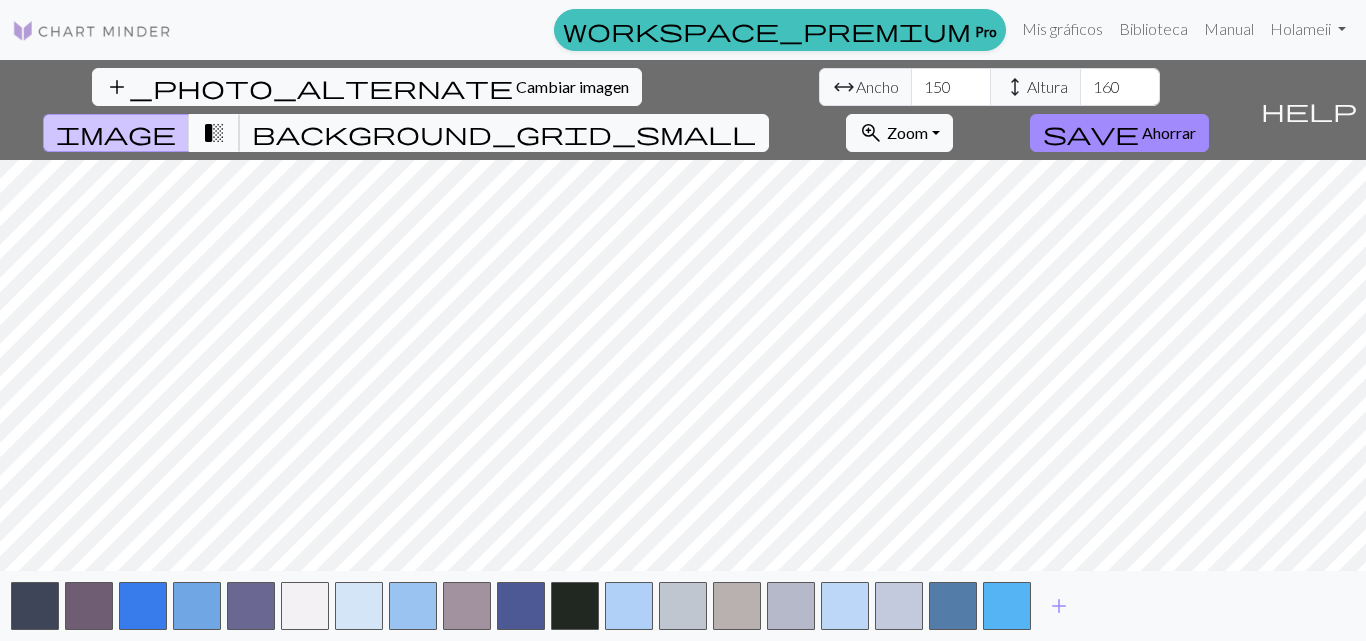 click on "transition_fade" at bounding box center [214, 133] 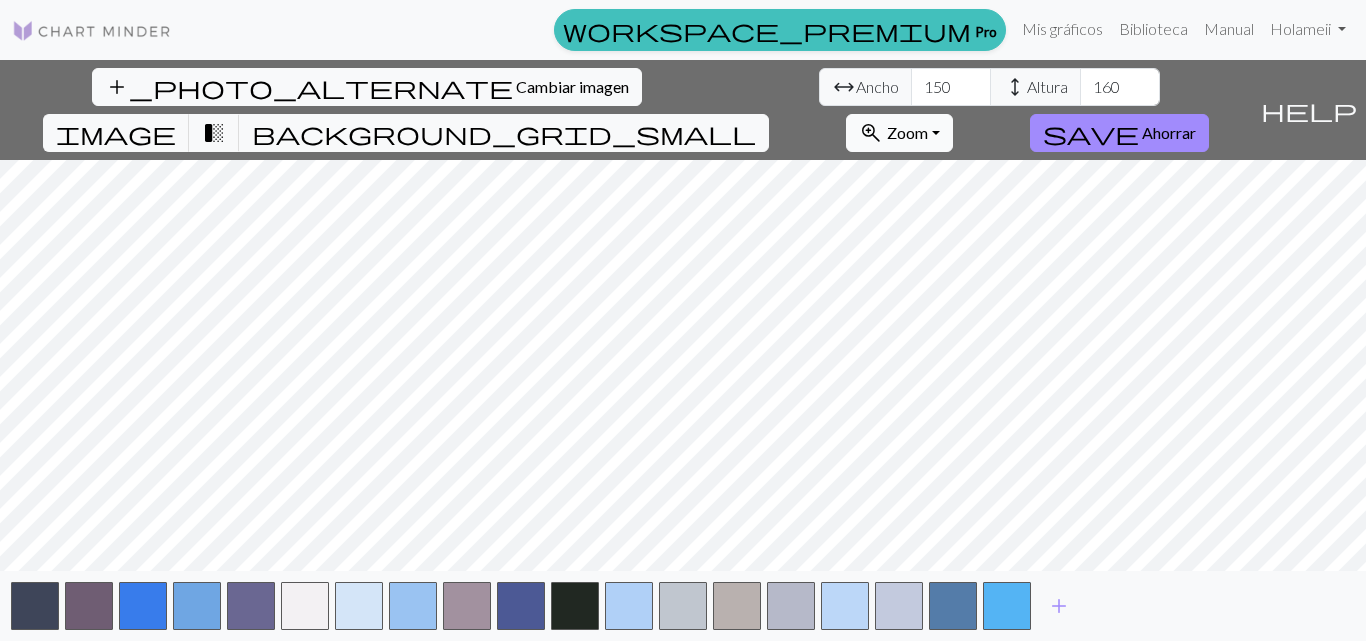 click on "Zoom" at bounding box center (907, 132) 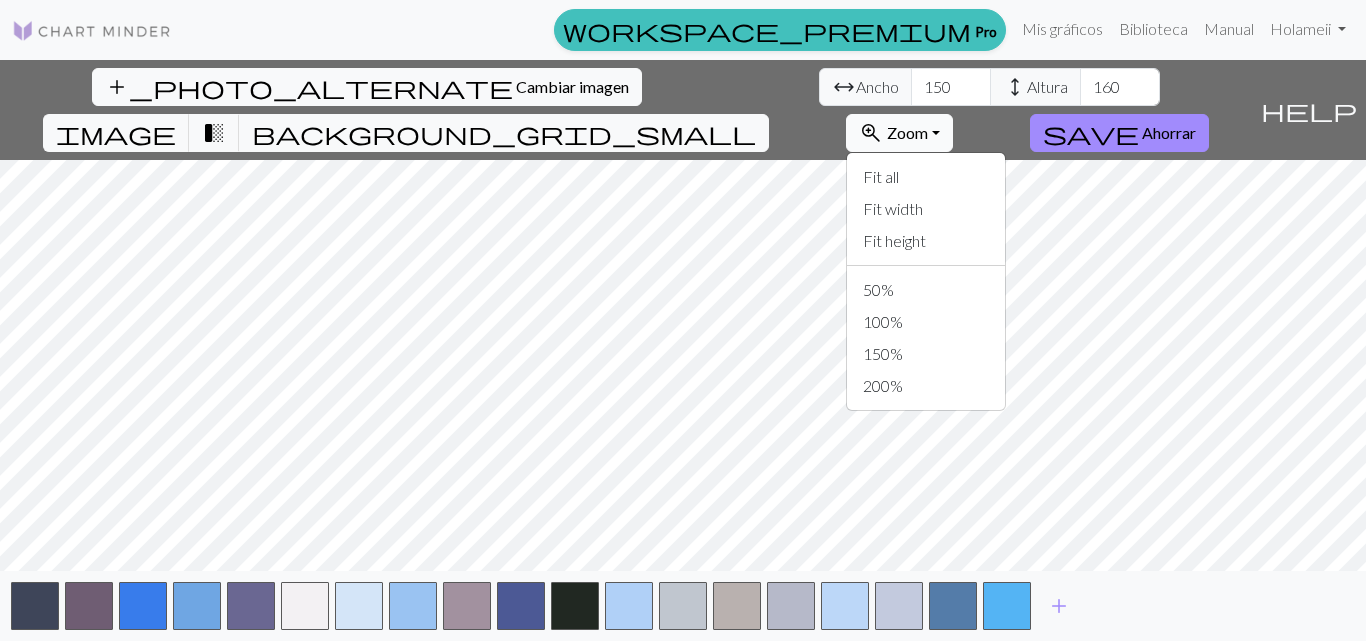 click on "zoom_in Zoom Zoom" at bounding box center [899, 133] 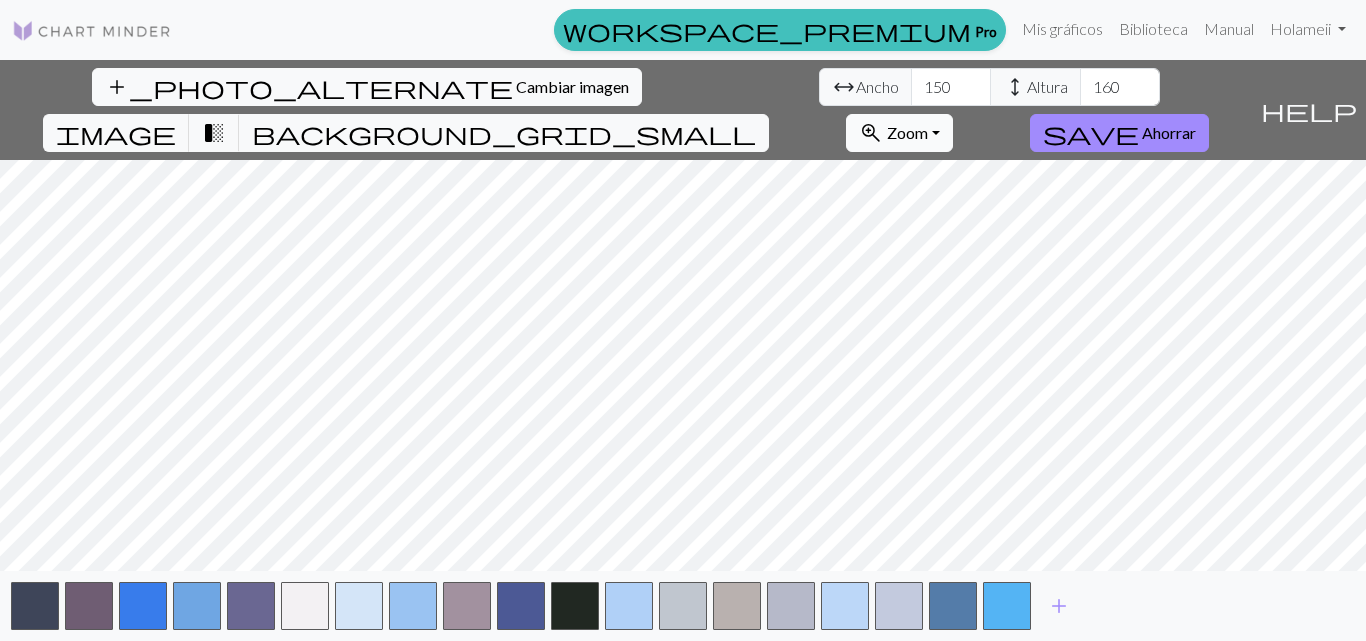 click on "Zoom" at bounding box center (907, 132) 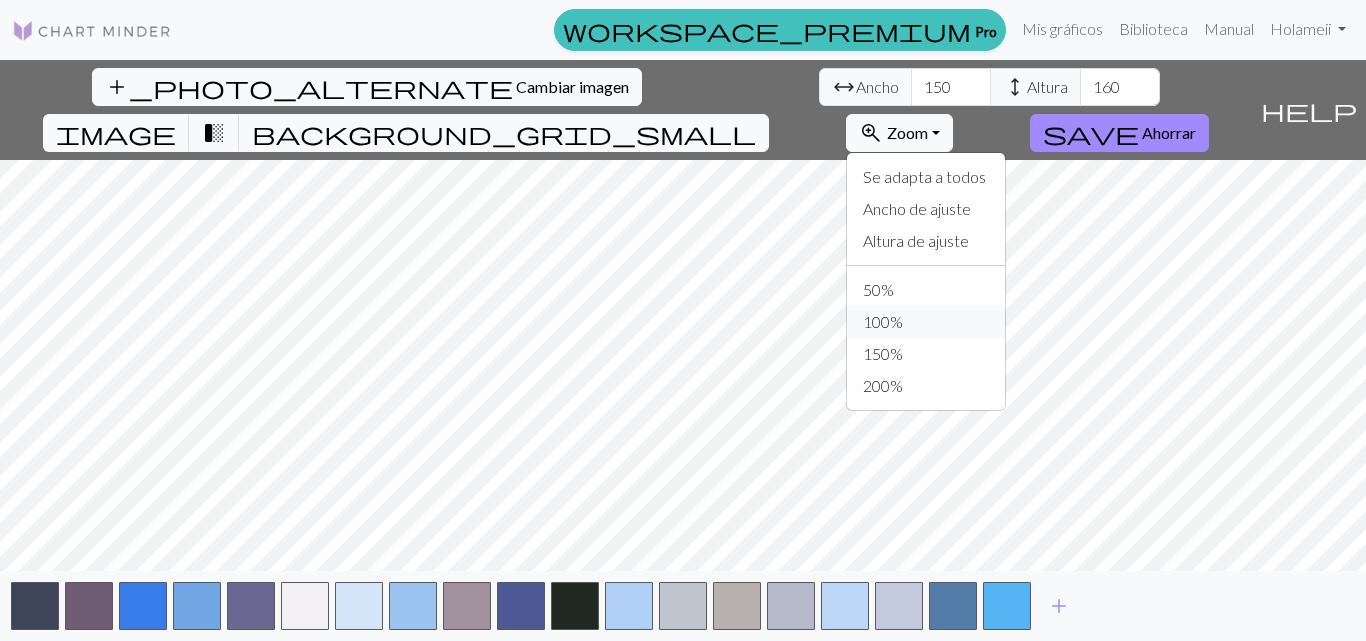 click on "100%" at bounding box center (926, 322) 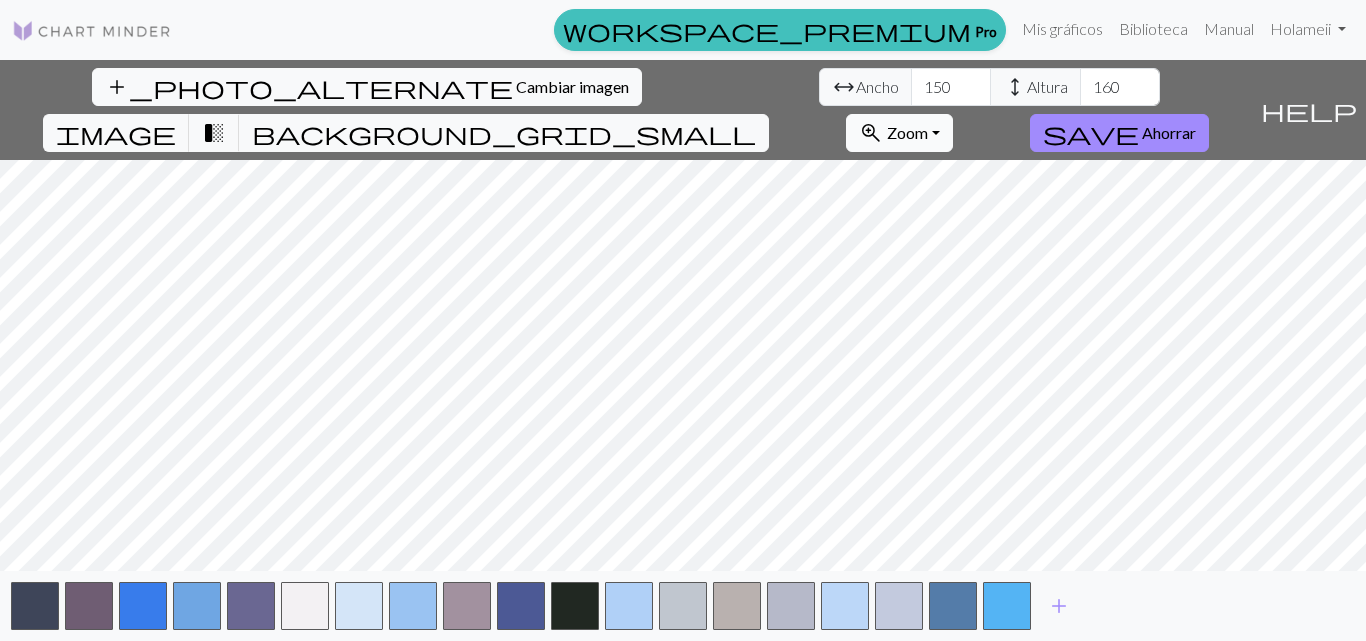 click on "Zoom" at bounding box center (907, 132) 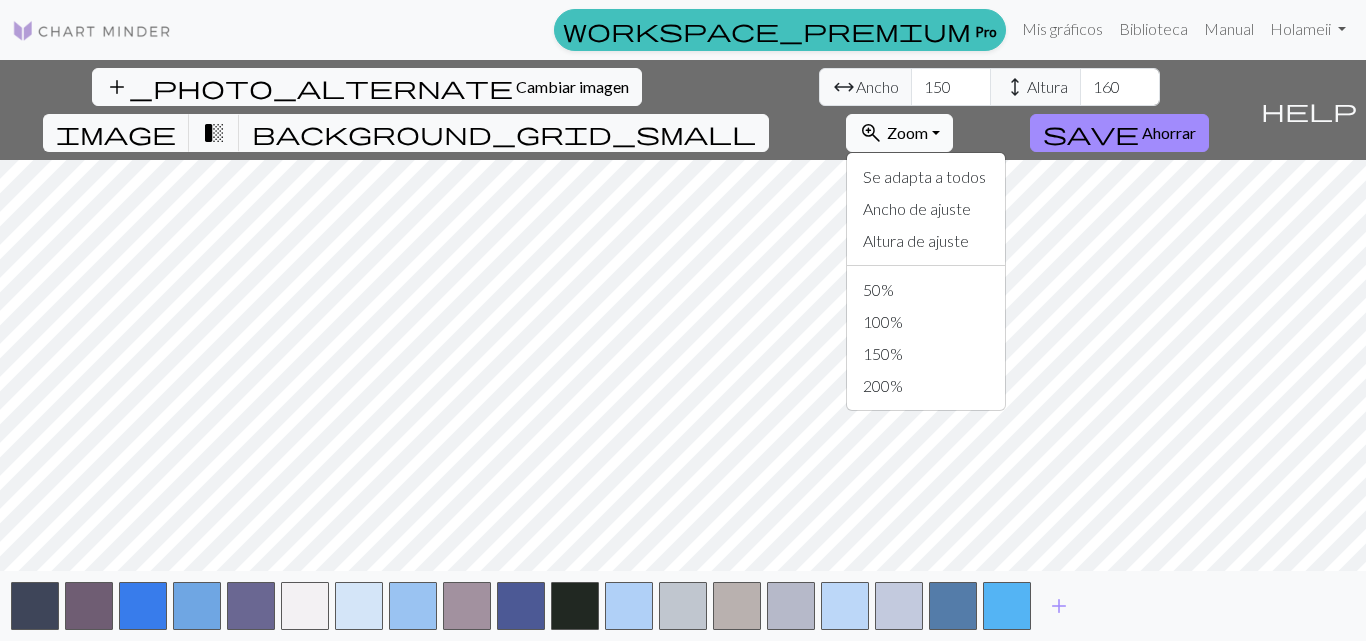 click on "Zoom" at bounding box center [907, 132] 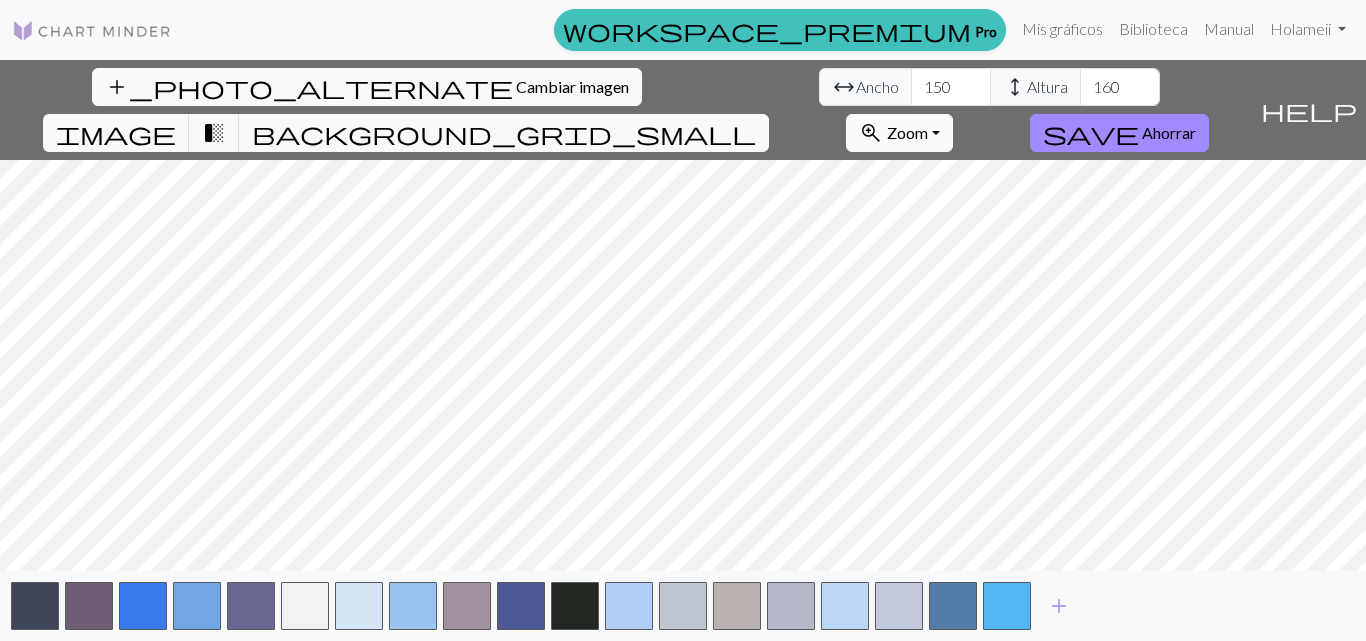 click on "Zoom" at bounding box center [907, 132] 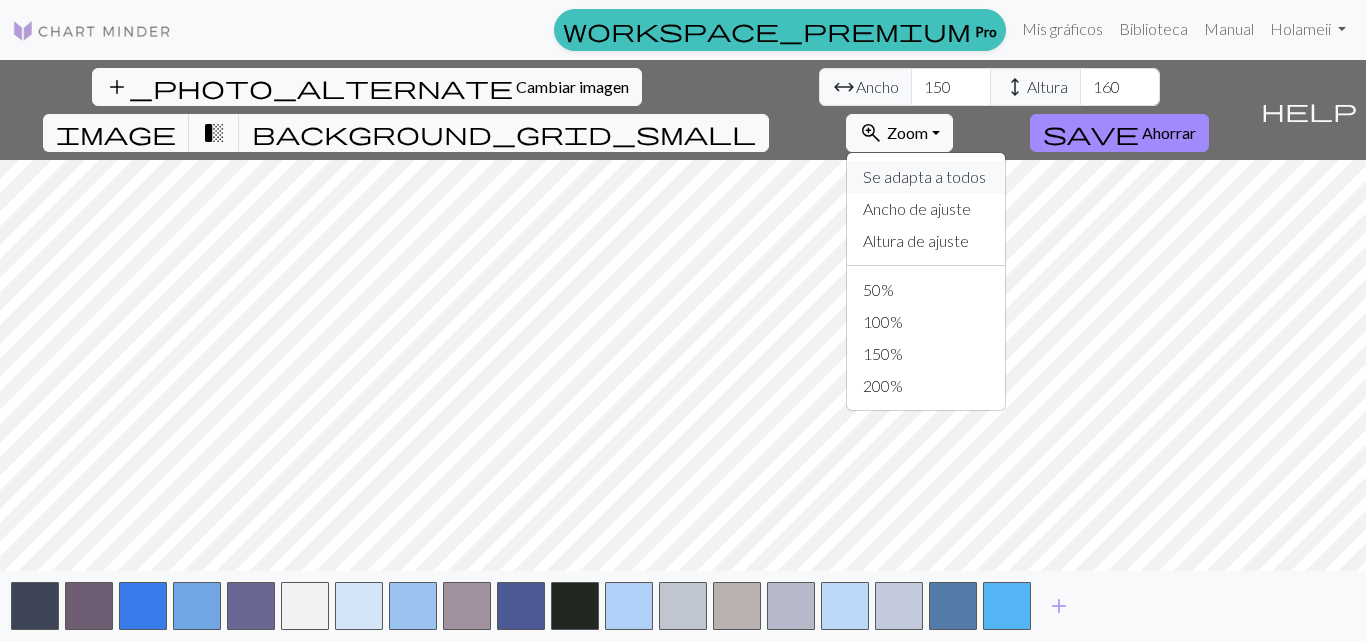 click on "Se adapta a todos" at bounding box center [924, 176] 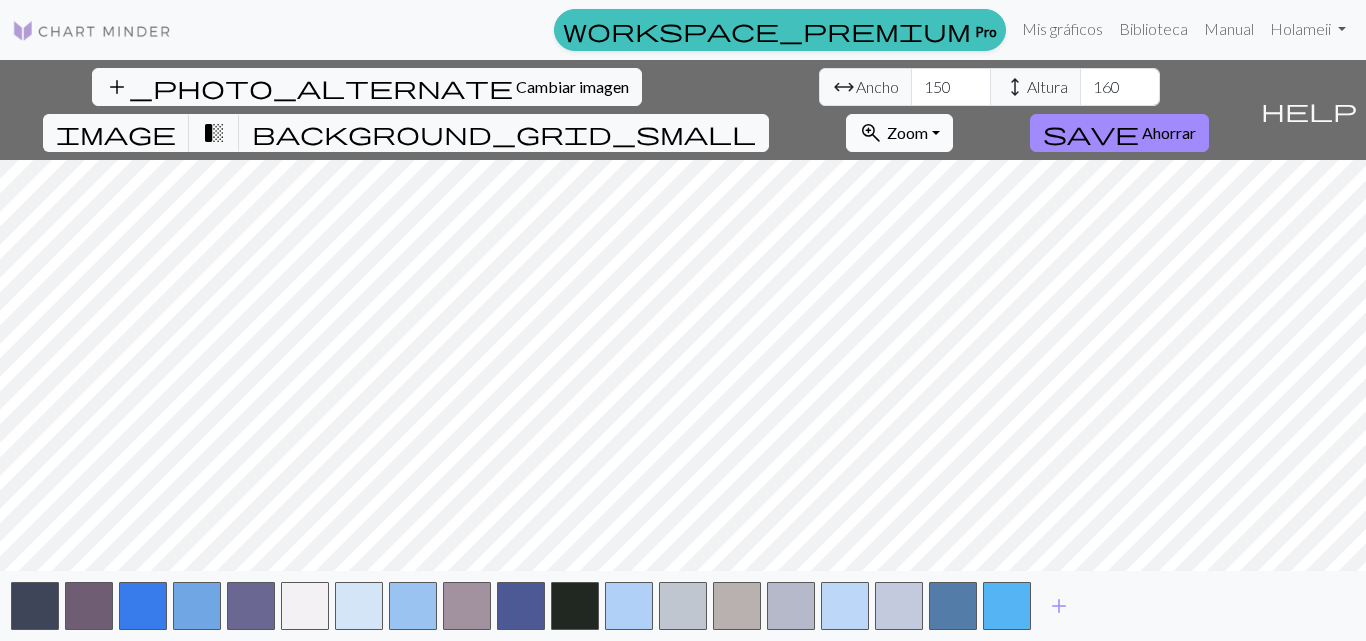 click on "Zoom" at bounding box center [907, 132] 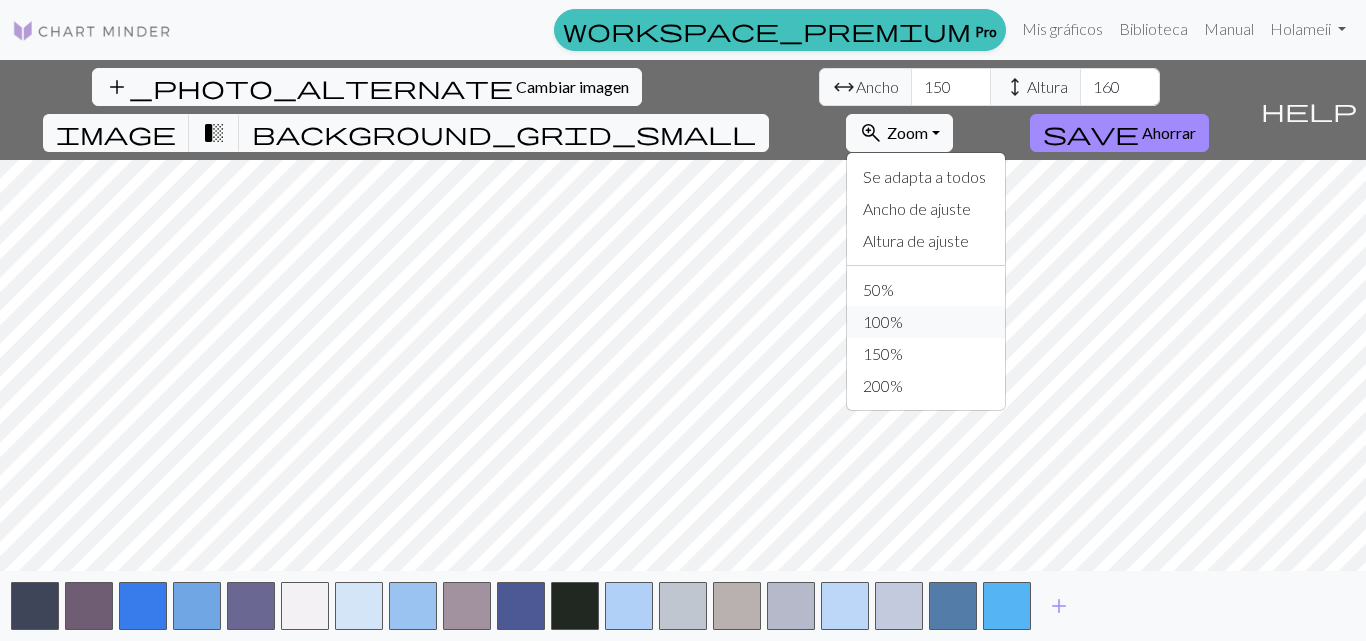 click on "100%" at bounding box center (926, 322) 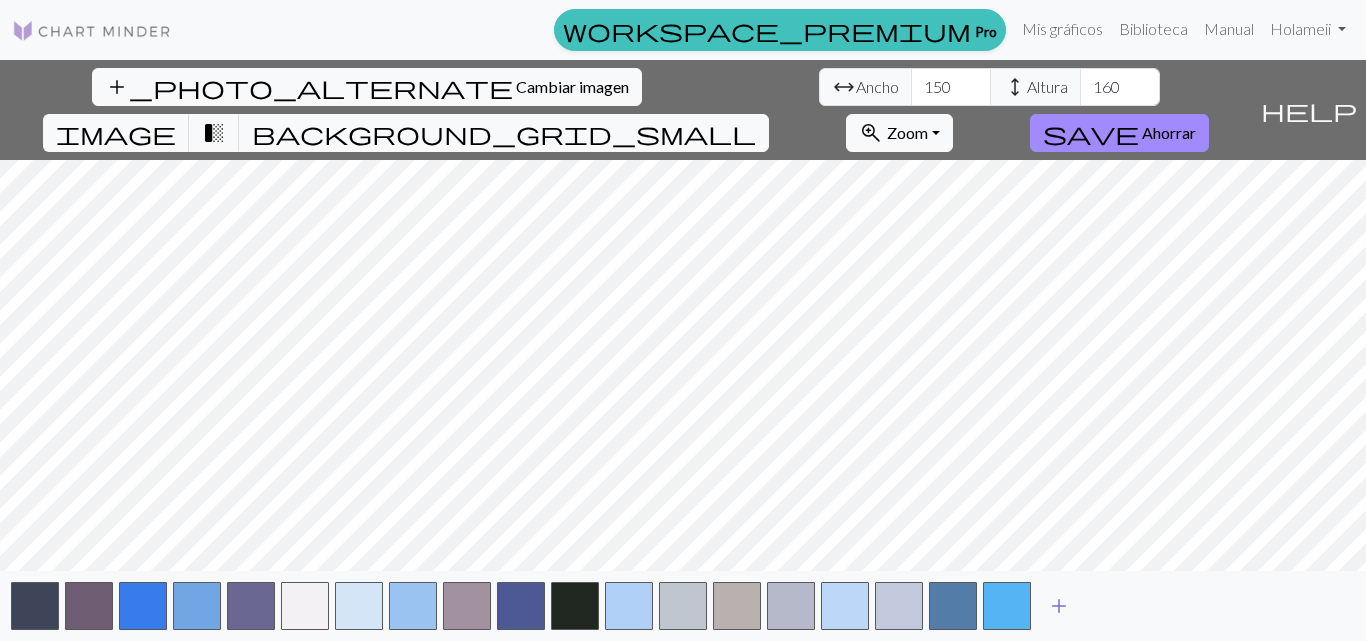 click on "add" at bounding box center [1059, 606] 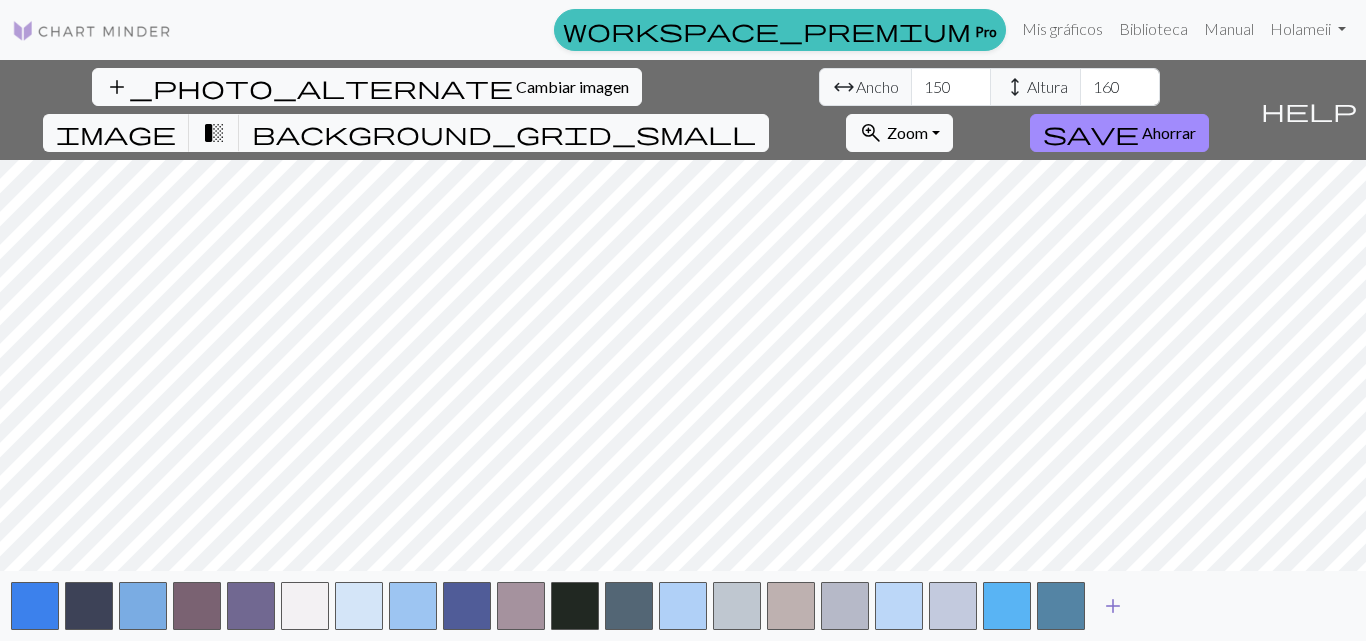 click on "add" at bounding box center (1113, 606) 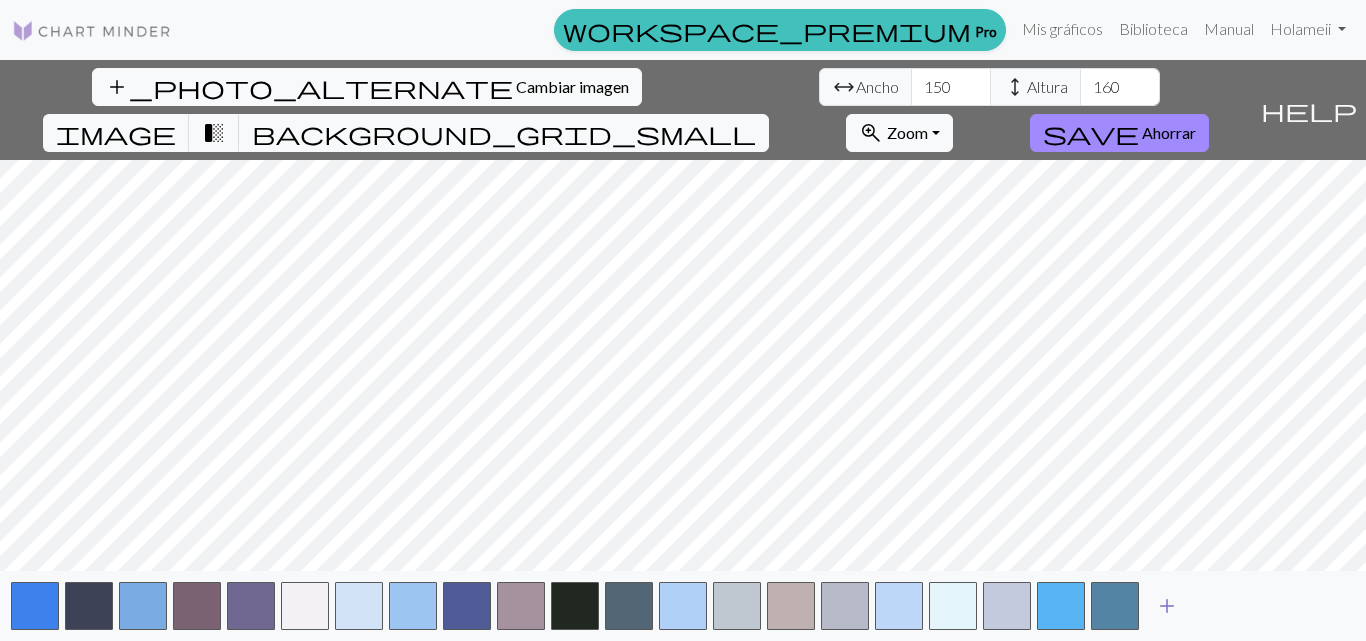 click on "add" at bounding box center (1167, 606) 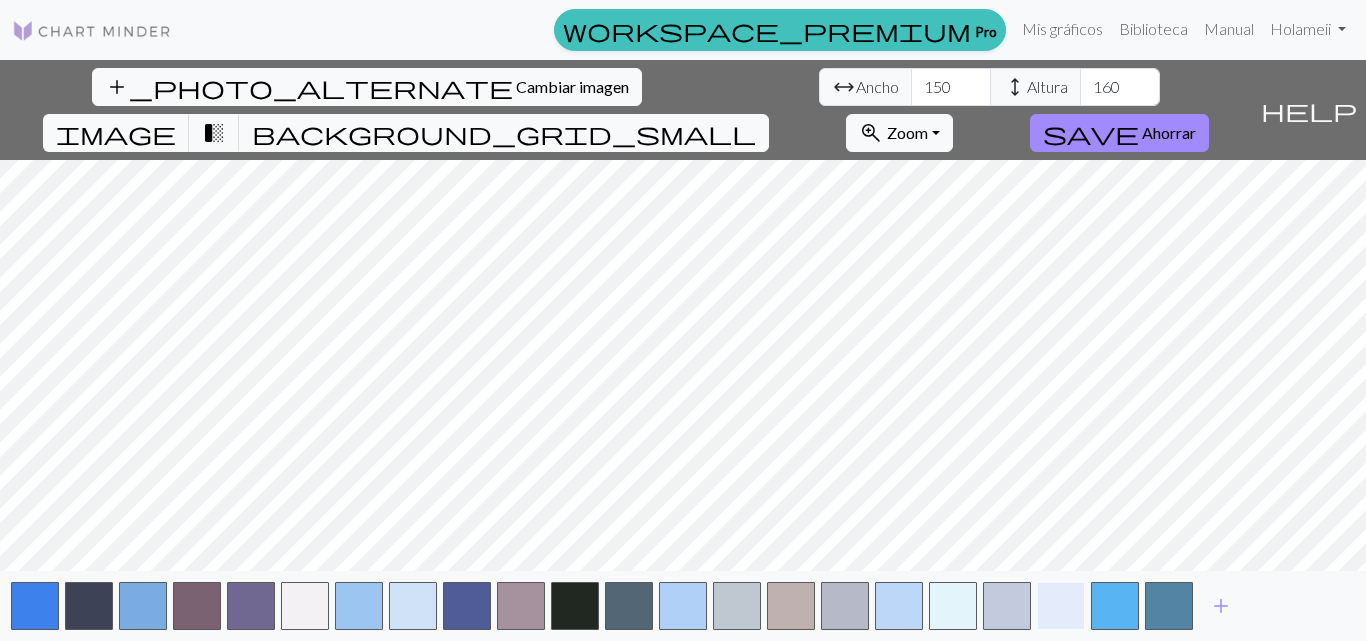 drag, startPoint x: 1018, startPoint y: 599, endPoint x: 1042, endPoint y: 604, distance: 24.5153 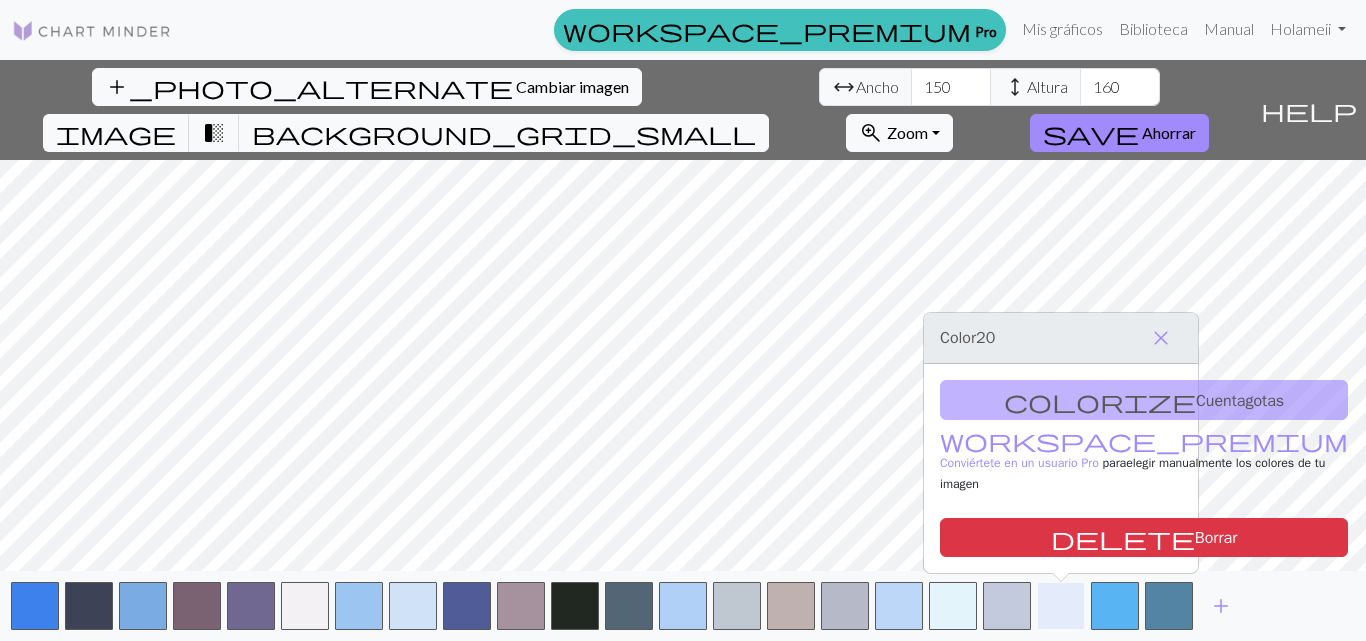 click at bounding box center (1061, 606) 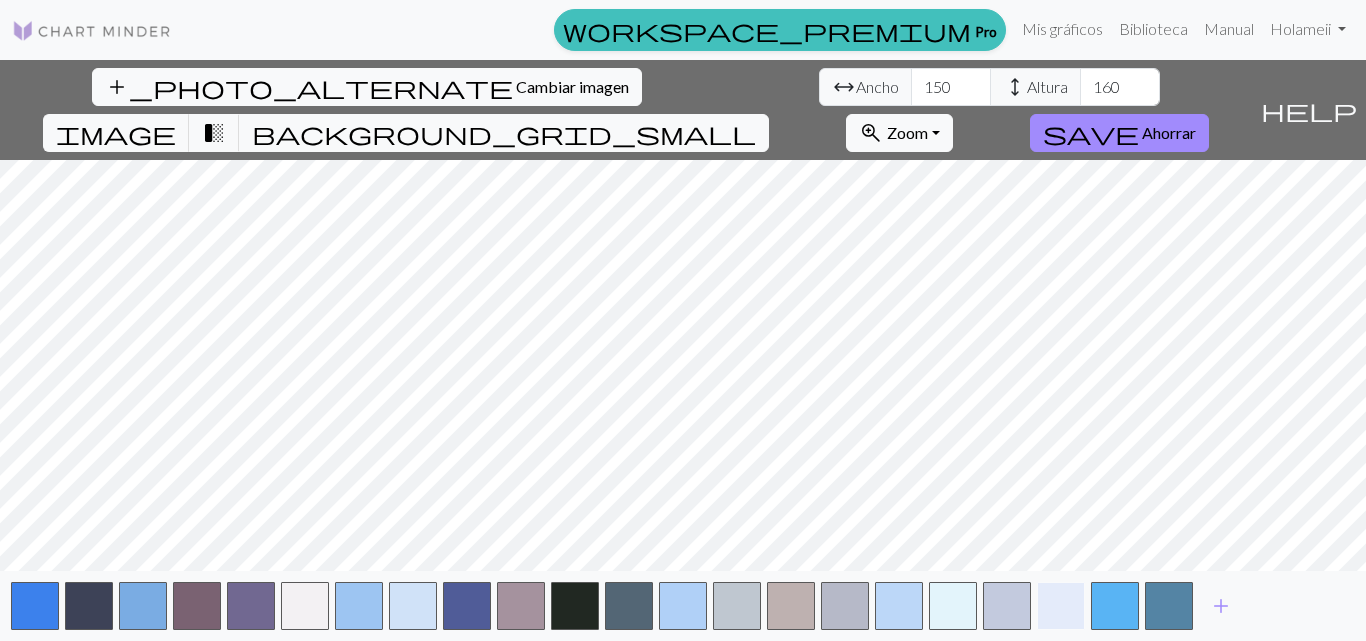 click at bounding box center (1061, 606) 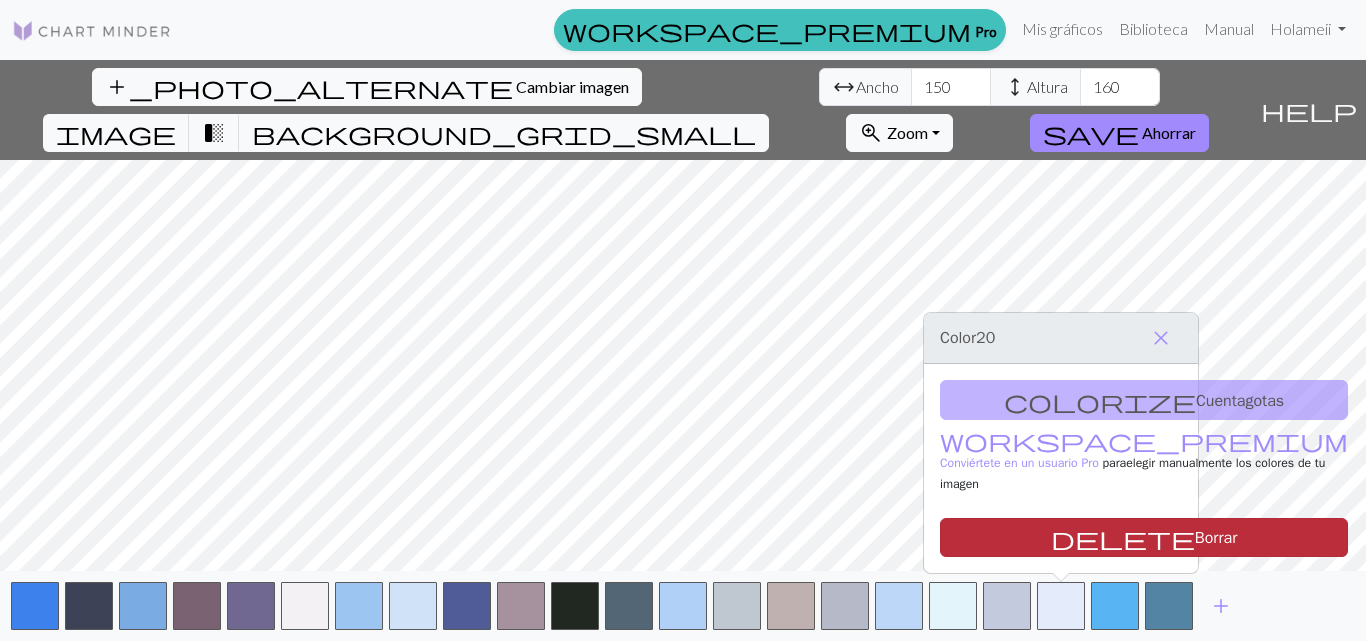 click on "Borrar" at bounding box center [1216, 538] 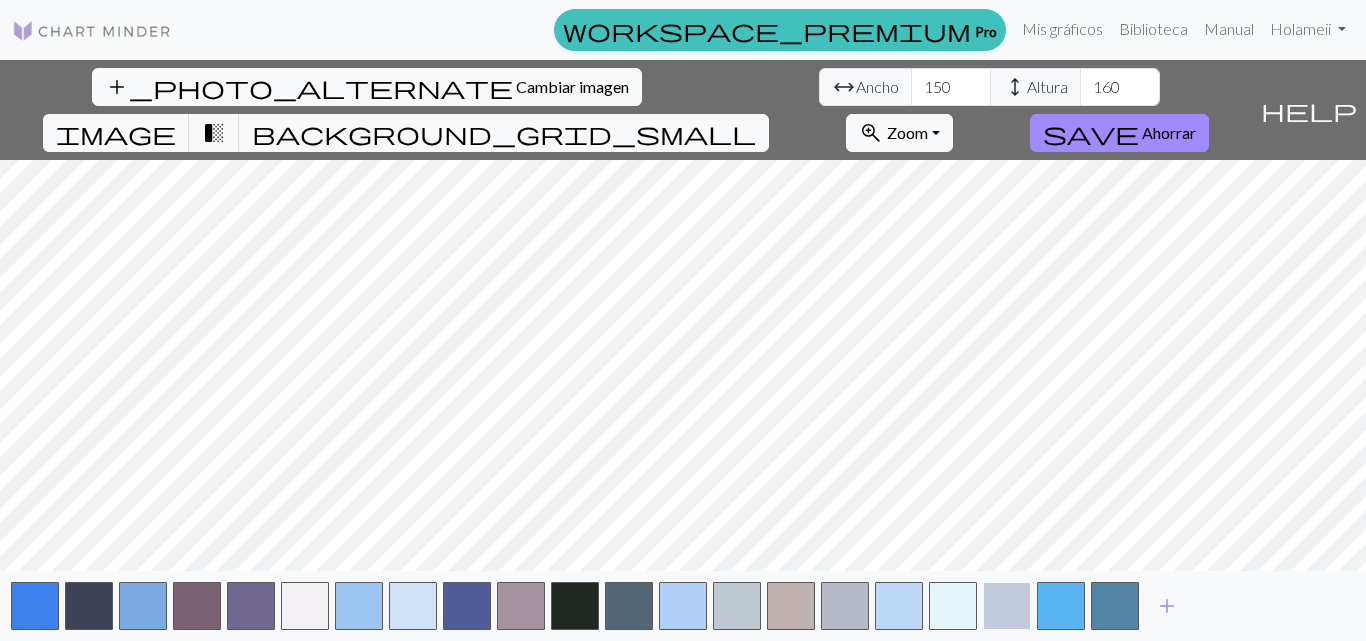 drag, startPoint x: 966, startPoint y: 600, endPoint x: 996, endPoint y: 611, distance: 31.95309 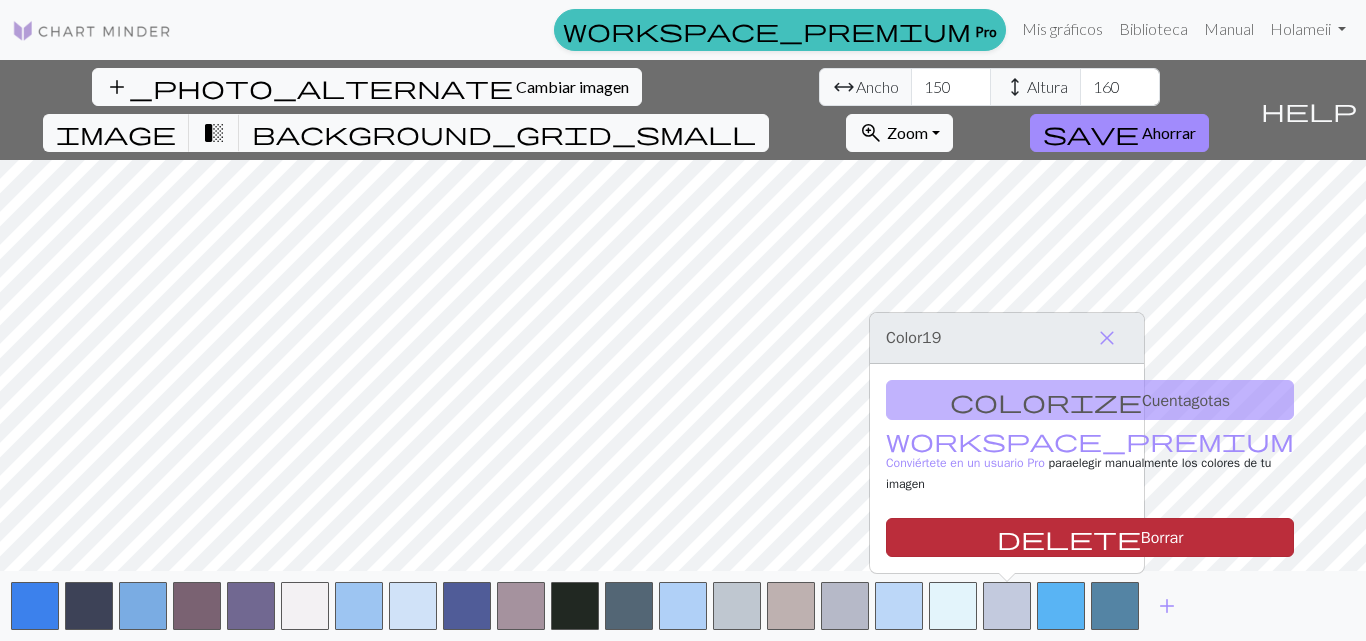 click on "delete" at bounding box center [1069, 538] 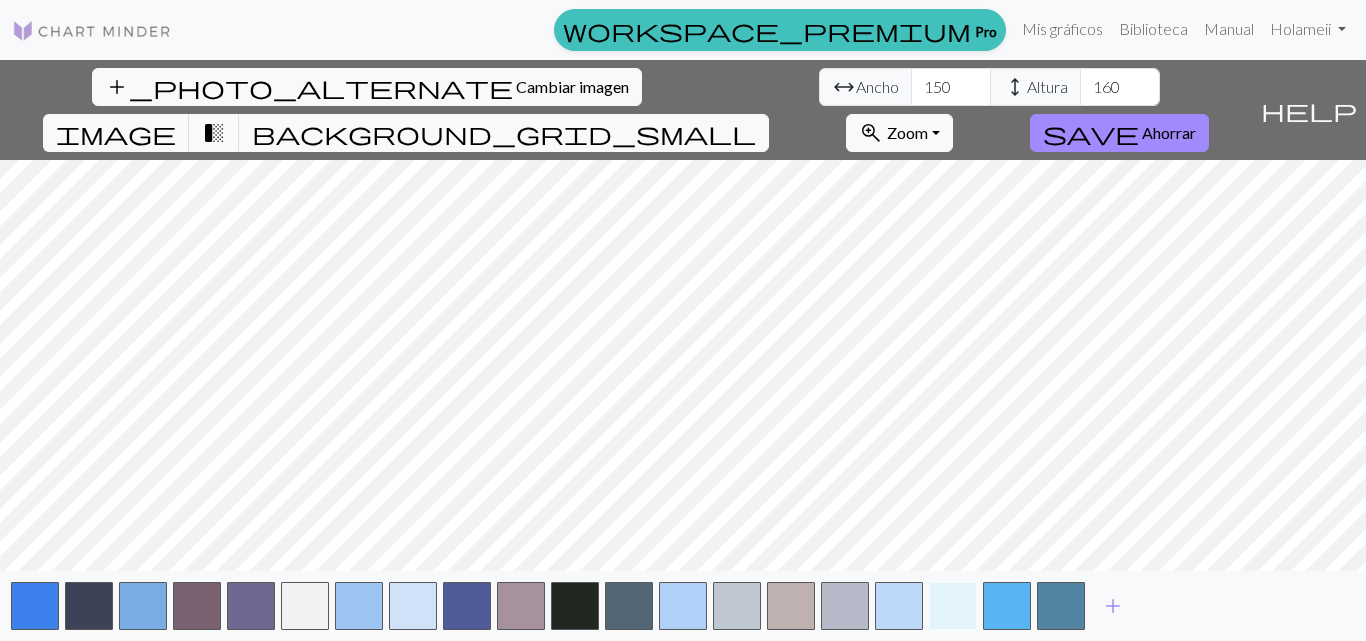 click at bounding box center [953, 606] 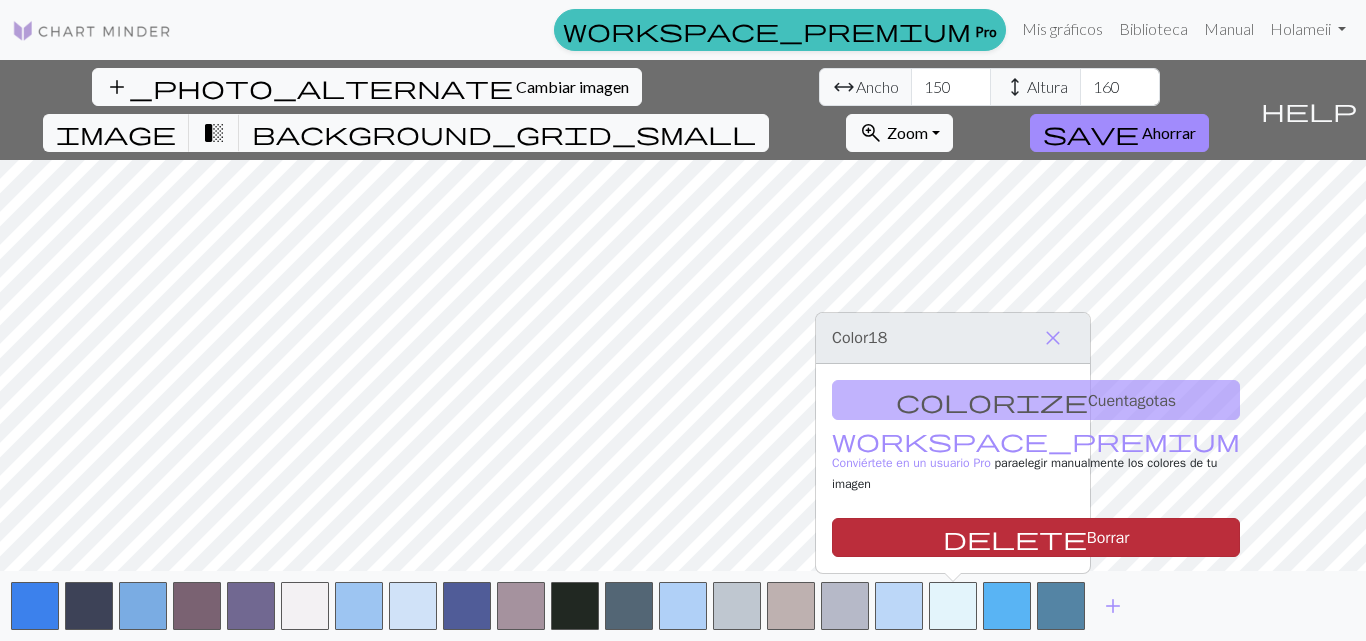 click on "delete" at bounding box center (1015, 538) 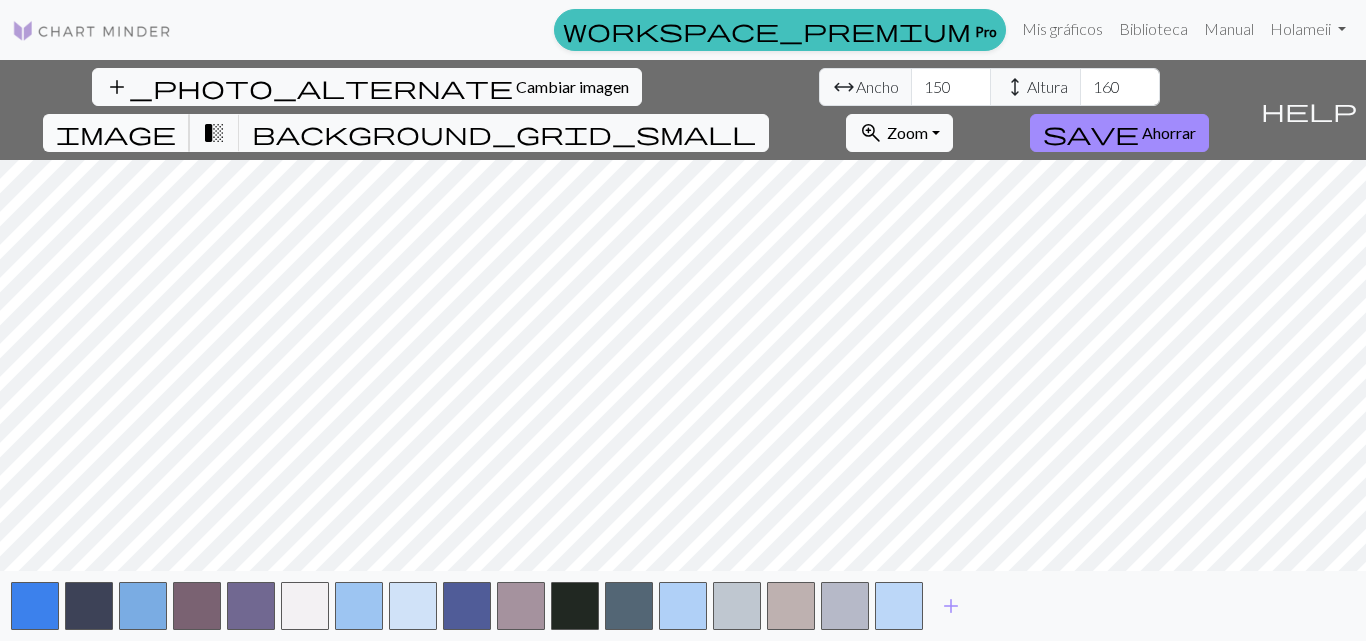 click on "image" at bounding box center [116, 133] 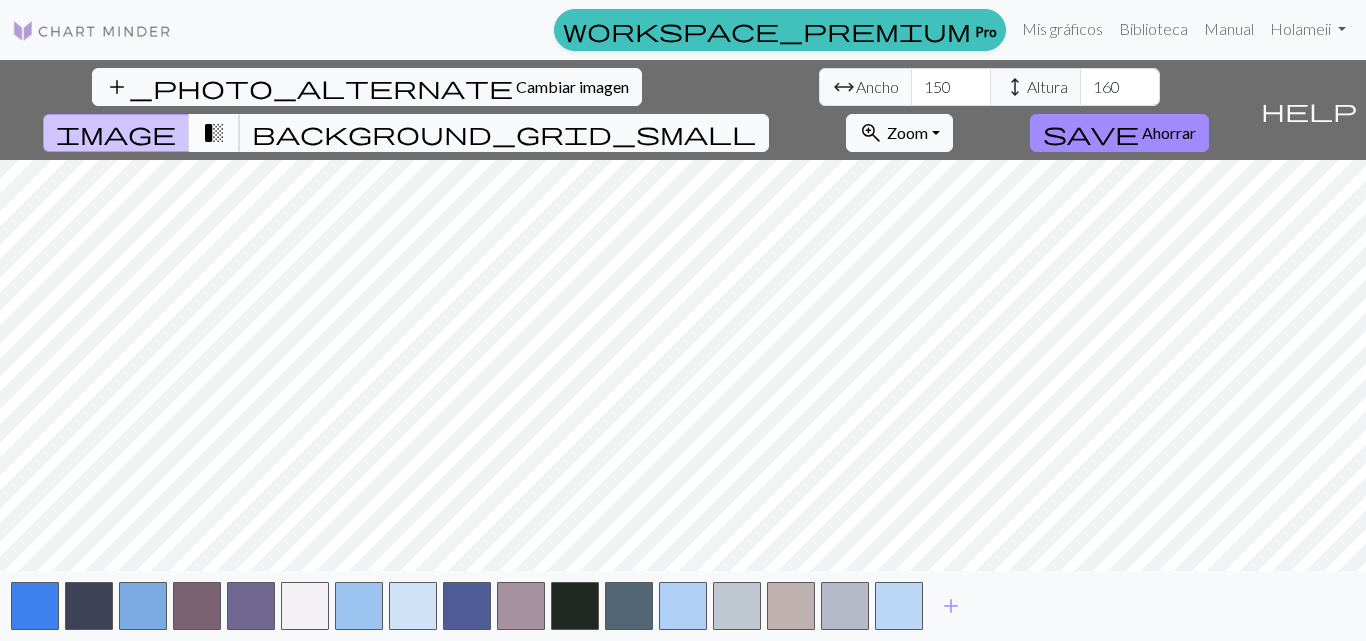 click on "transition_fade" at bounding box center [214, 133] 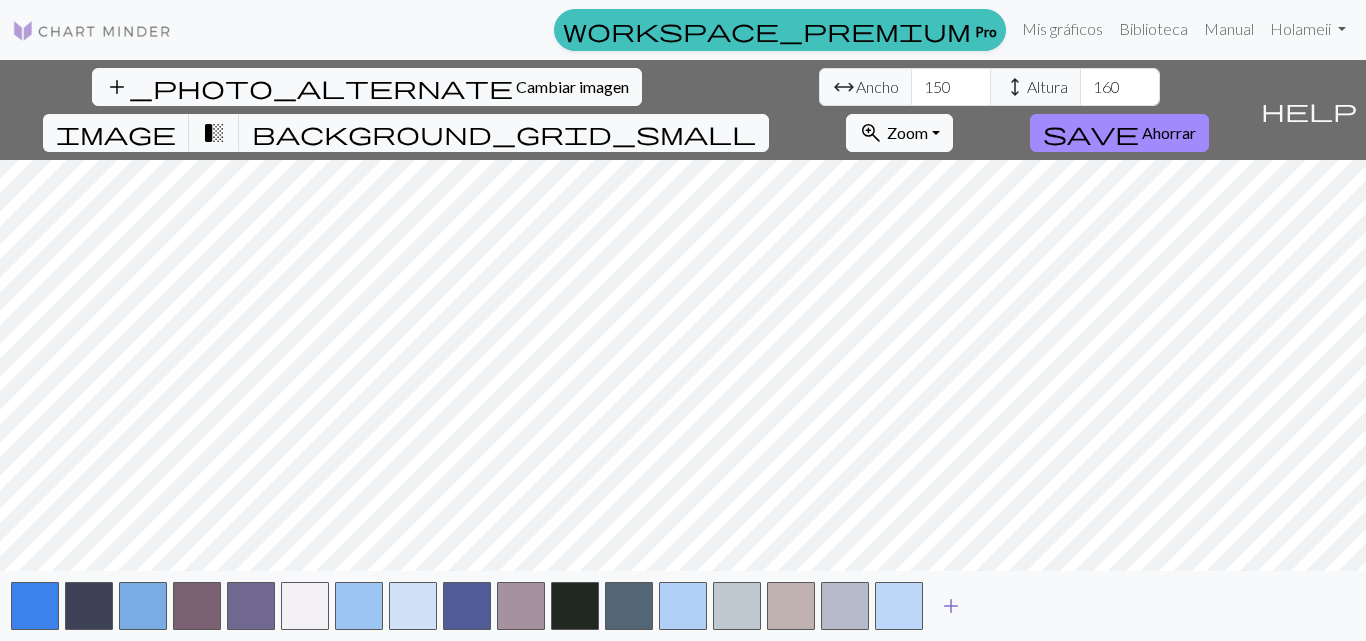 click on "add" at bounding box center (951, 606) 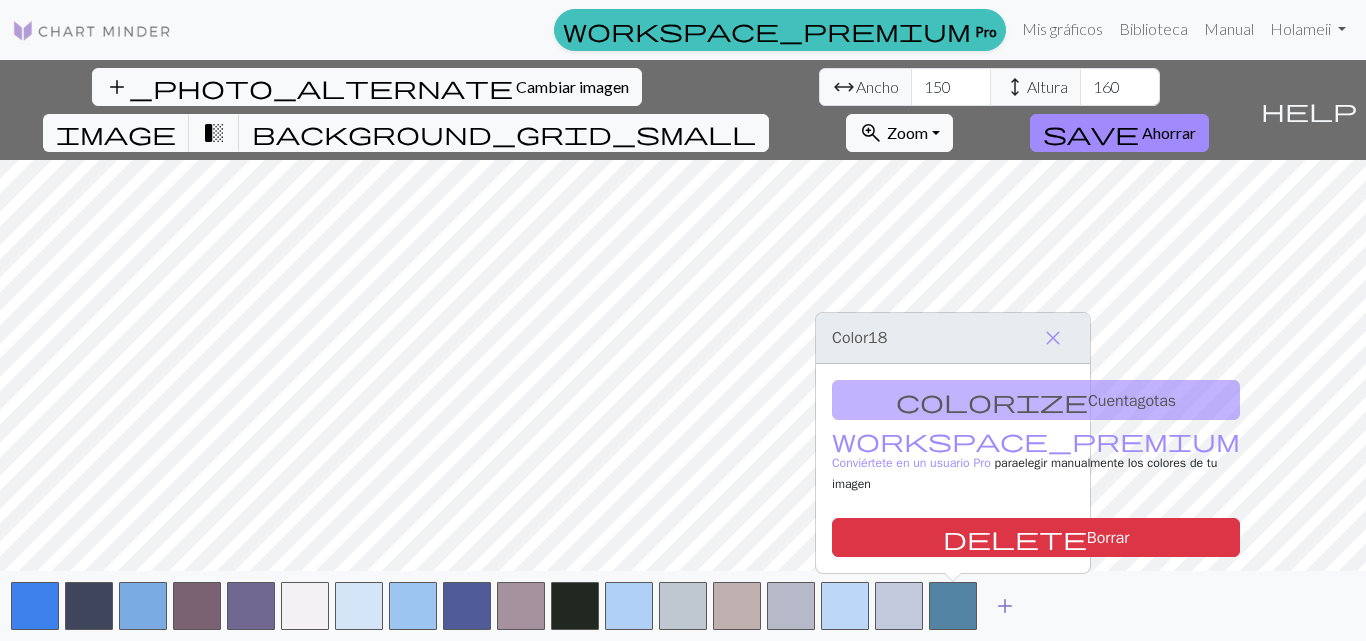 click on "add" at bounding box center (1005, 606) 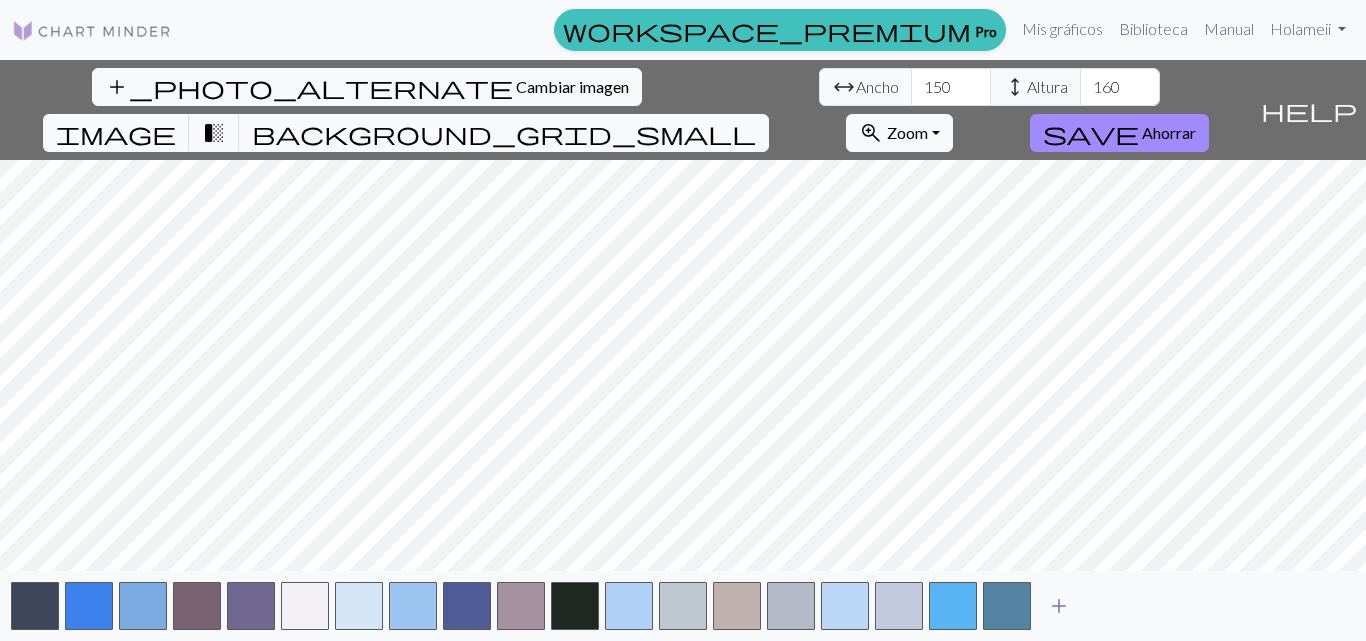 click on "add" at bounding box center [1059, 606] 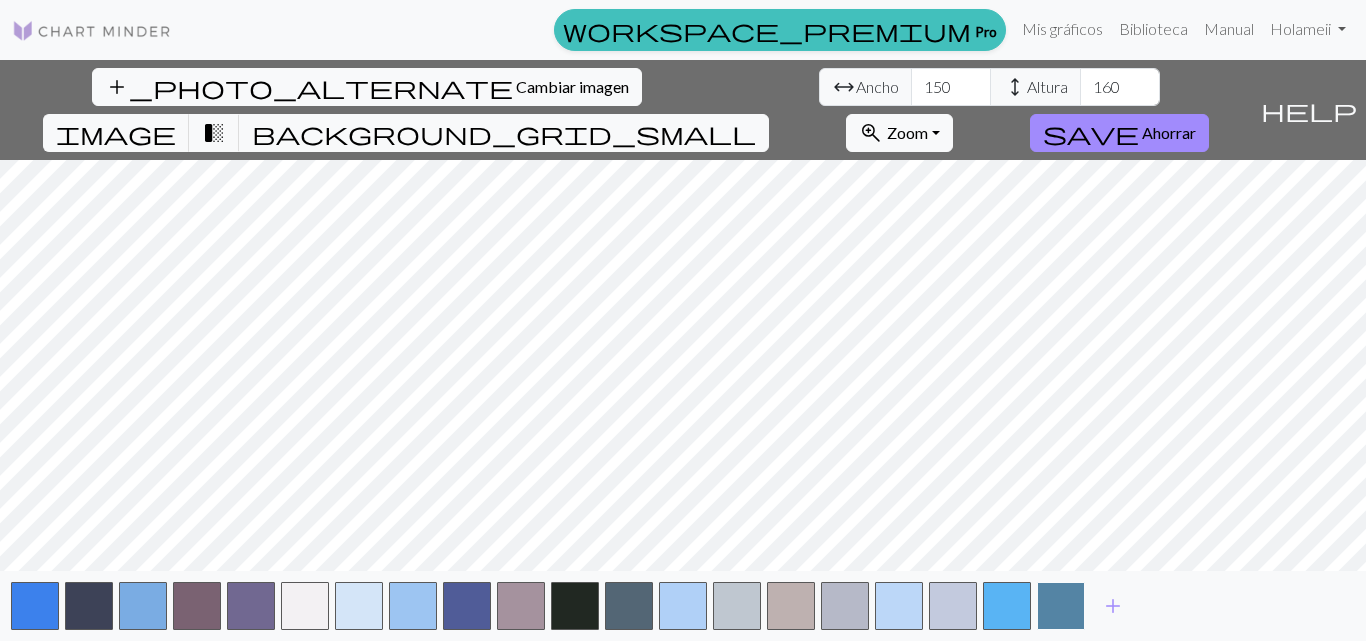 click at bounding box center (1061, 606) 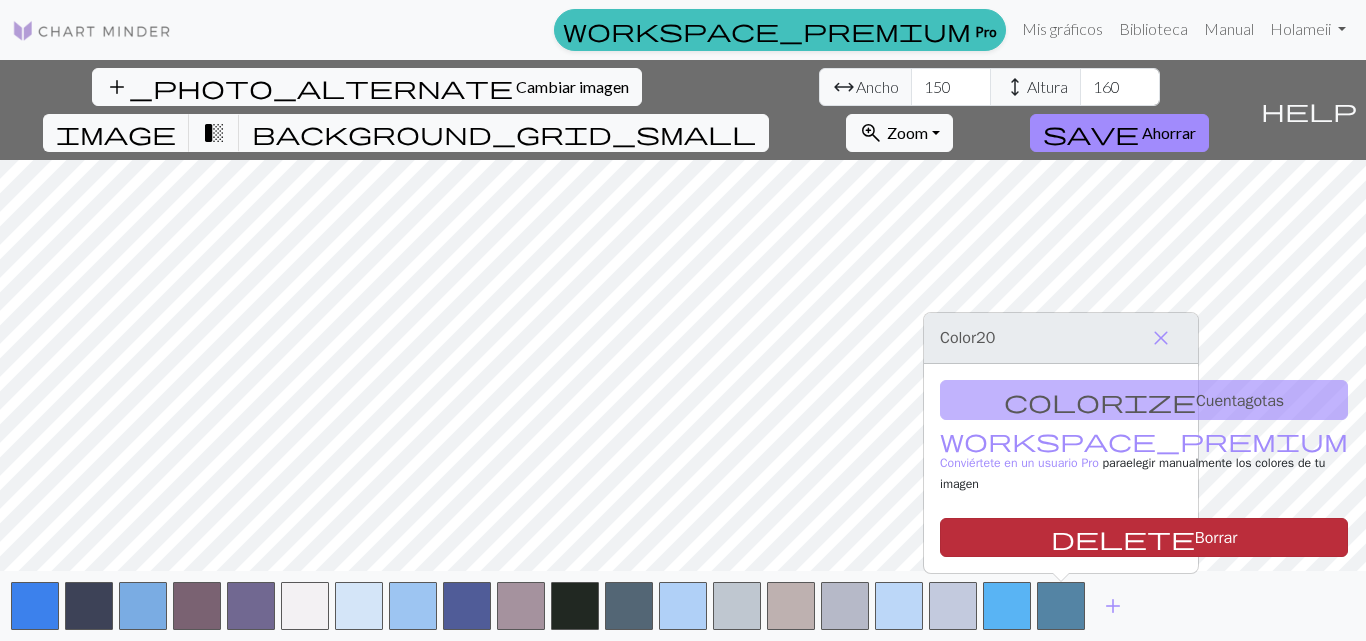 click on "delete" at bounding box center [1123, 538] 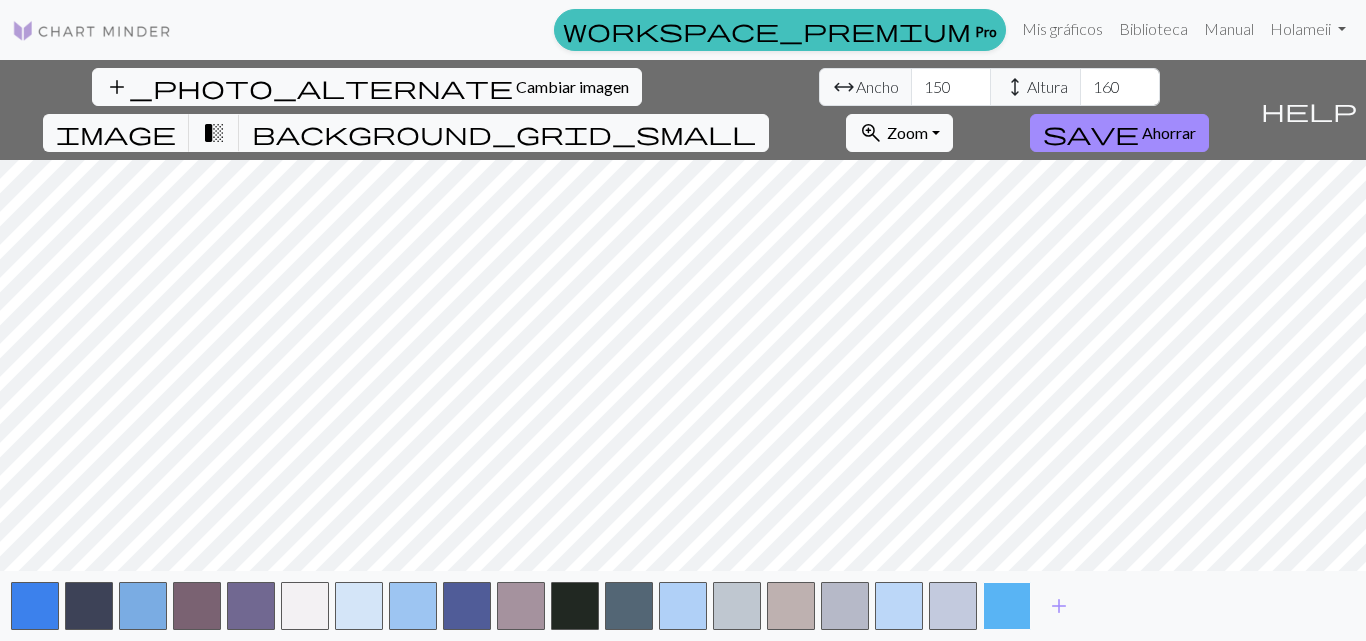 click at bounding box center (1007, 606) 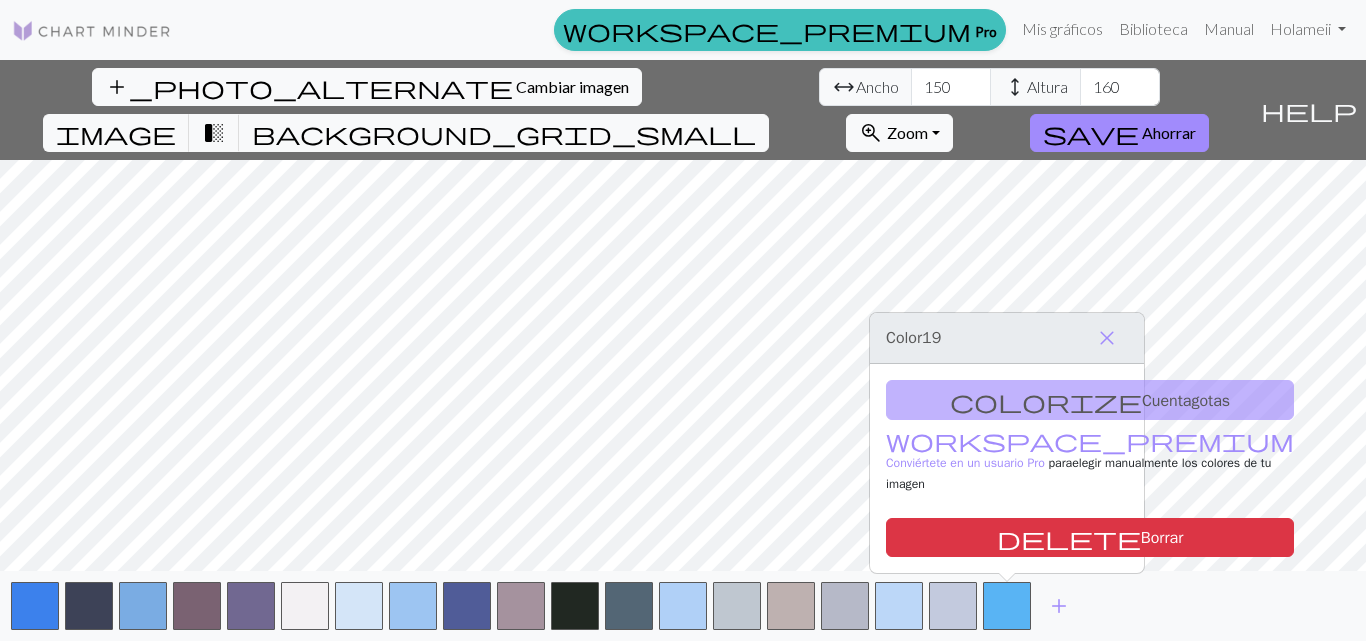 click on "colorize Cuentagotas workspace_premium Conviértete en un usuario Pro    para  elegir manualmente los colores de tu imagen delete Borrar" at bounding box center (1007, 468) 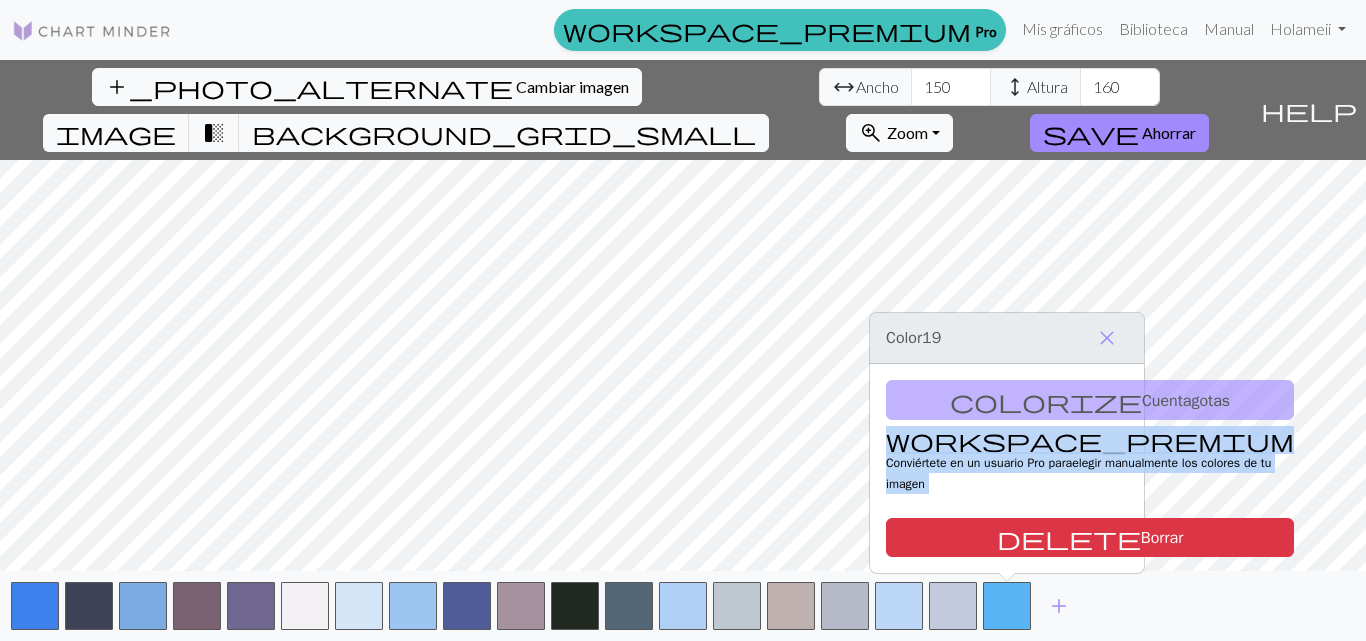 click on "colorize Cuentagotas workspace_premium Conviértete en un usuario Pro    para  elegir manualmente los colores de tu imagen delete Borrar" at bounding box center [1007, 468] 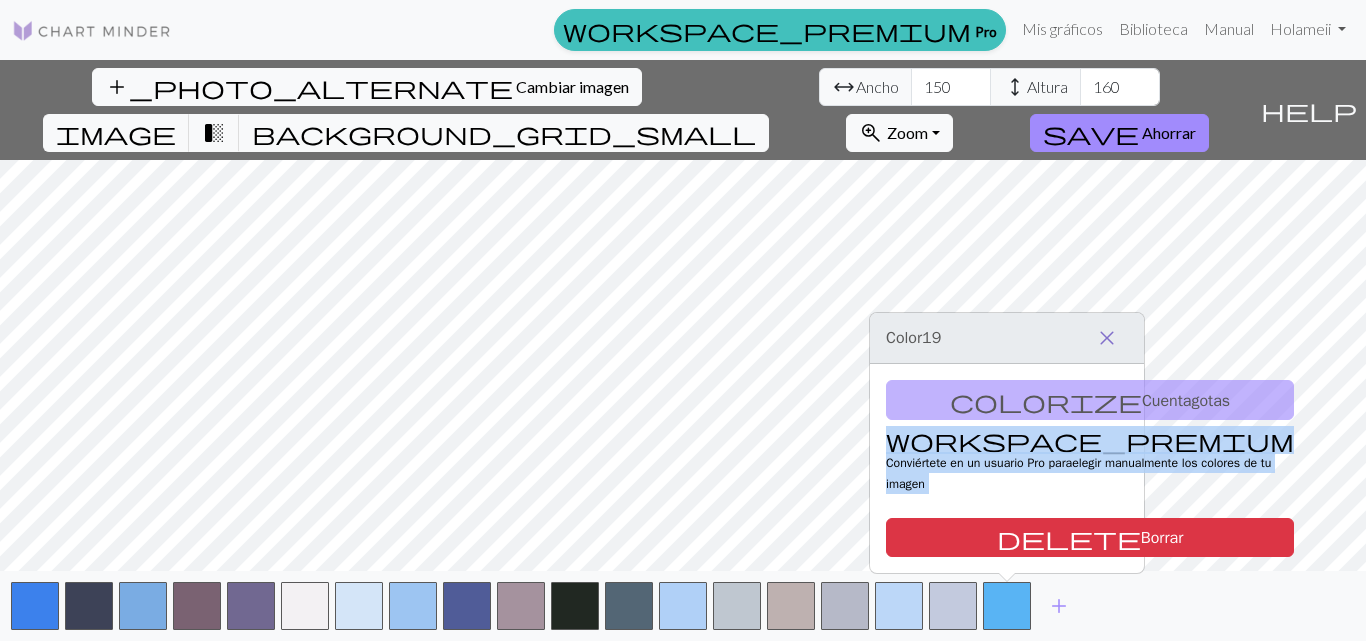 click on "Este sitio web utiliza cookies para garantizar que obtenga la mejor experiencia en nuestro sitio web. Más información ¡Entiendo! workspace_premium Pro Mis gráficos Biblioteca Manual Hola  meii   Configuraciones de la cuenta Cerrar sesión add_photo_alternate   Cambiar imagen arrow_range   Ancho 150 height   Altura 160 image transition_fade background_grid_small zoom_in Zoom Zoom Fit all Fit width Fit height 50% 100% 150% 200% save   Ahorrar help Muéstrame los alrededores add Texto original Valora esta traducción Tu opinión servirá para ayudar a mejorar el Traductor de Google Color  19 close colorize Cuentagotas workspace_premium Conviértete en un usuario Pro    para  elegir manualmente los colores de tu imagen delete Borrar" at bounding box center (683, 320) 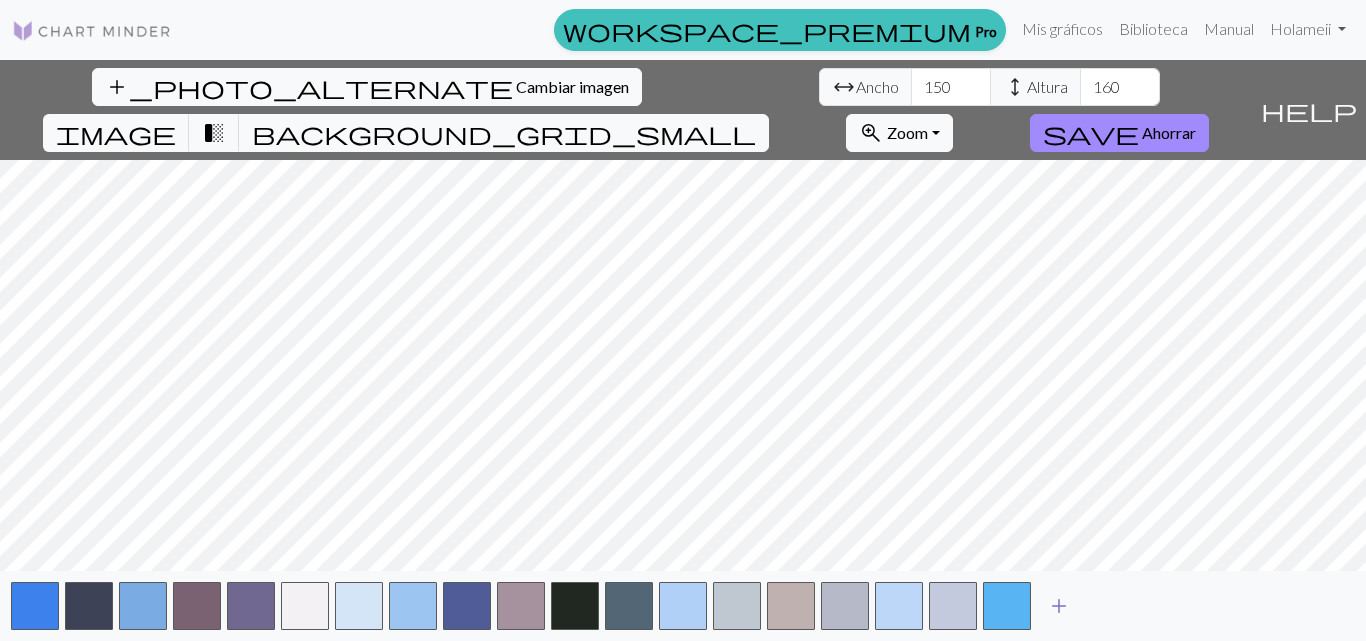 click on "add" at bounding box center [1059, 606] 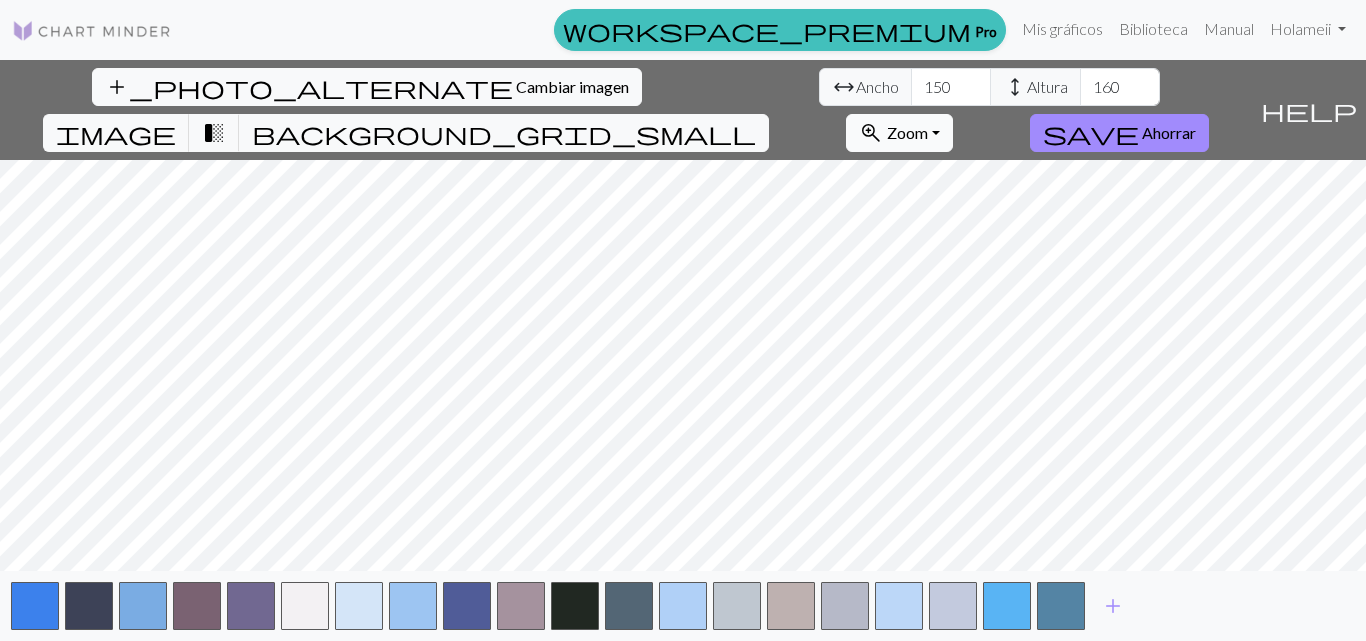 click on "Zoom" at bounding box center [907, 132] 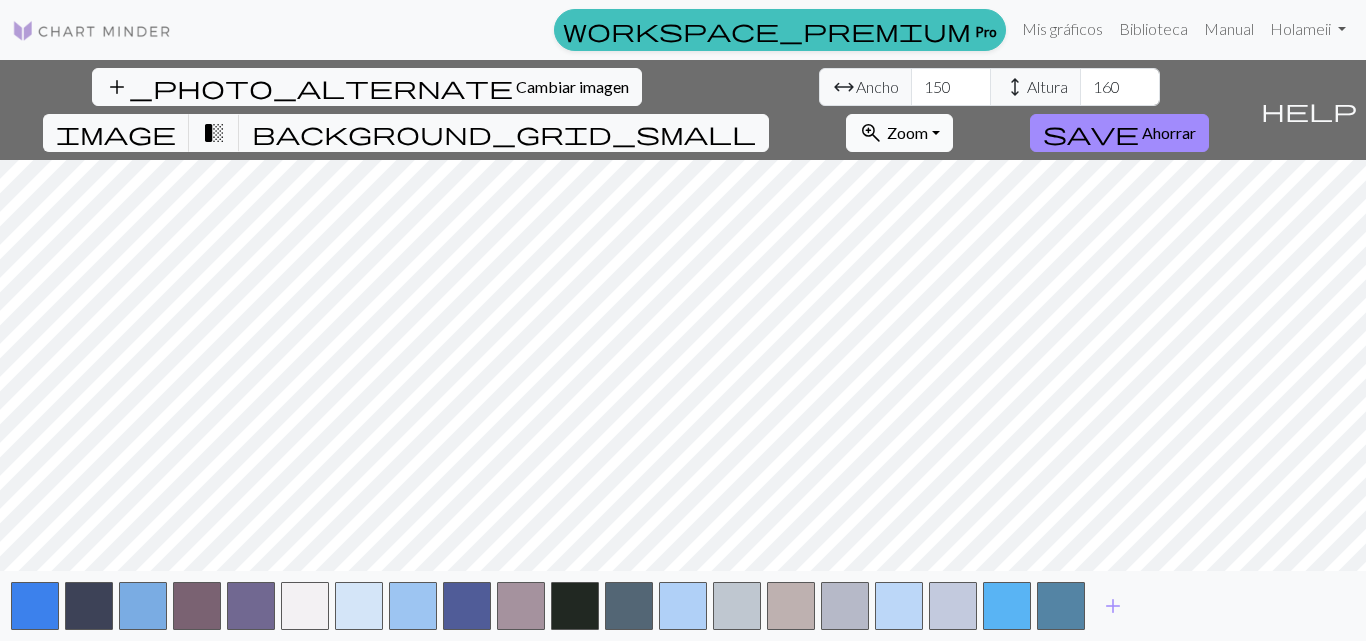 click on "zoom_in Zoom Zoom" at bounding box center (899, 133) 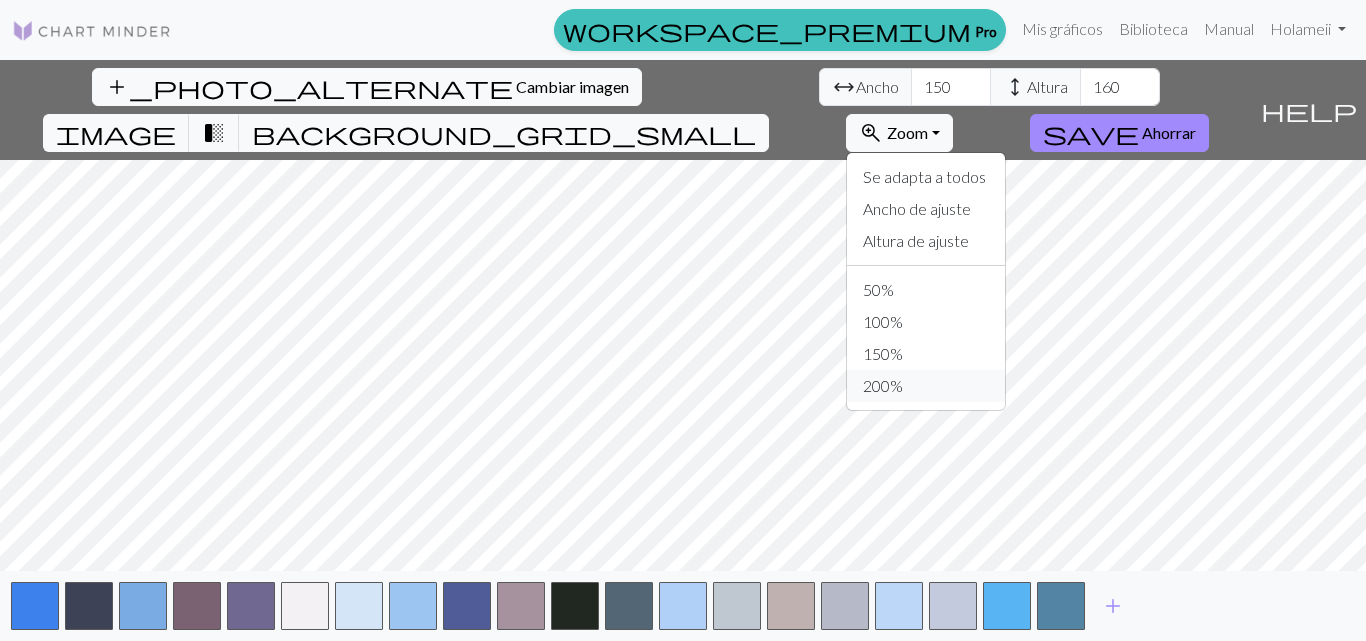 click on "200%" at bounding box center (926, 386) 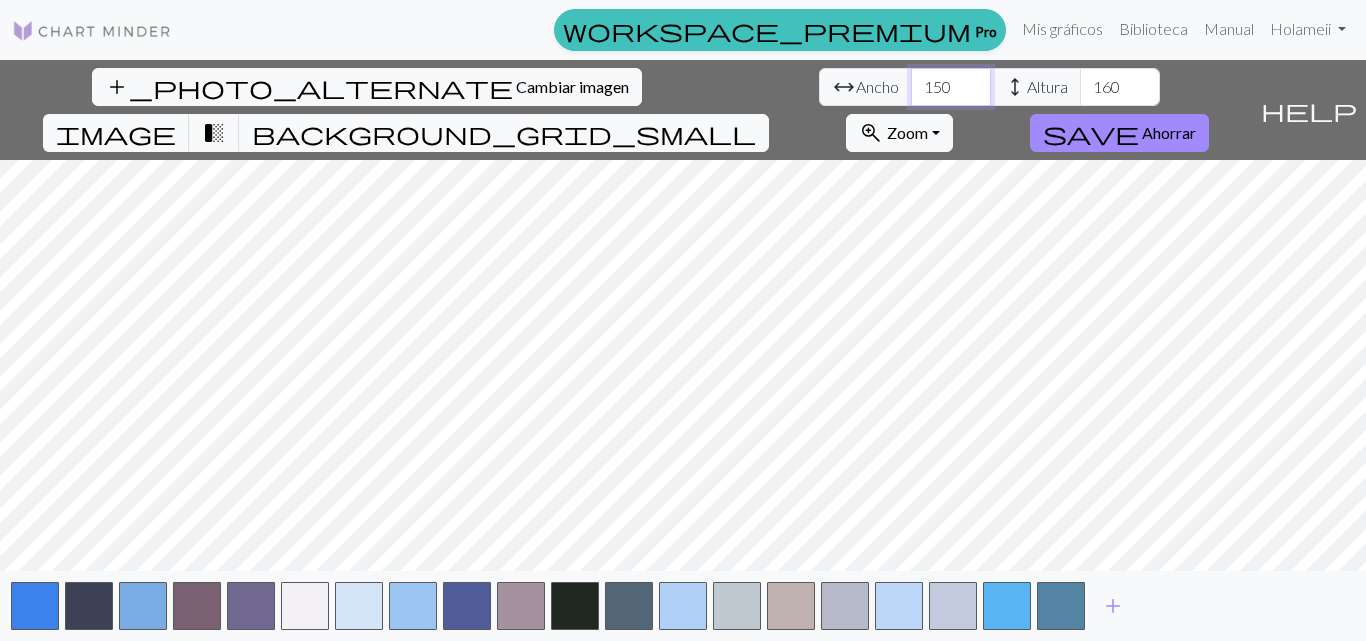 click on "[NUMBER]" at bounding box center (951, 87) 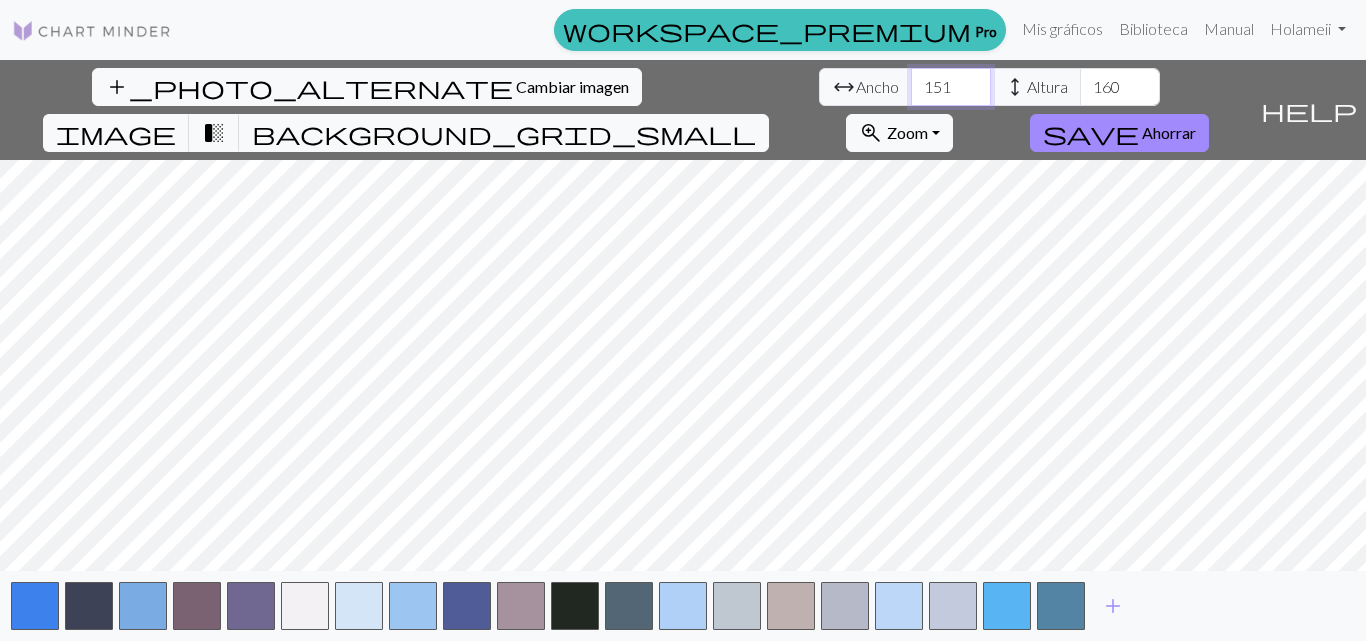 click on "151" at bounding box center [951, 87] 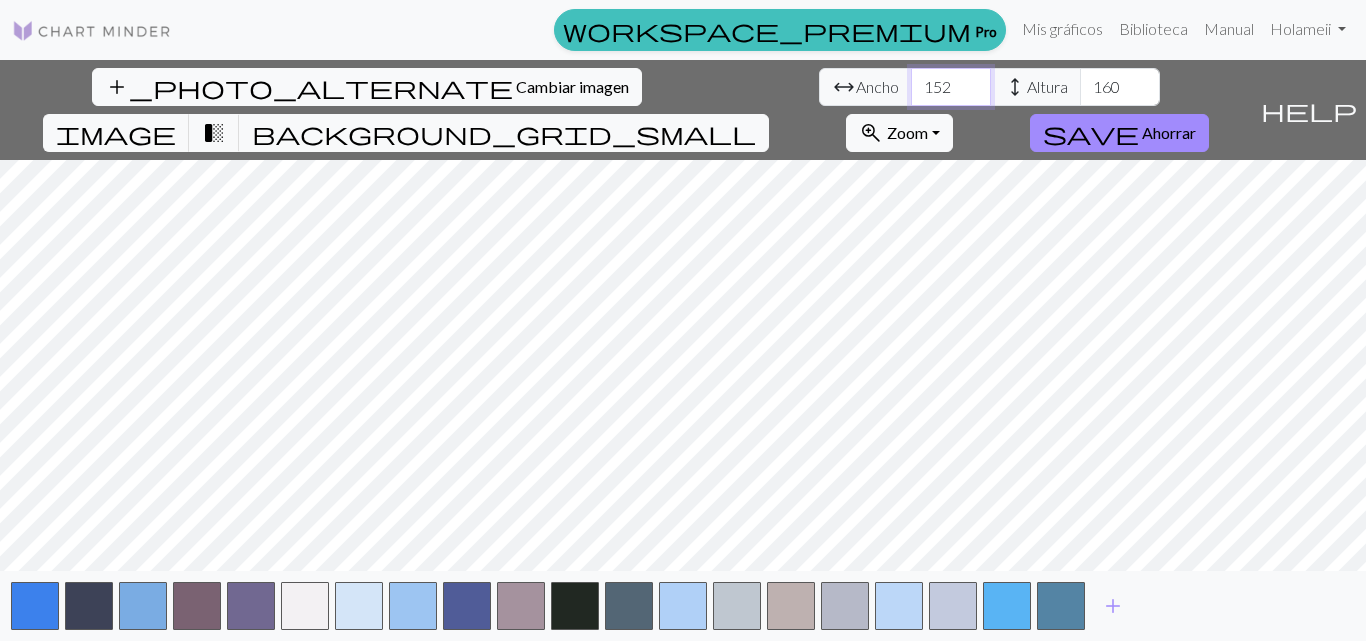 click on "152" at bounding box center [951, 87] 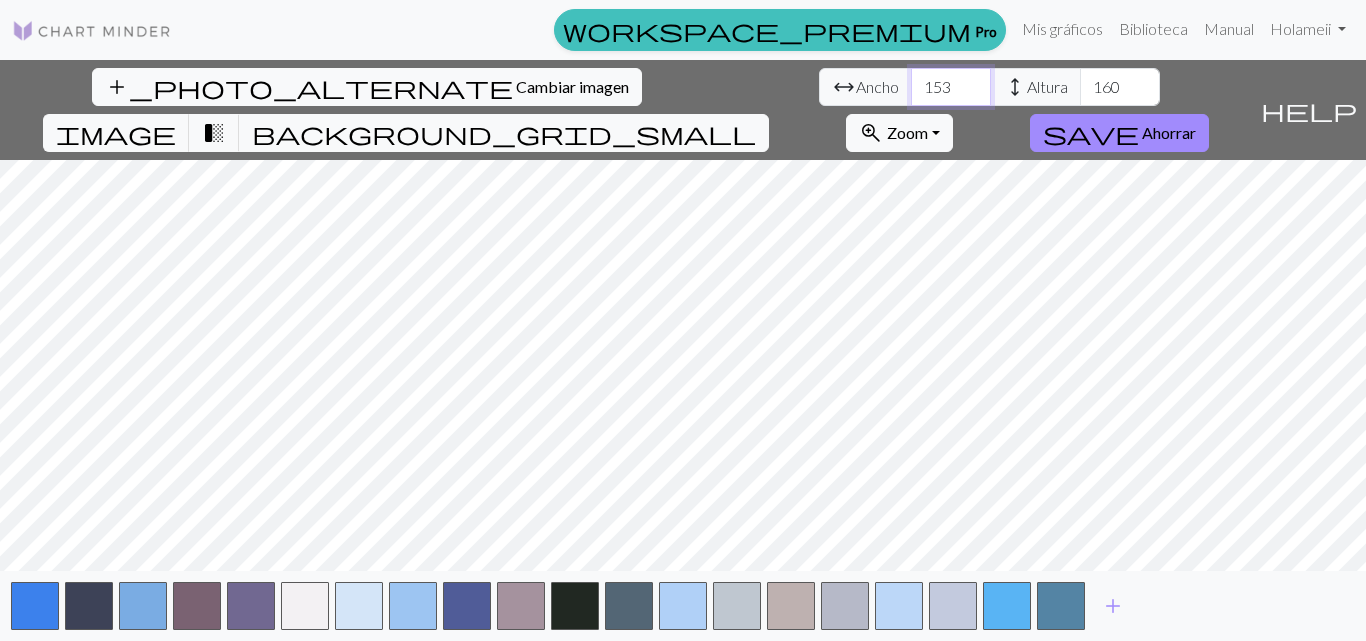 click on "153" at bounding box center [951, 87] 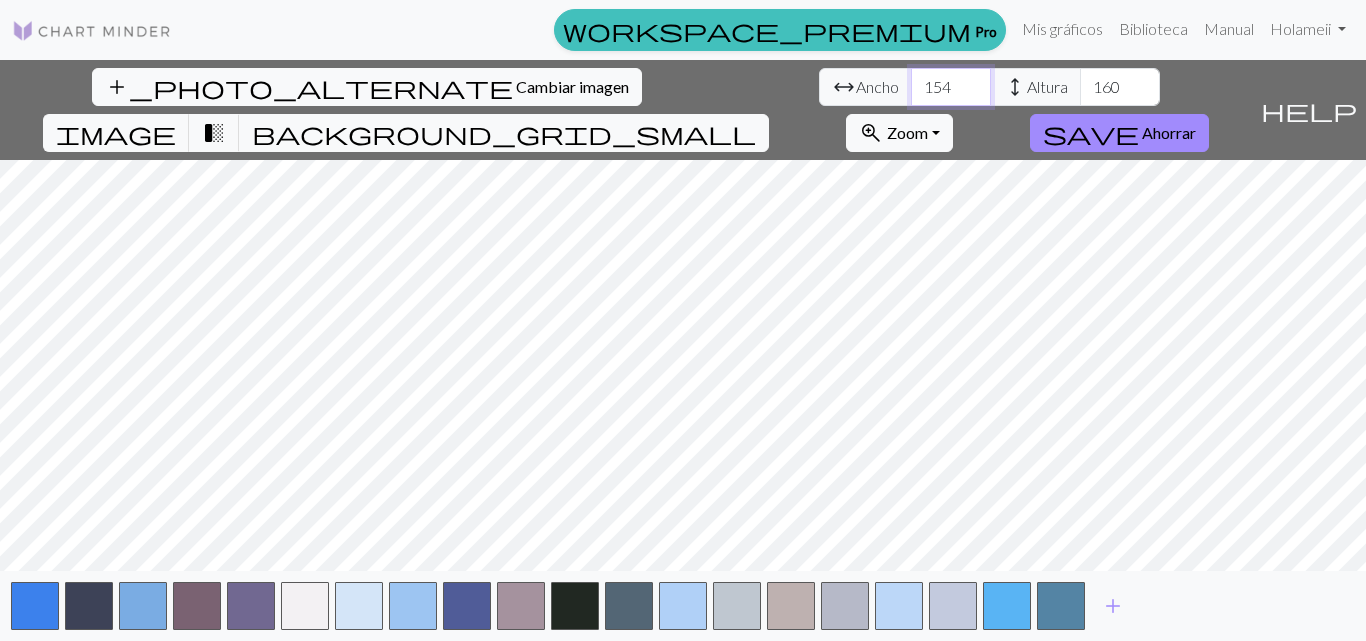 click on "154" at bounding box center (951, 87) 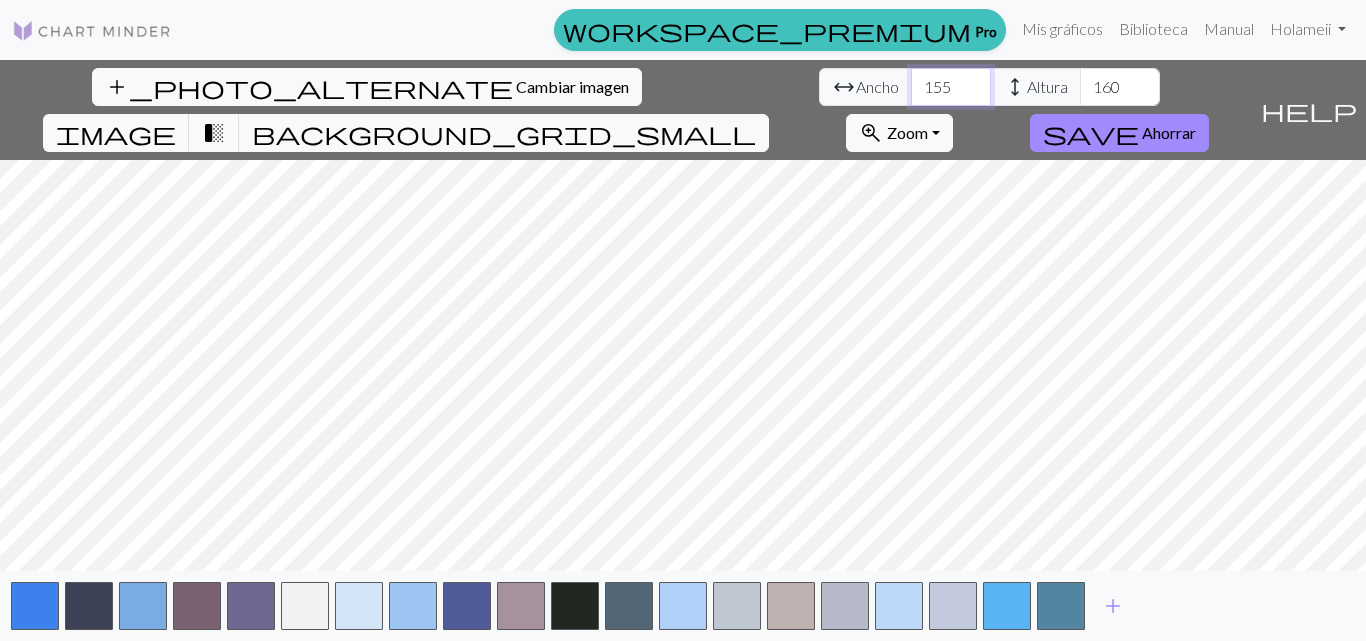 click on "155" at bounding box center (951, 87) 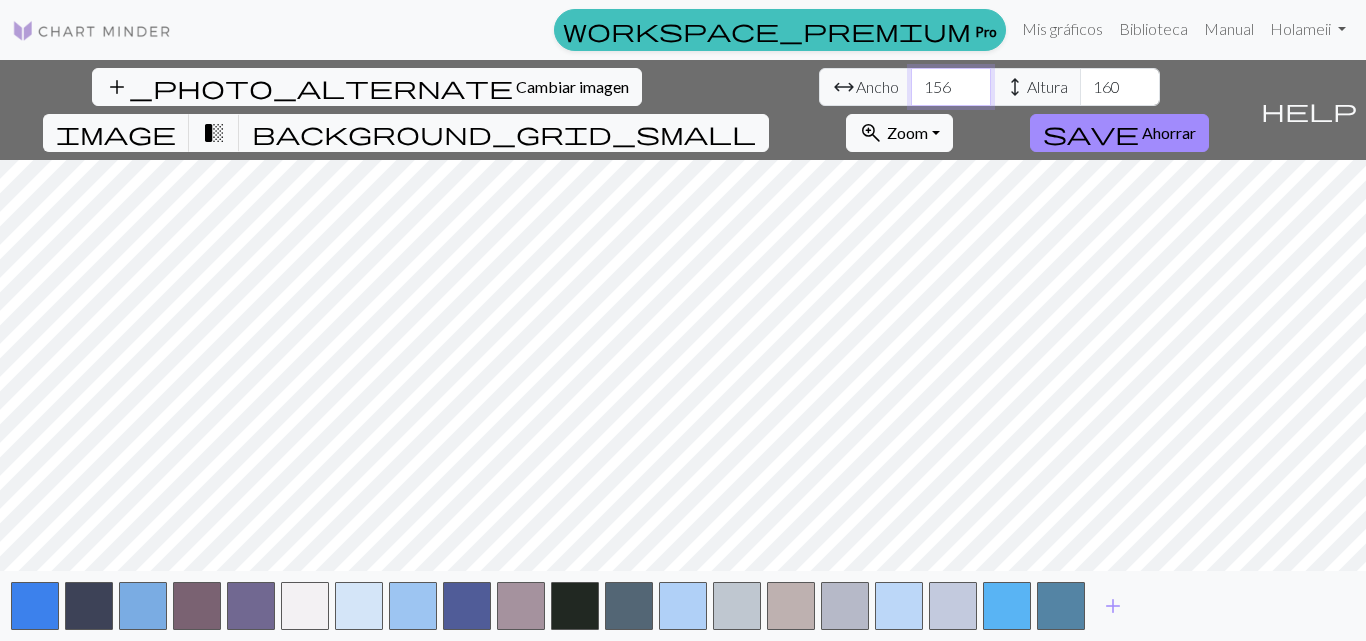 click on "156" at bounding box center (951, 87) 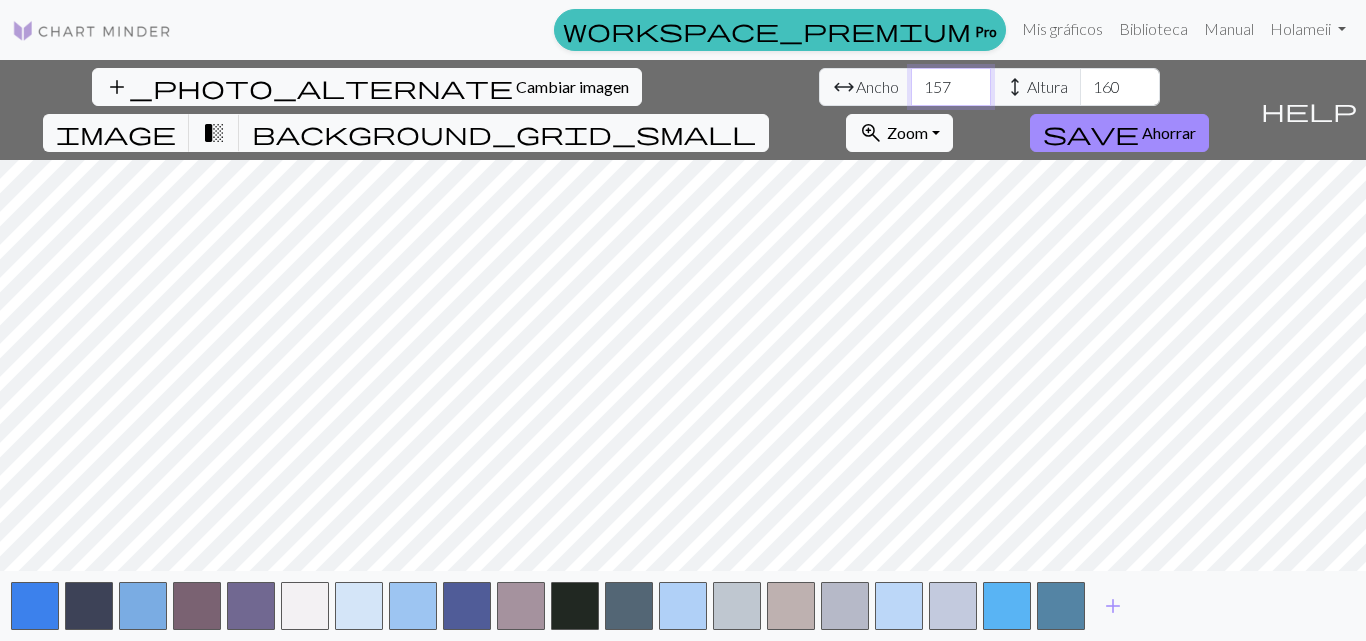 click on "157" at bounding box center (951, 87) 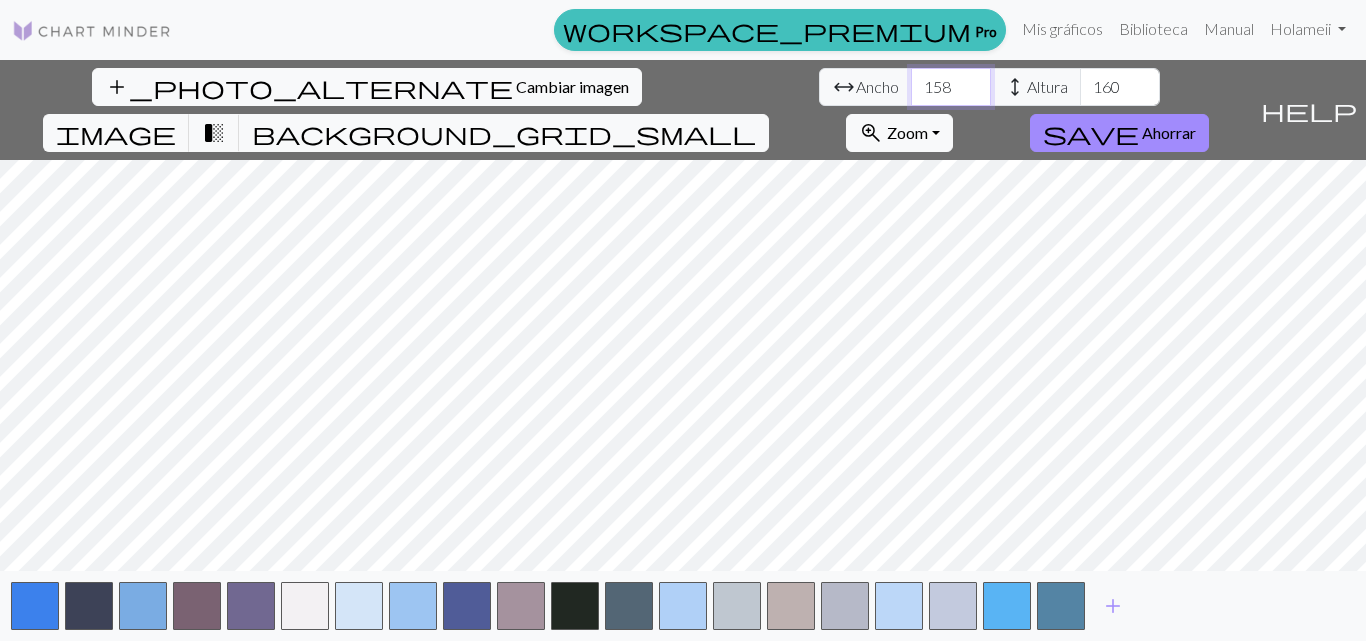 click on "158" at bounding box center (951, 87) 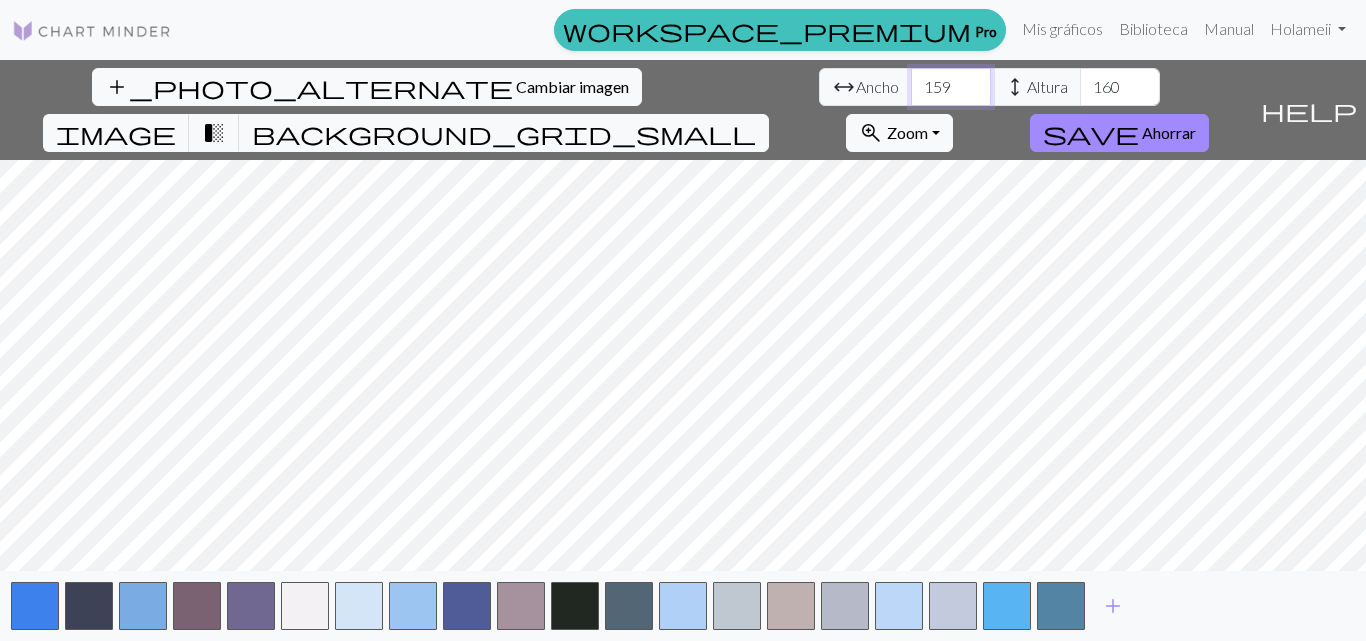 click on "159" at bounding box center (951, 87) 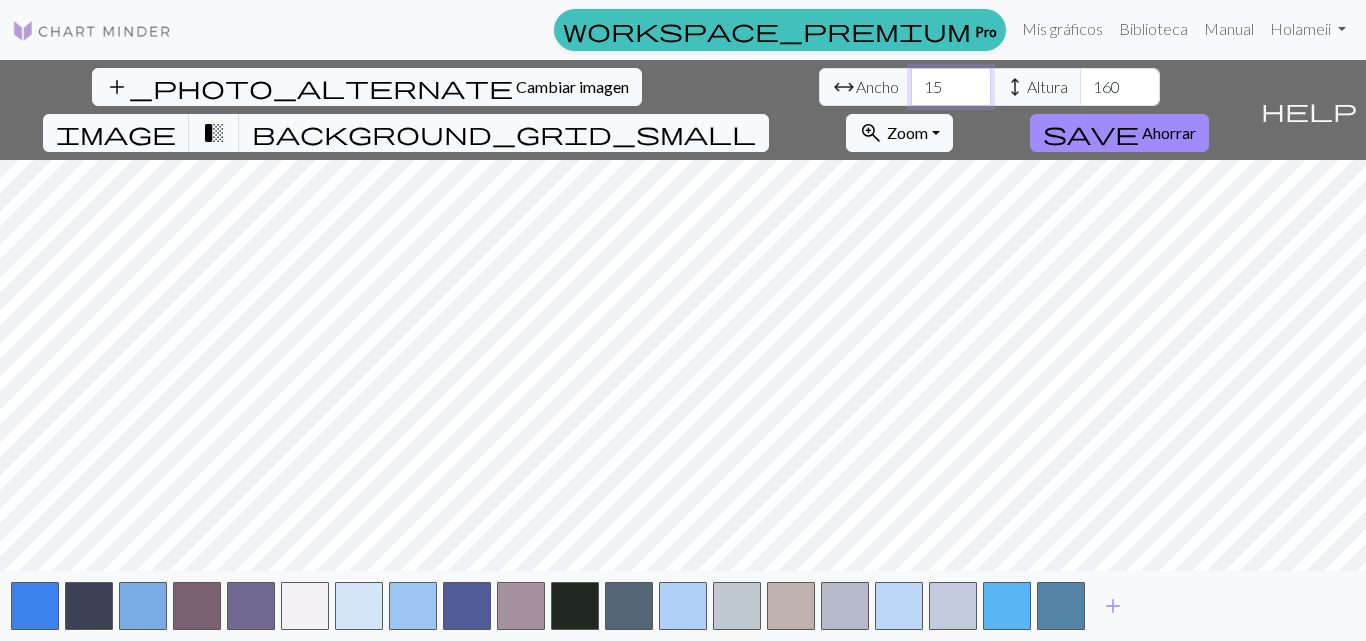 type on "1" 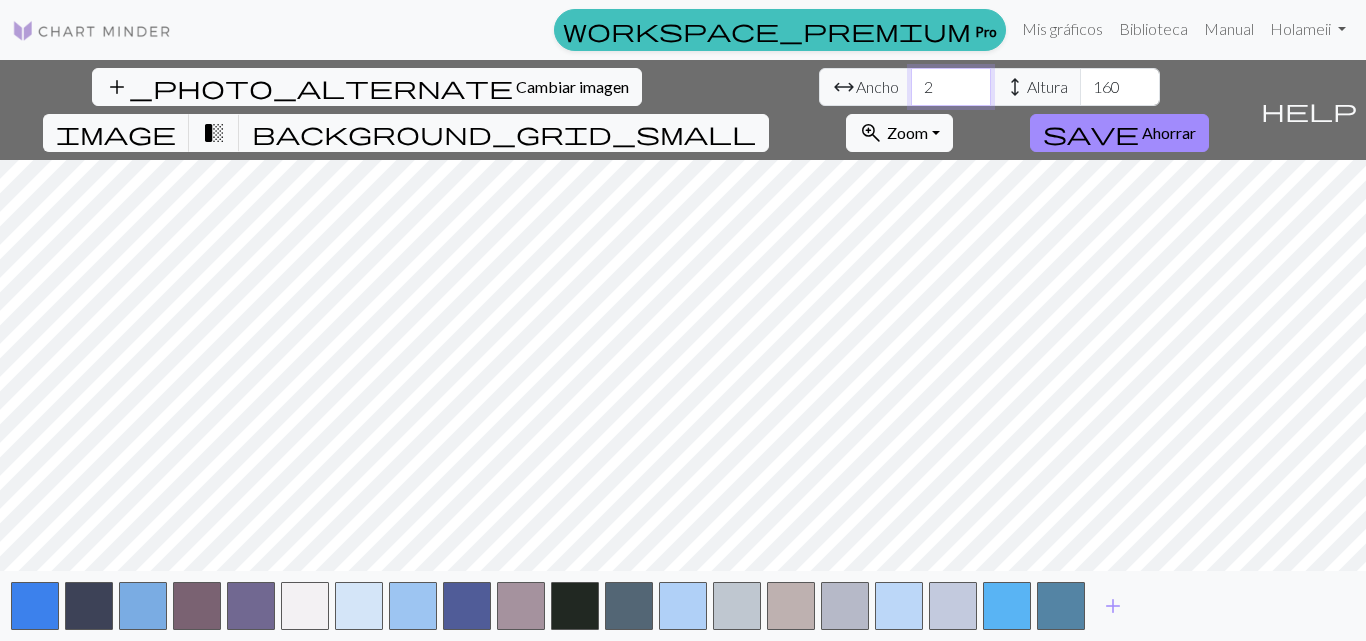 type on "20" 